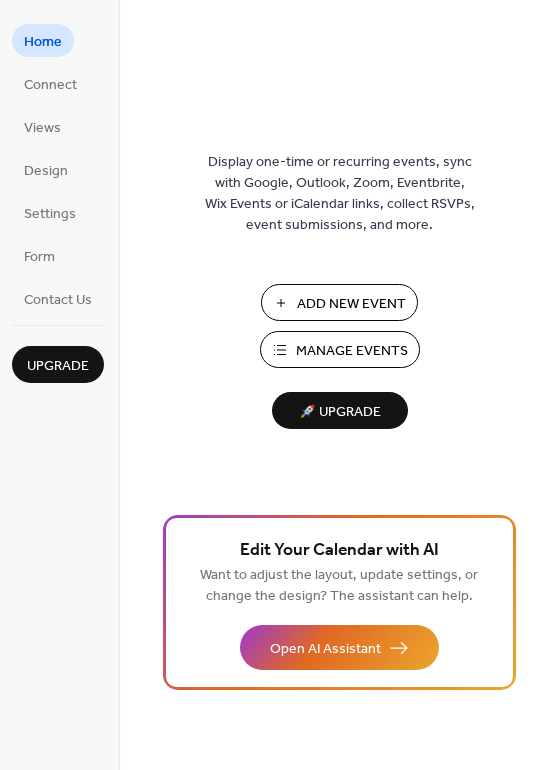 scroll, scrollTop: 0, scrollLeft: 0, axis: both 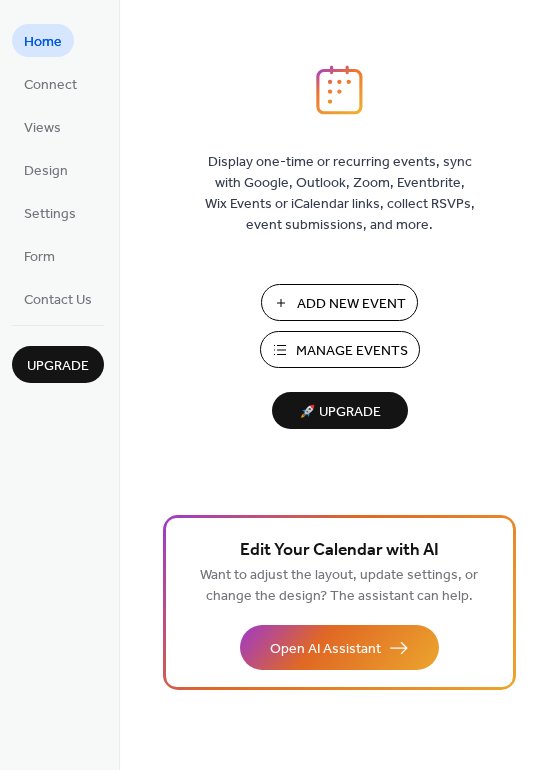 click on "Add New Event" at bounding box center [351, 304] 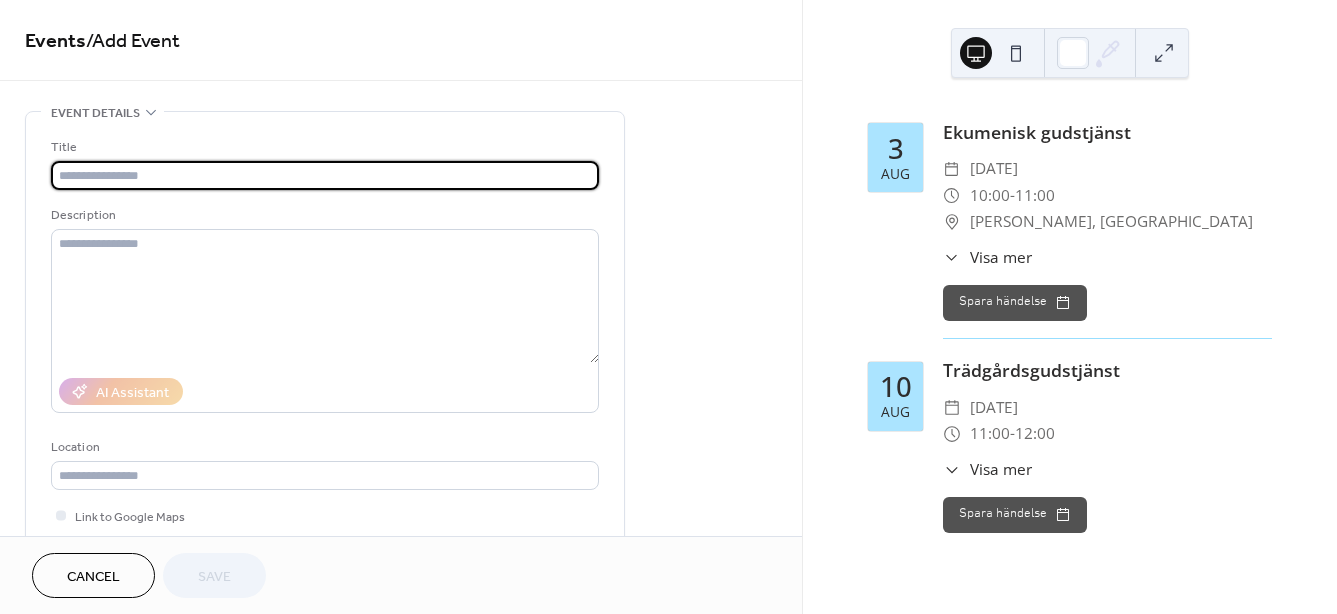 scroll, scrollTop: 0, scrollLeft: 0, axis: both 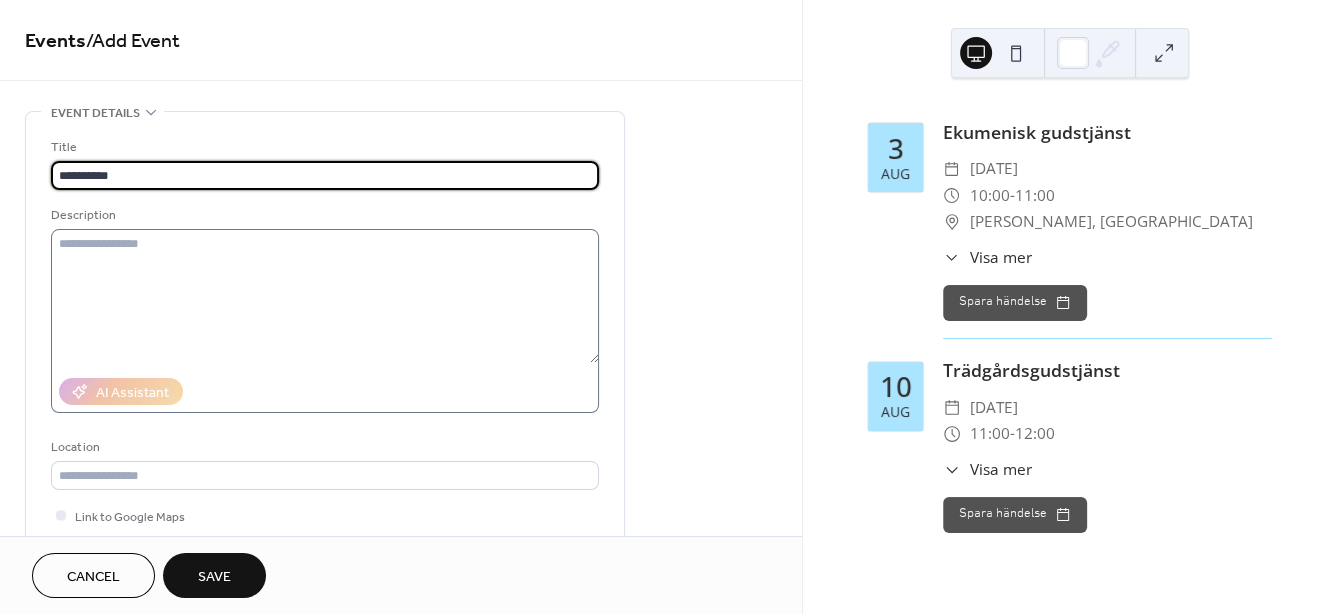 type on "**********" 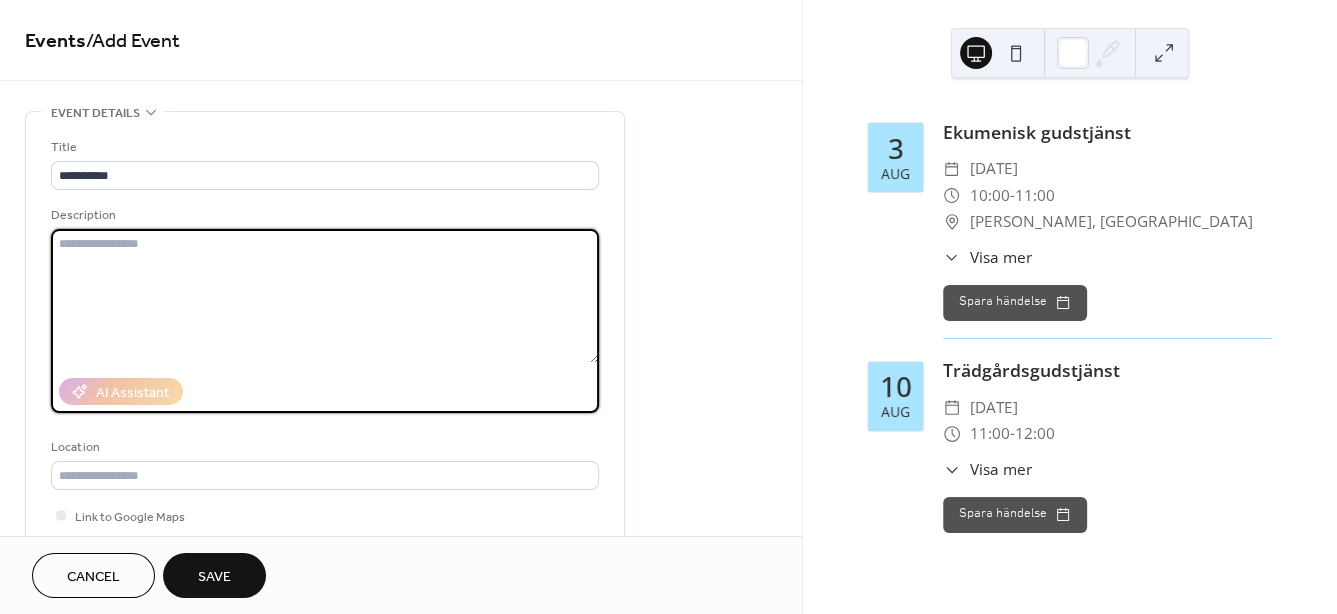 click at bounding box center (325, 296) 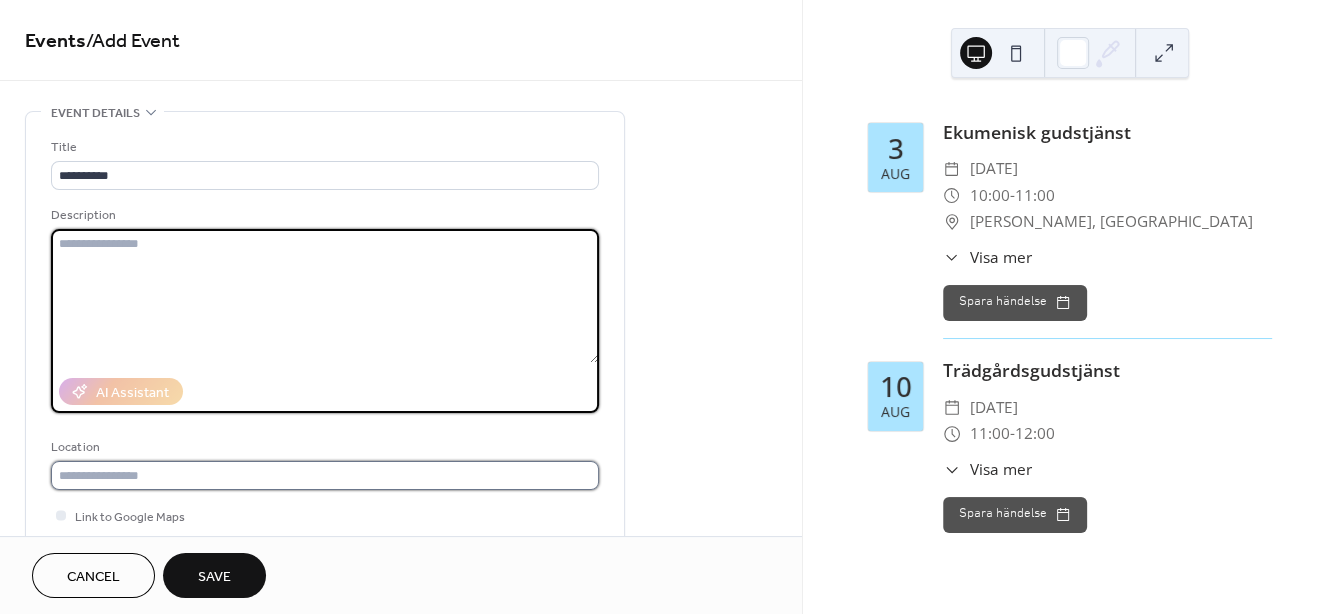 click at bounding box center [325, 475] 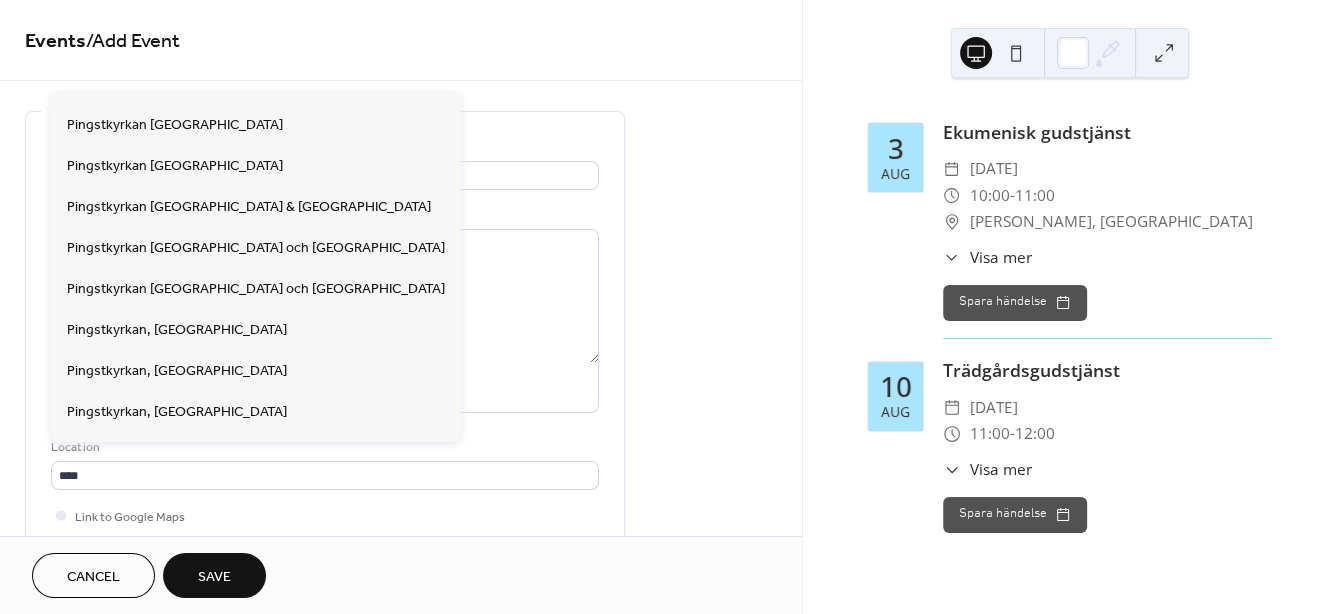 scroll, scrollTop: 218, scrollLeft: 0, axis: vertical 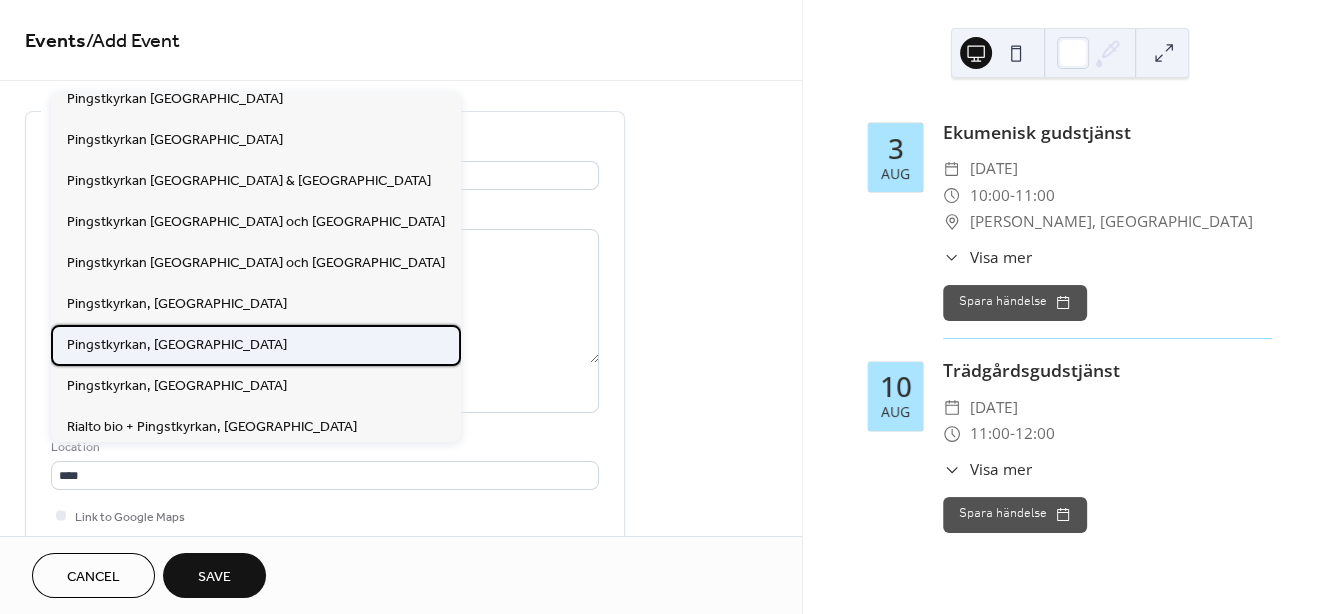 click on "Pingstkyrkan, [GEOGRAPHIC_DATA]" at bounding box center [177, 344] 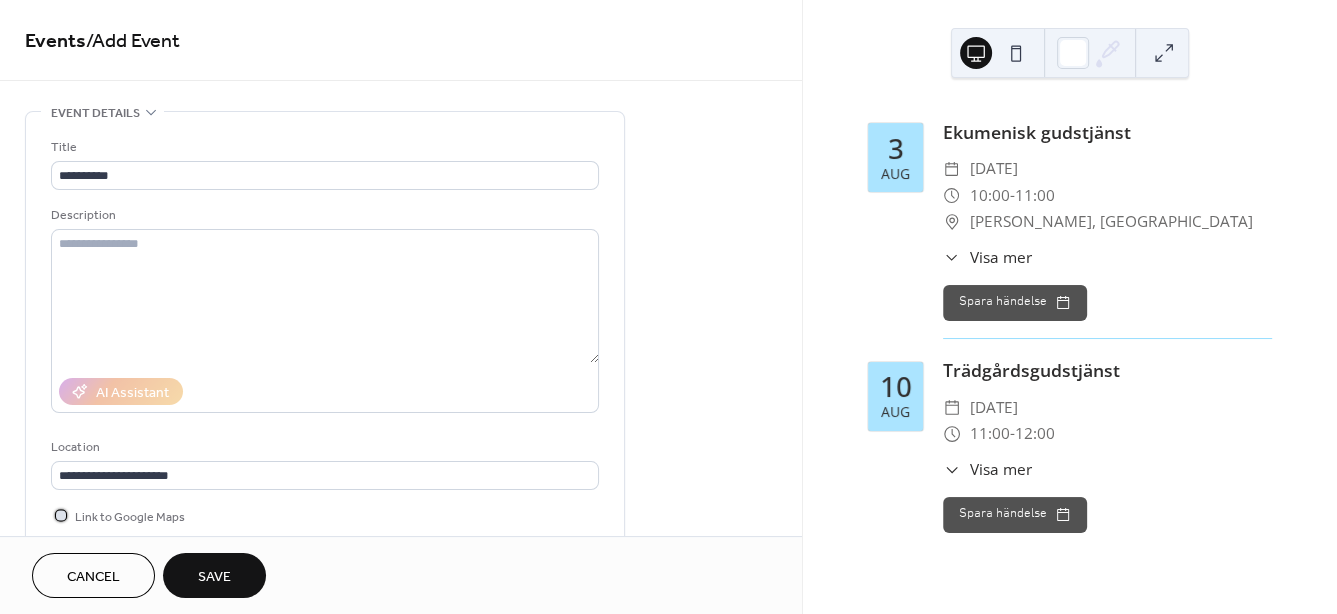 click at bounding box center (61, 515) 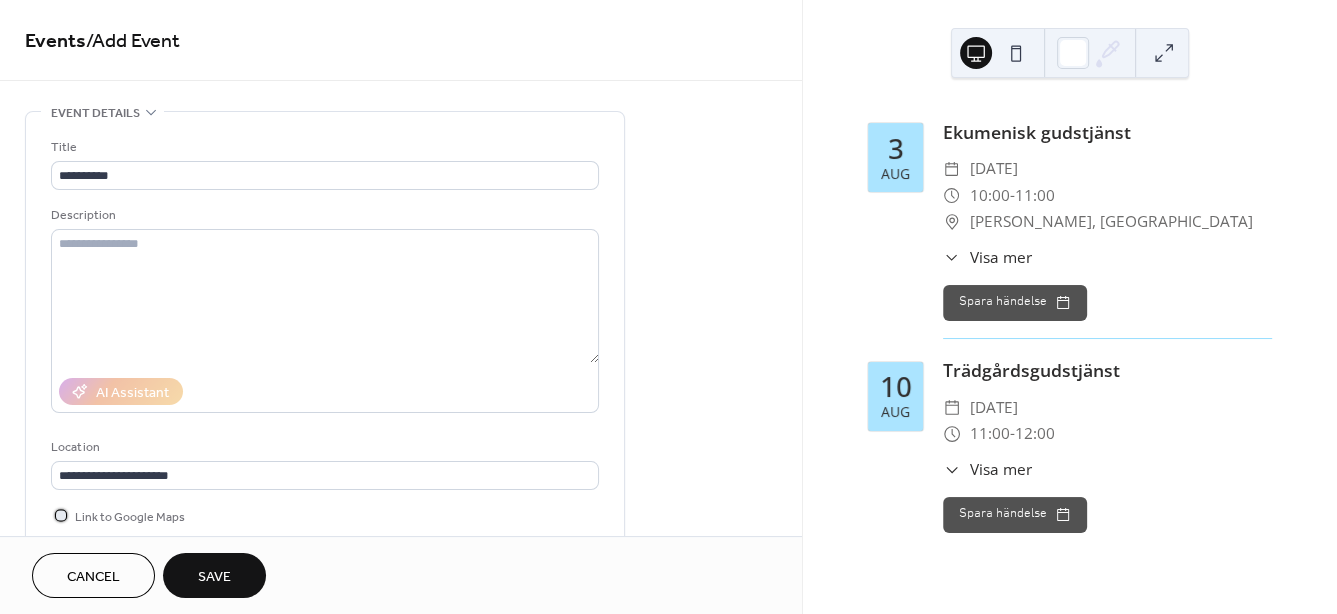scroll, scrollTop: 515, scrollLeft: 0, axis: vertical 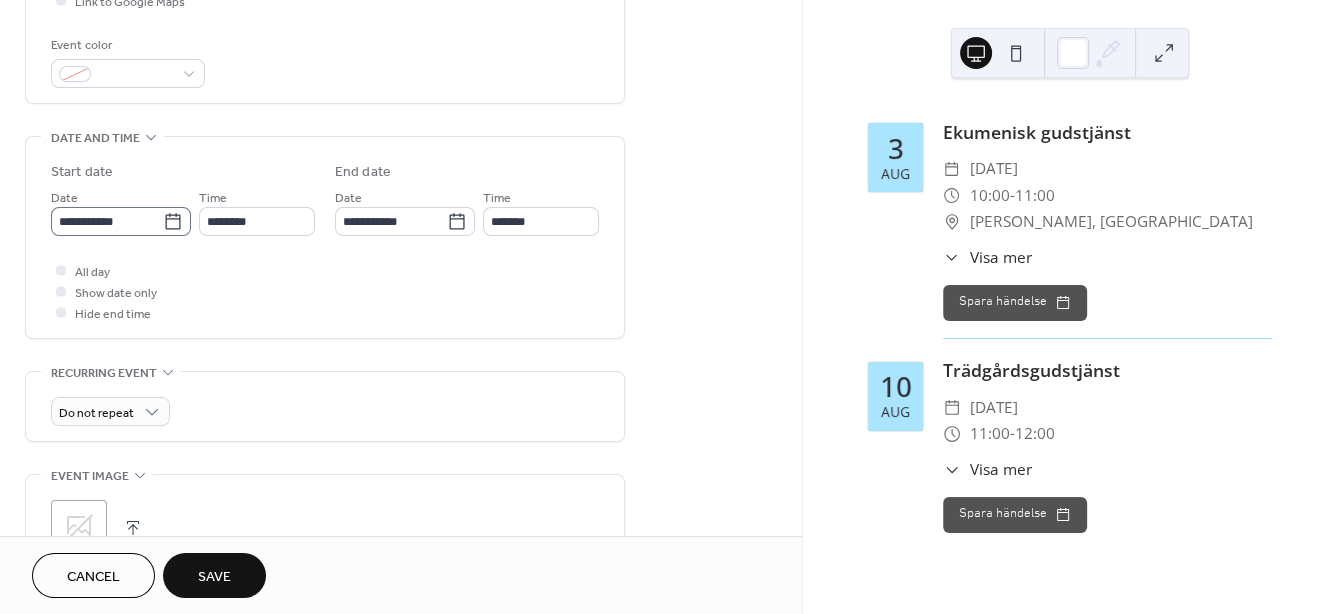 click on "**********" at bounding box center [121, 221] 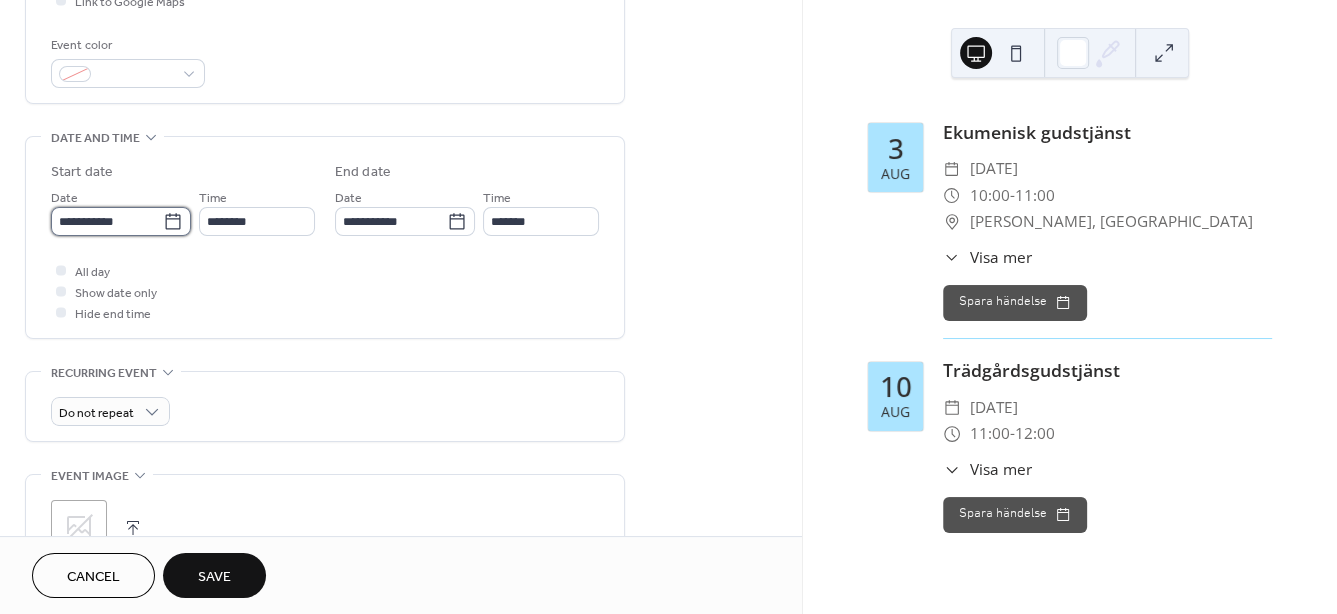 click on "**********" at bounding box center [107, 221] 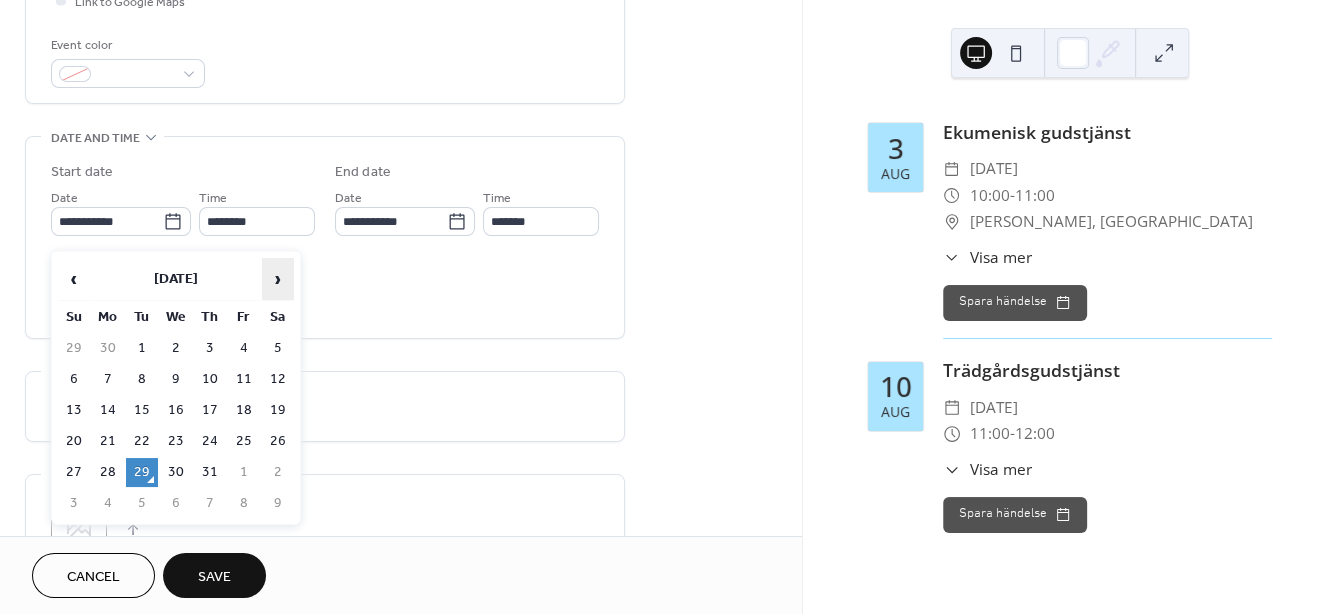 click on "›" at bounding box center (278, 279) 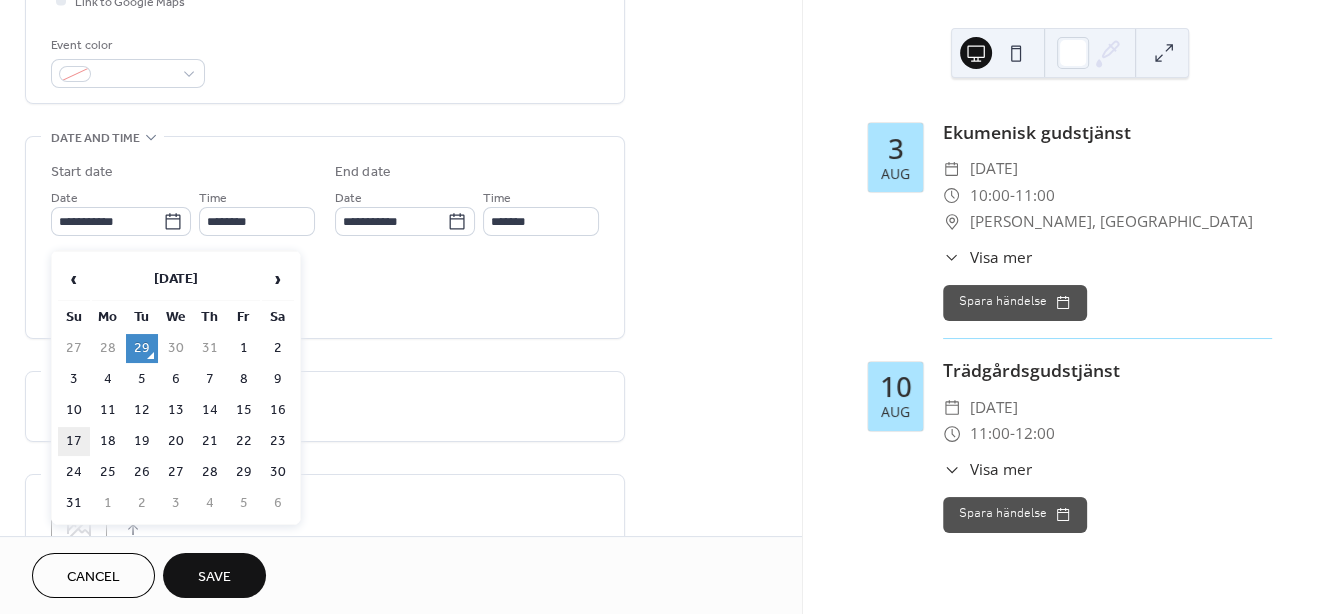 click on "17" at bounding box center (74, 441) 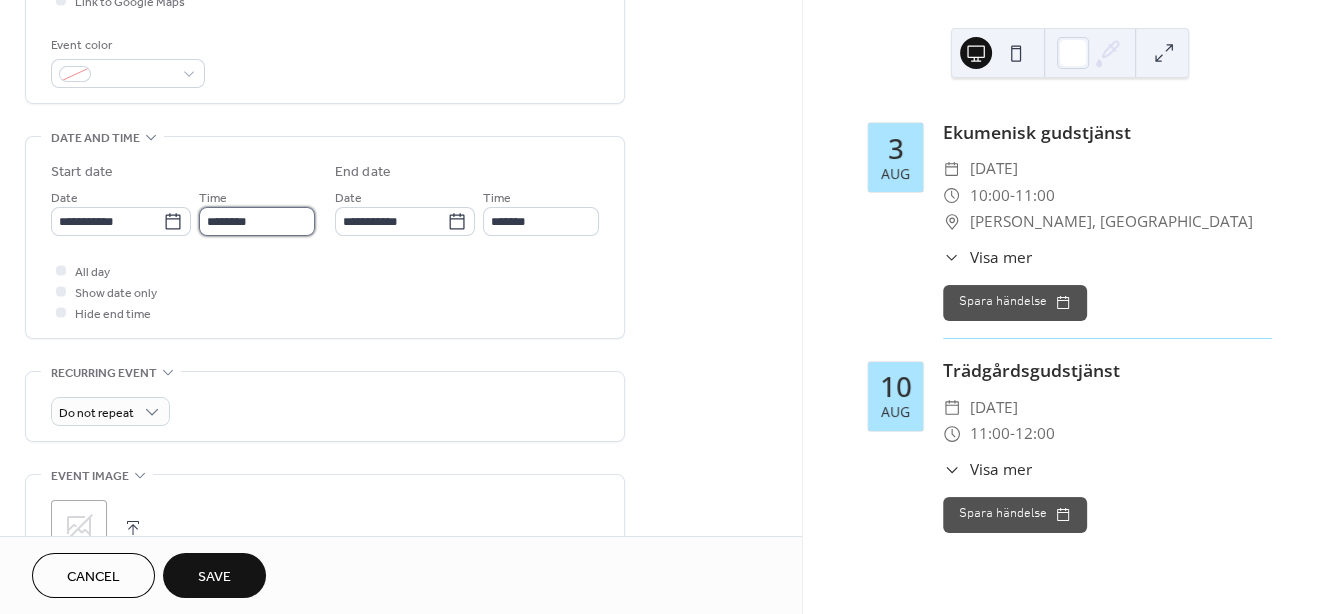 click on "********" at bounding box center (257, 221) 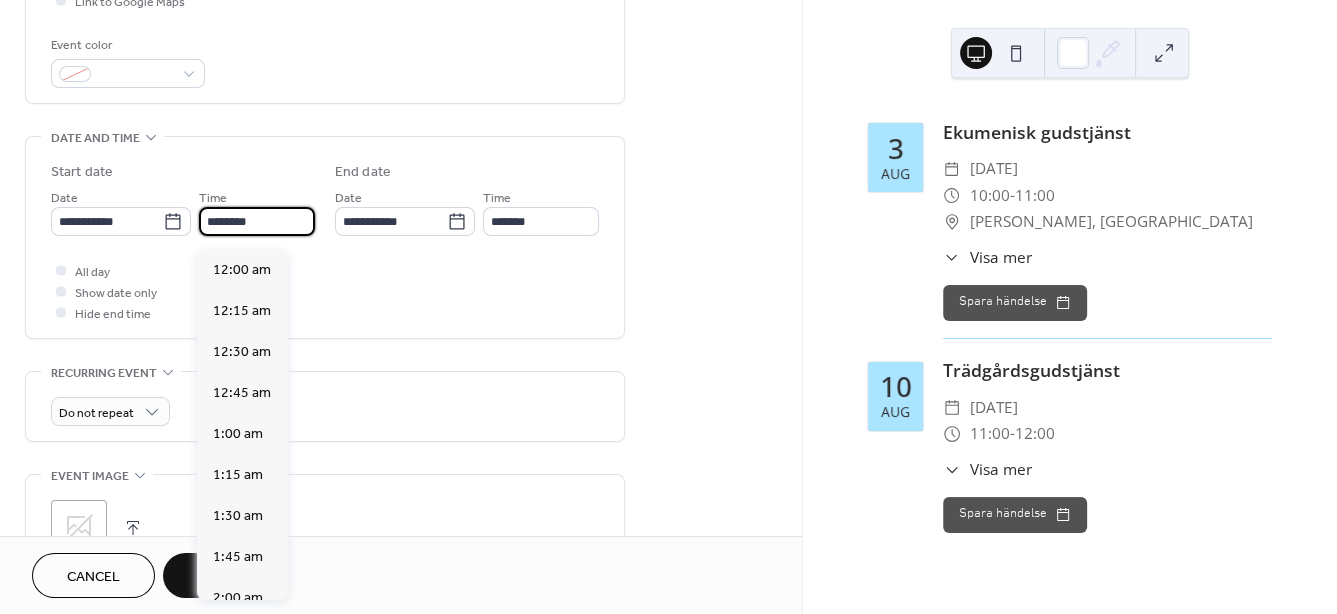 scroll, scrollTop: 1948, scrollLeft: 0, axis: vertical 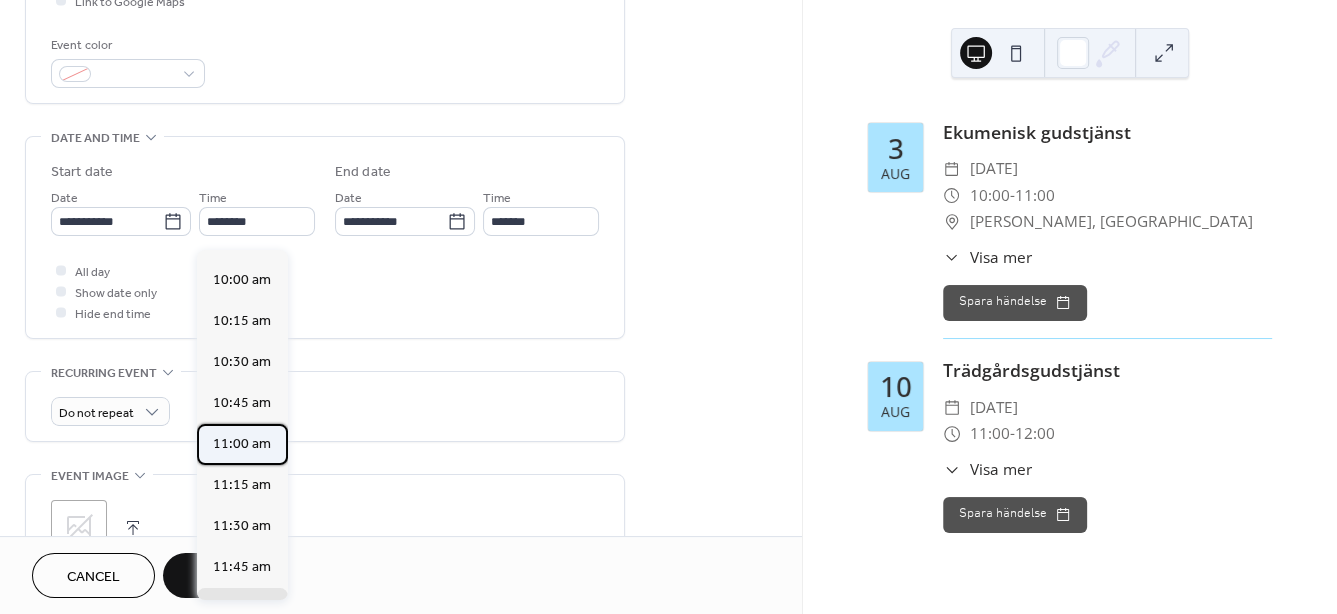 click on "11:00 am" at bounding box center [242, 444] 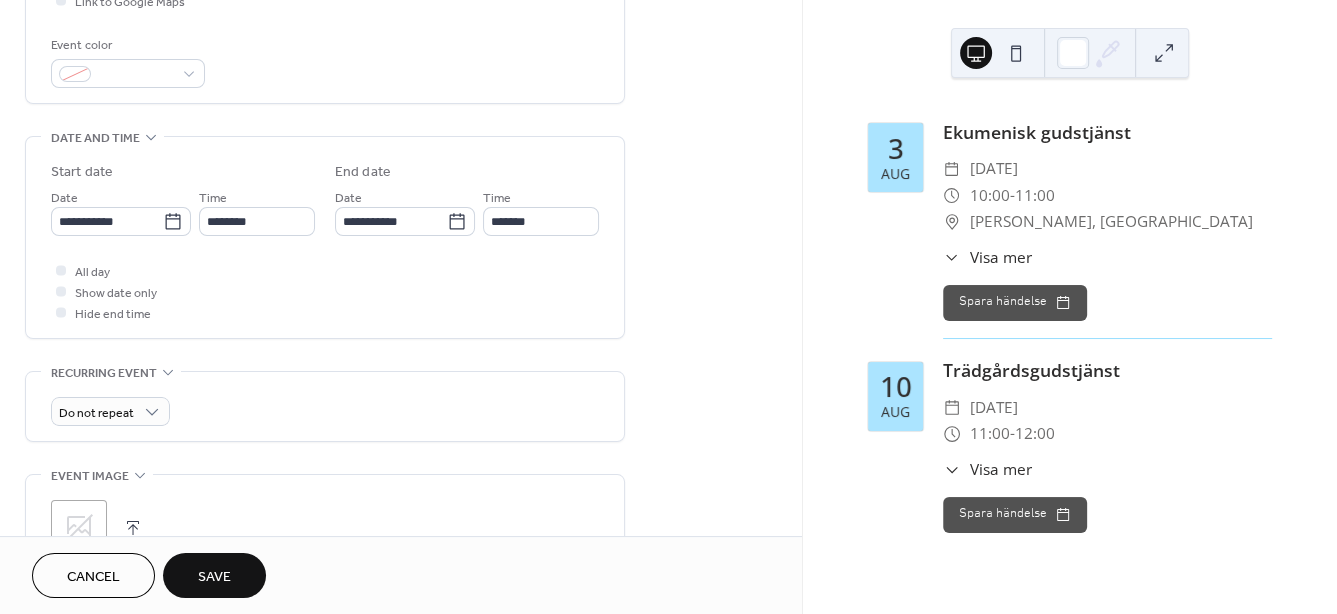type on "********" 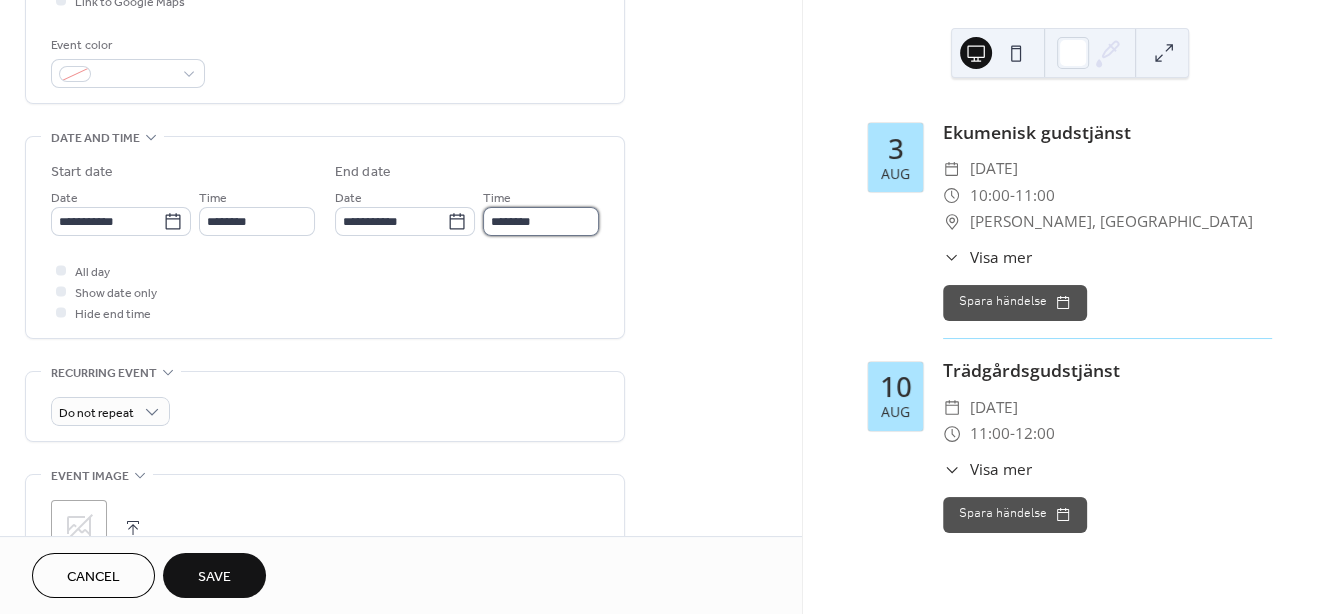 click on "********" at bounding box center [541, 221] 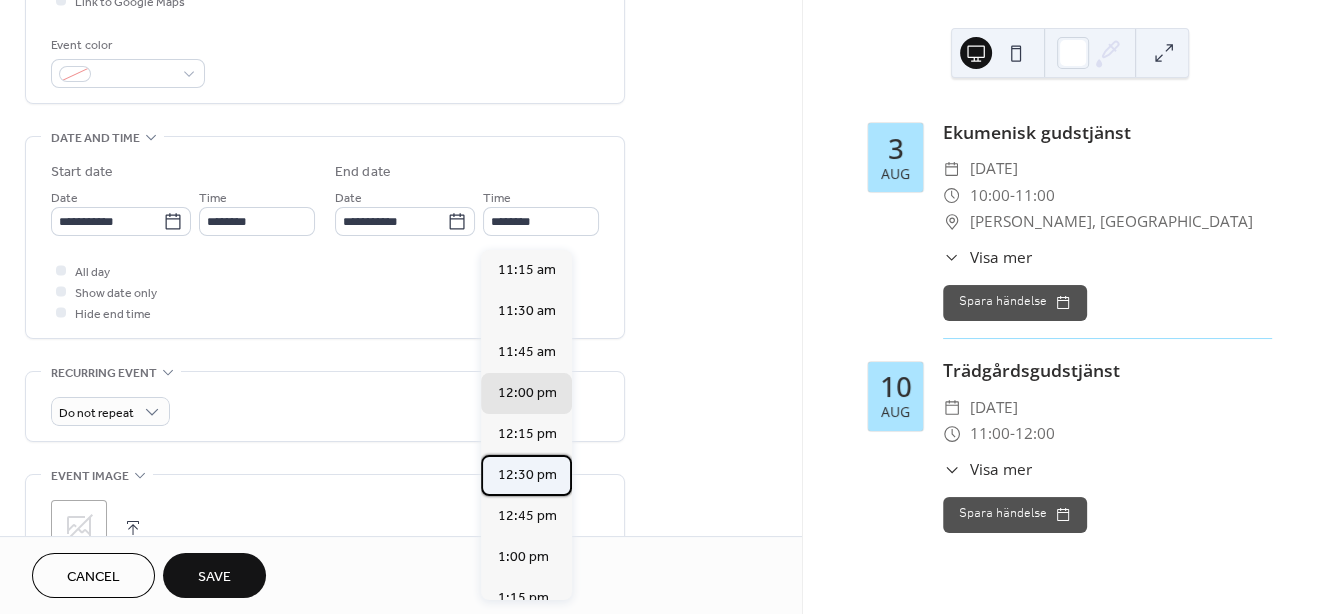 click on "12:30 pm" at bounding box center [526, 475] 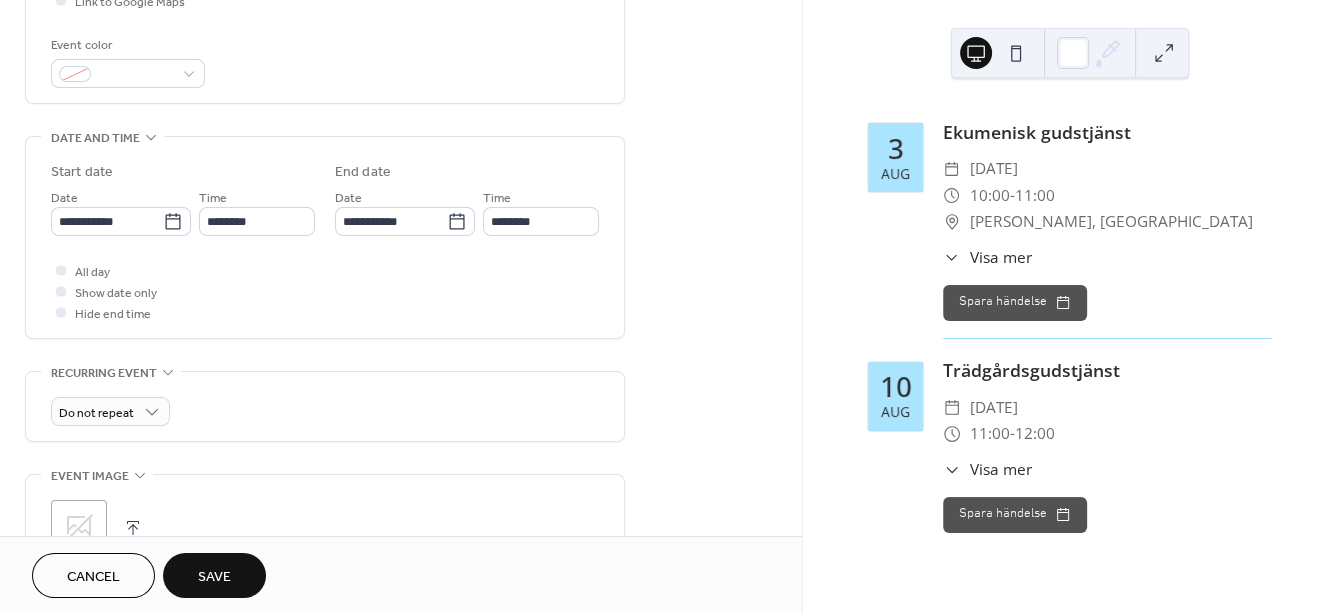 scroll, scrollTop: 0, scrollLeft: 0, axis: both 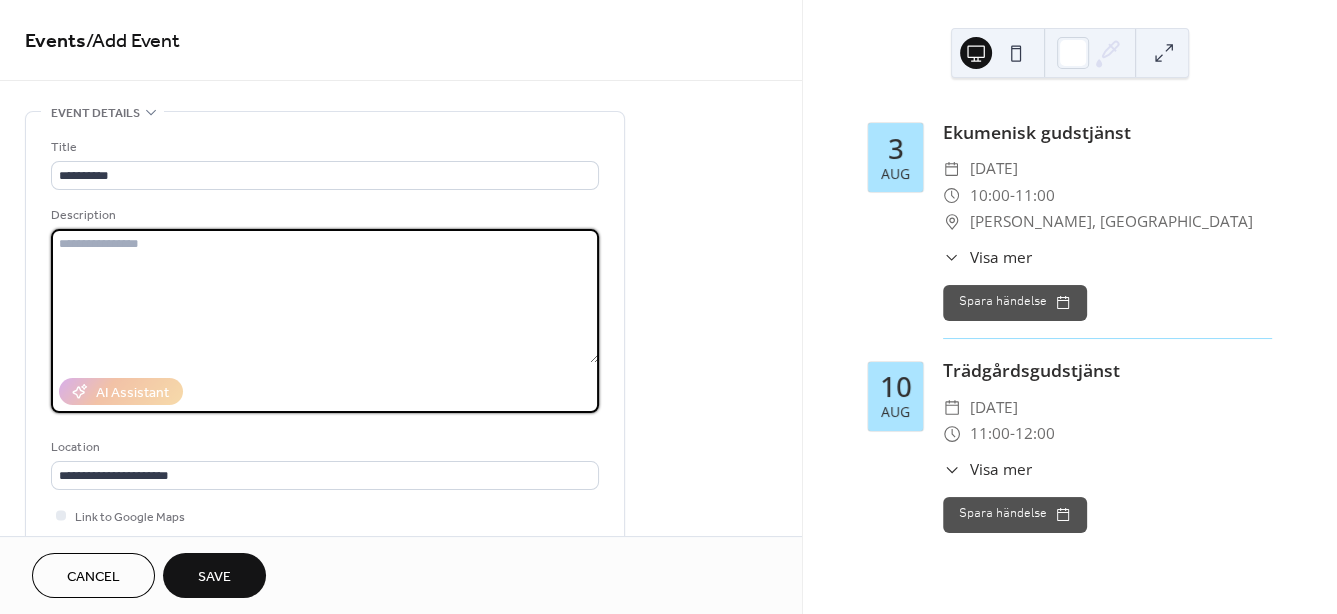 click at bounding box center [325, 296] 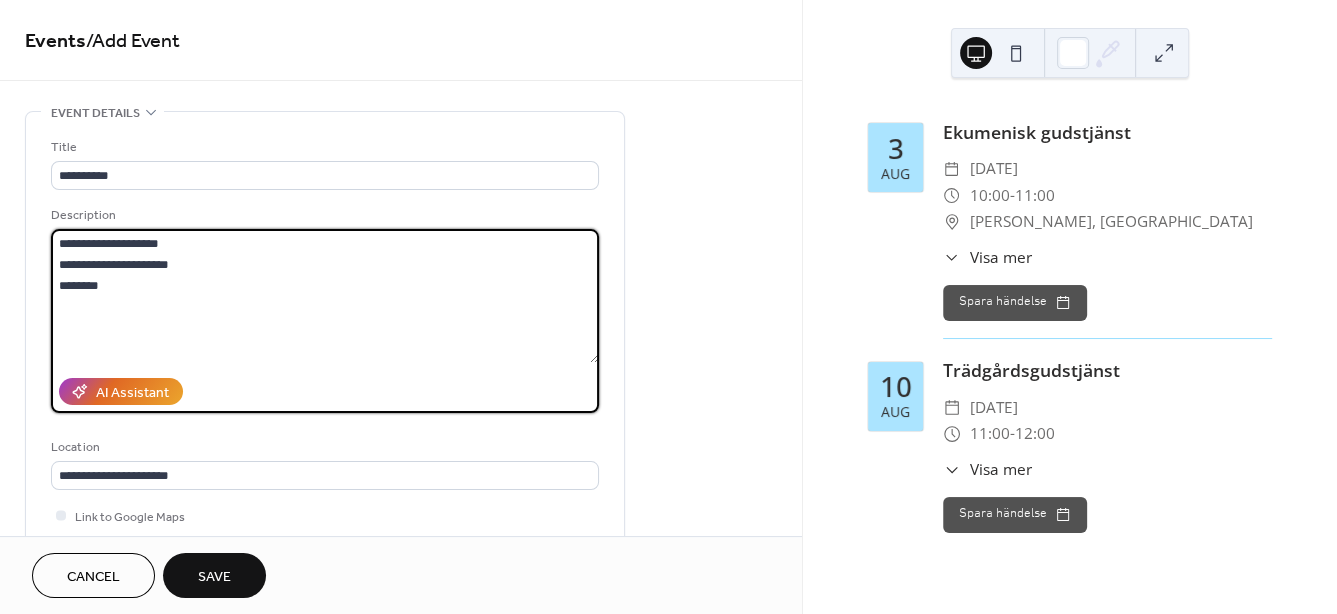 type on "**********" 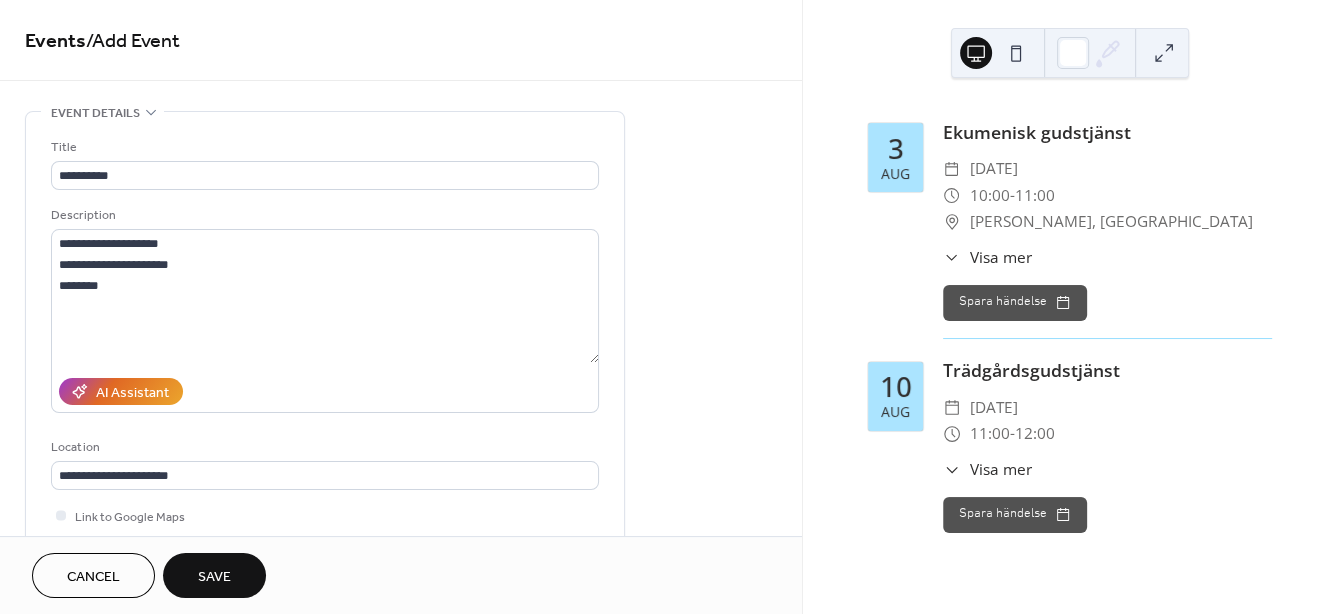 click on "Save" at bounding box center (214, 577) 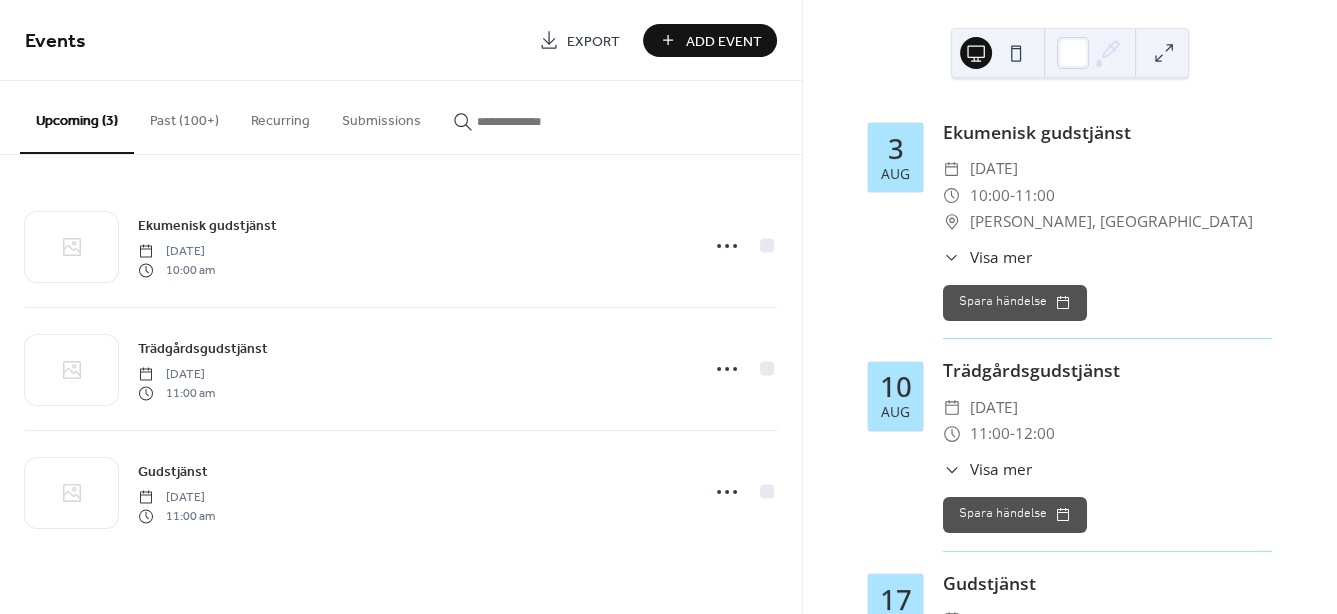 click on "Add Event" at bounding box center (724, 41) 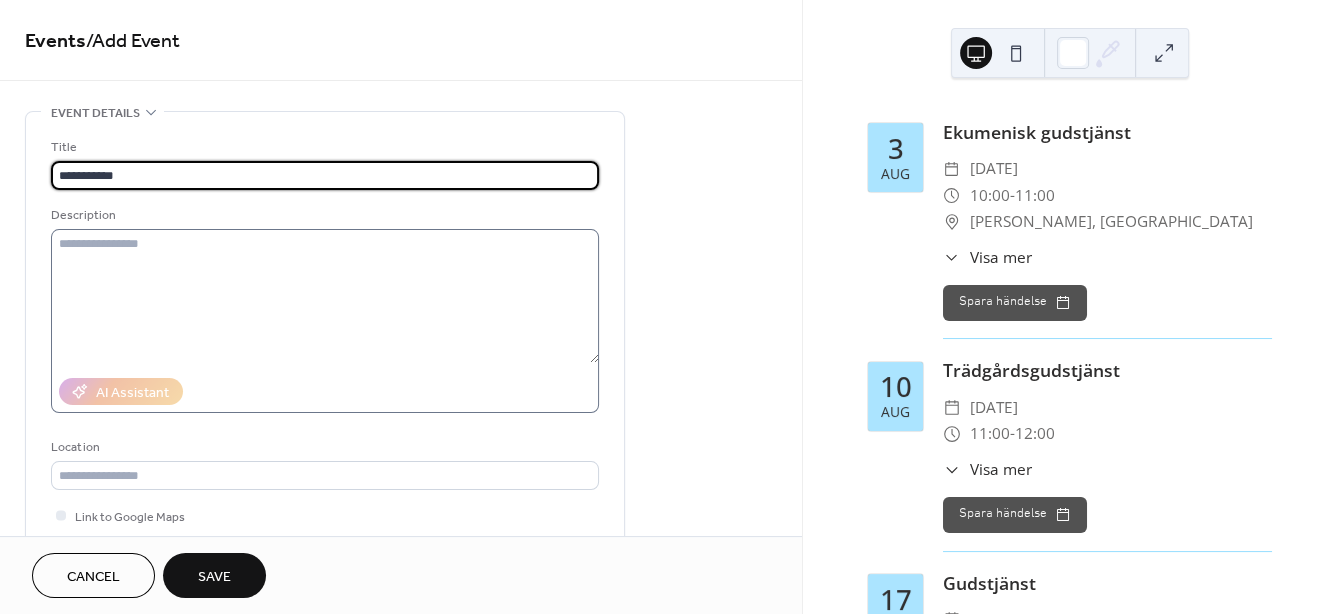 type on "**********" 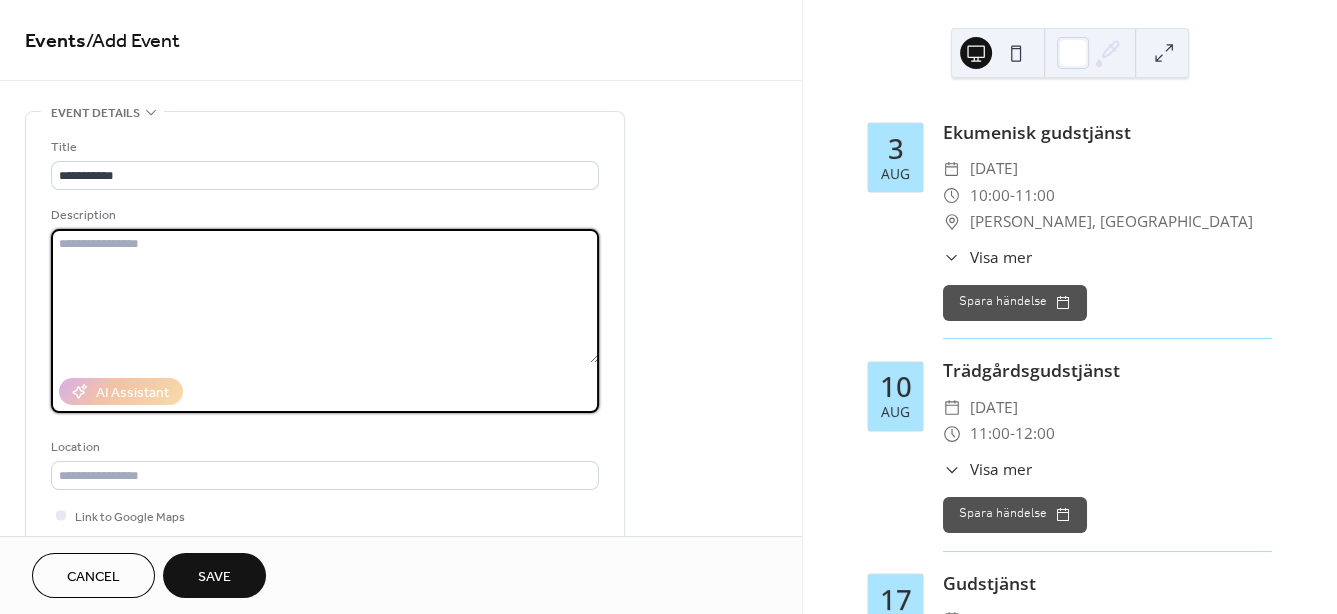click at bounding box center (325, 296) 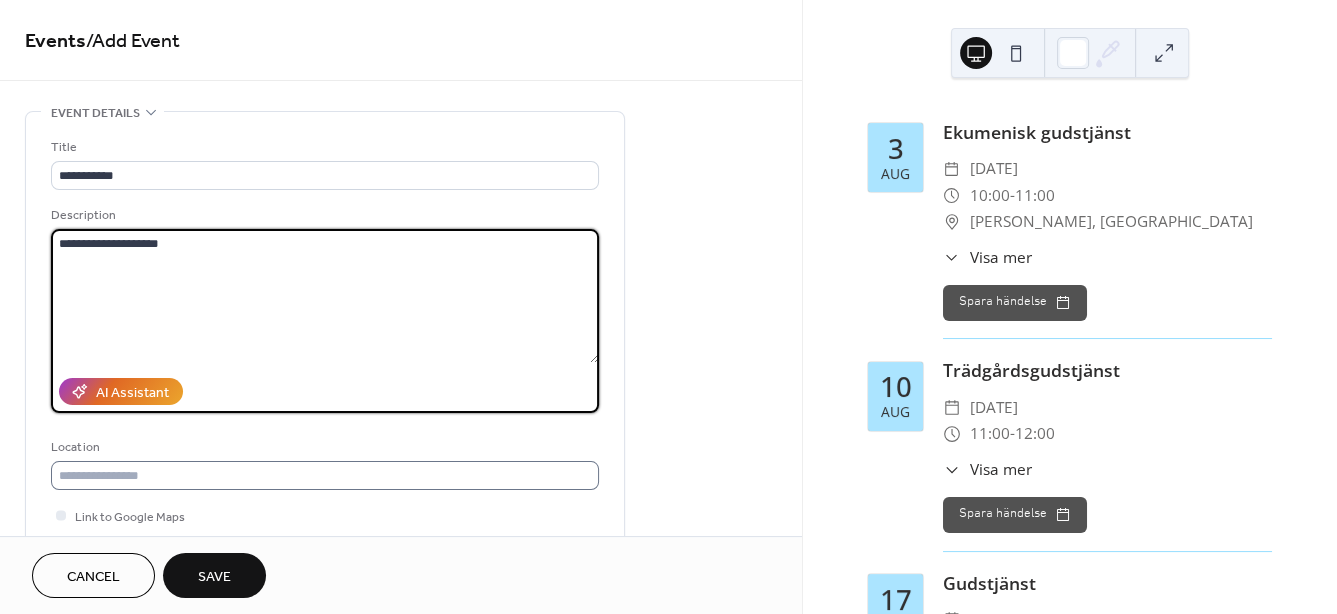 type on "**********" 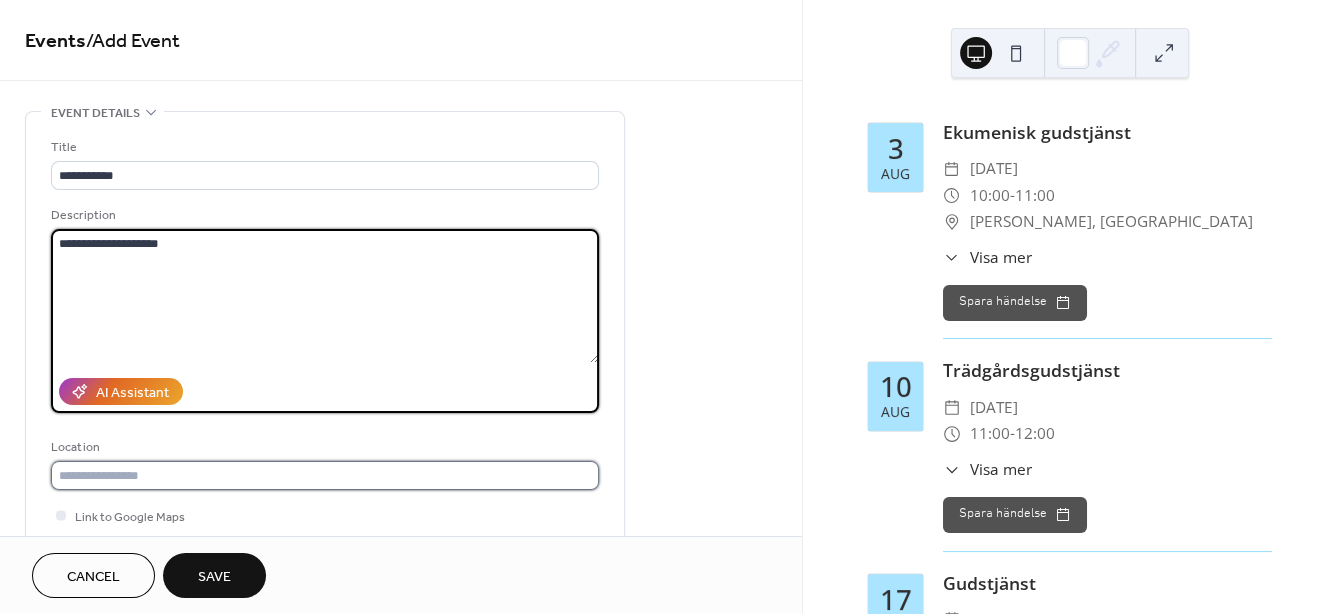 click at bounding box center [325, 475] 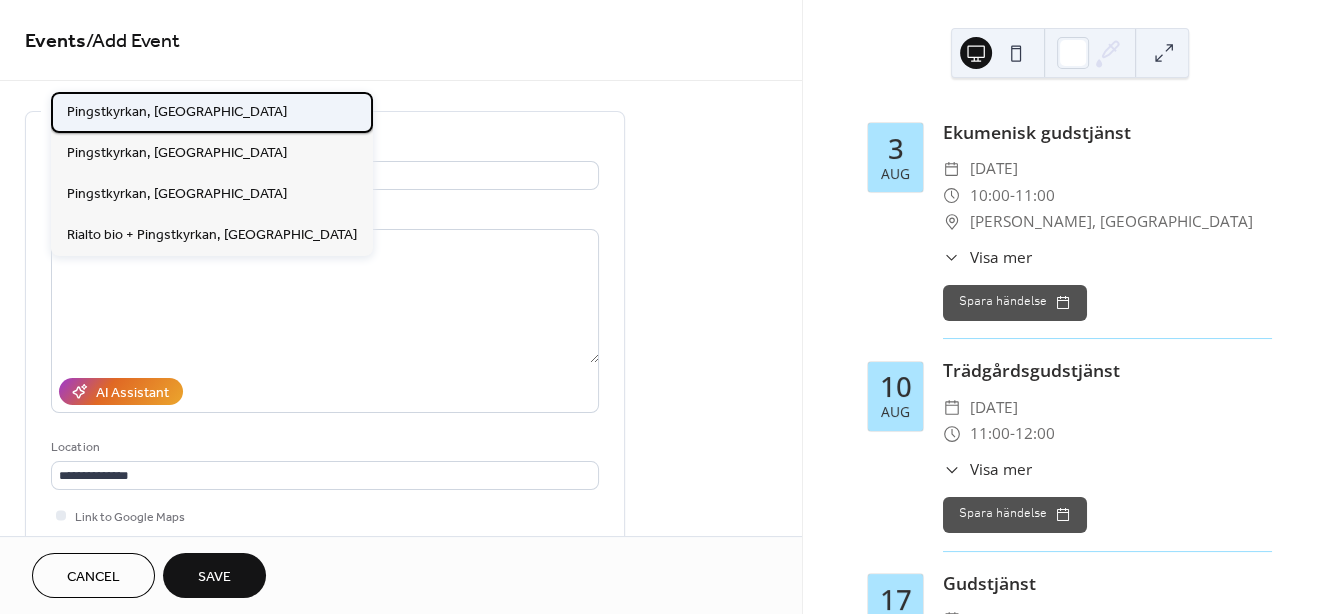 click on "Pingstkyrkan, [GEOGRAPHIC_DATA]" at bounding box center [177, 111] 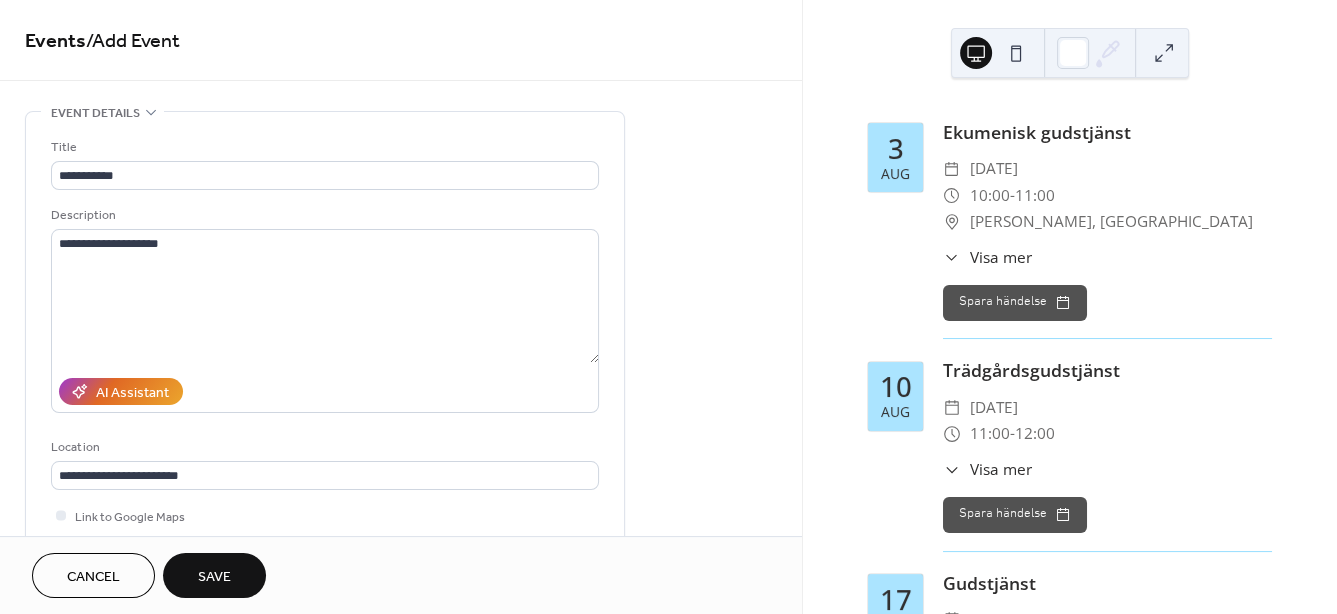 scroll, scrollTop: 515, scrollLeft: 0, axis: vertical 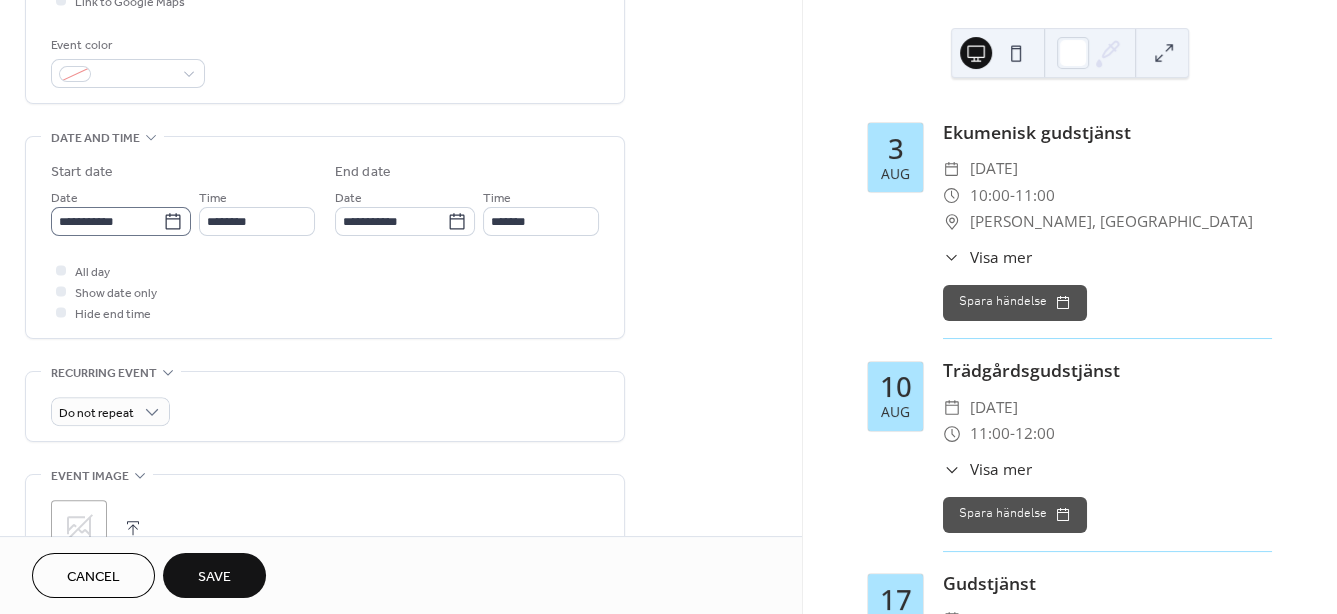 click 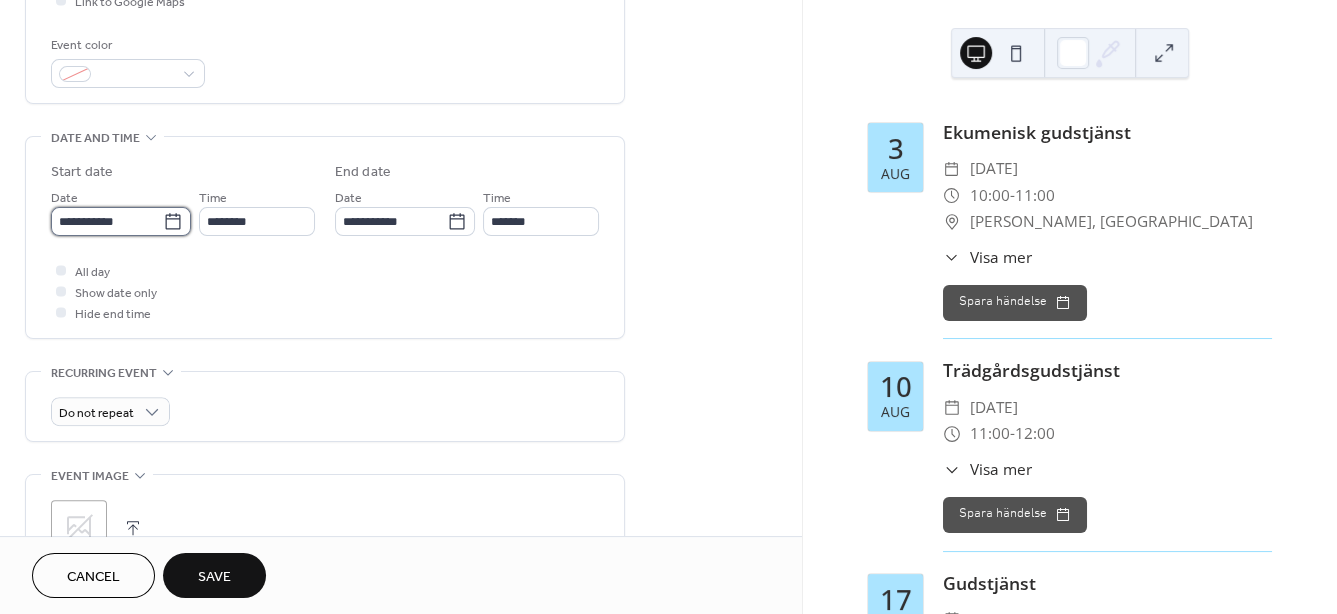 click on "**********" at bounding box center (107, 221) 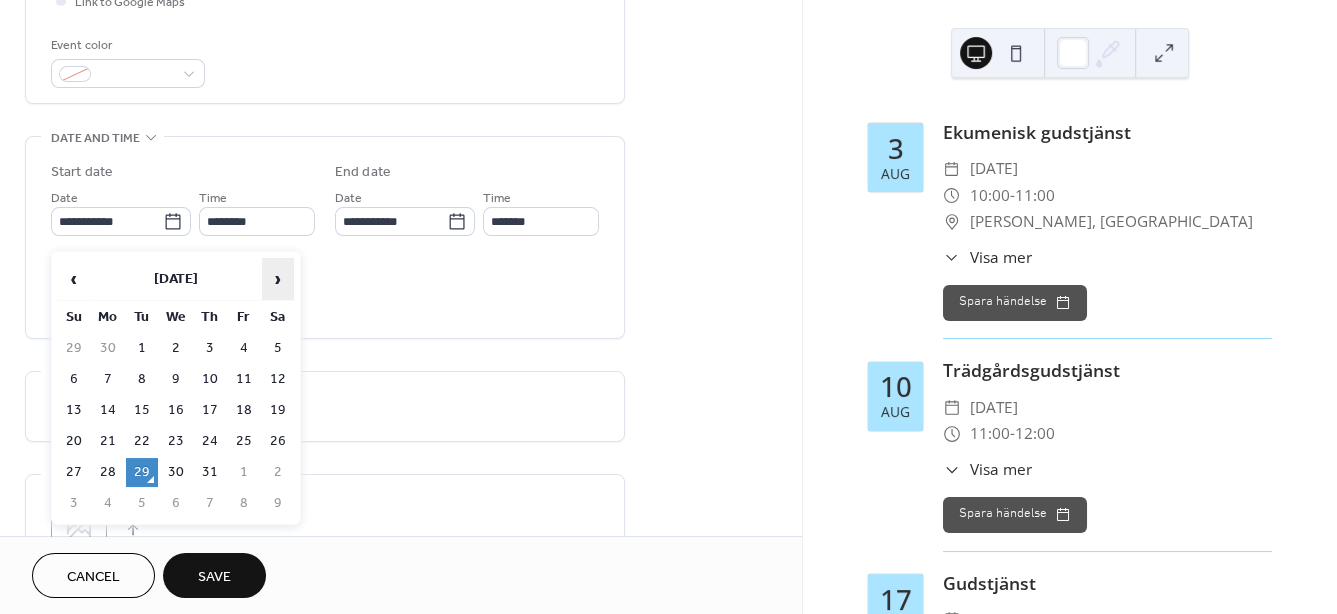 click on "›" at bounding box center (278, 279) 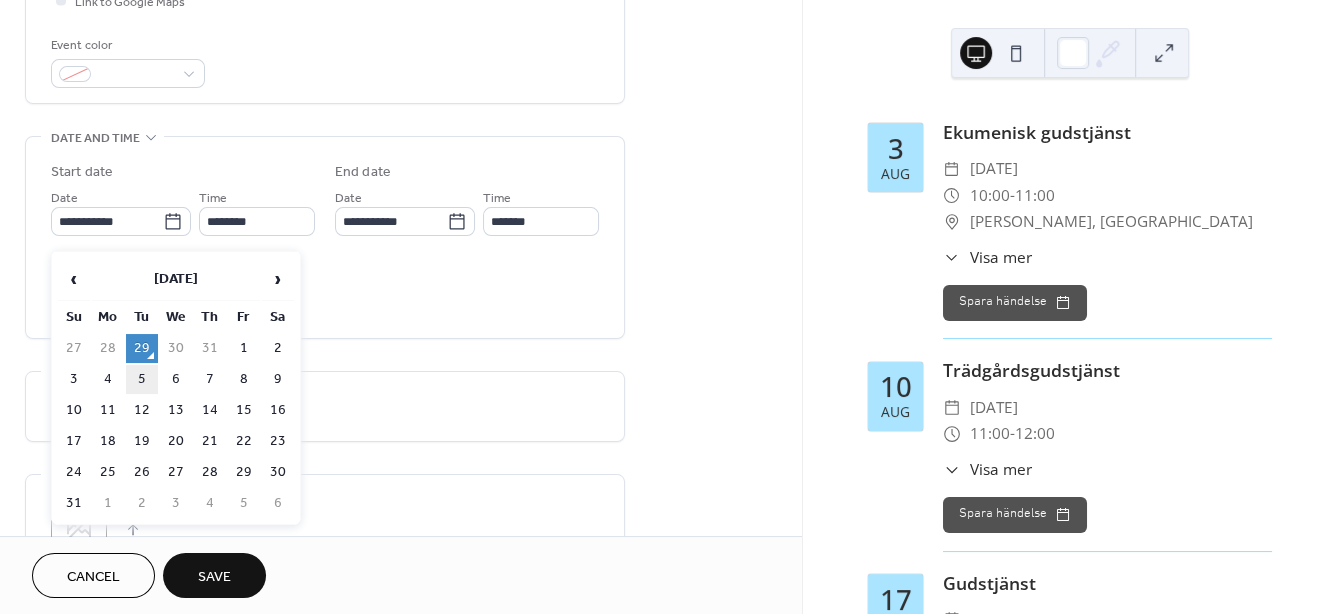 click on "5" at bounding box center [142, 379] 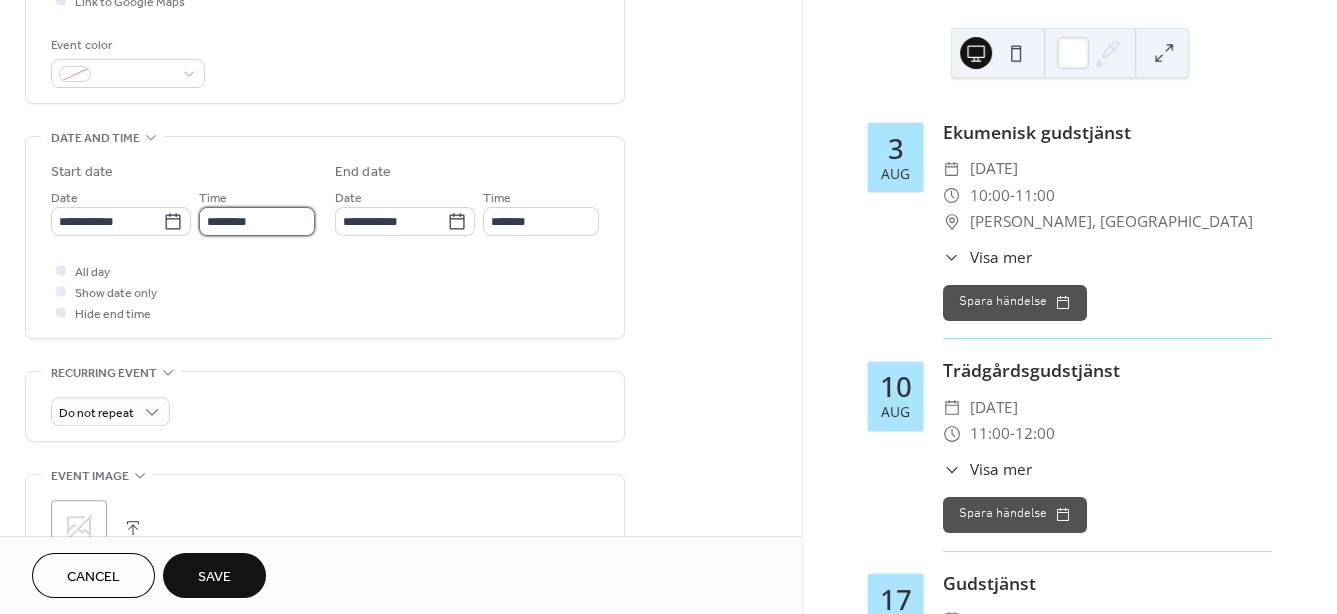 click on "********" at bounding box center [257, 221] 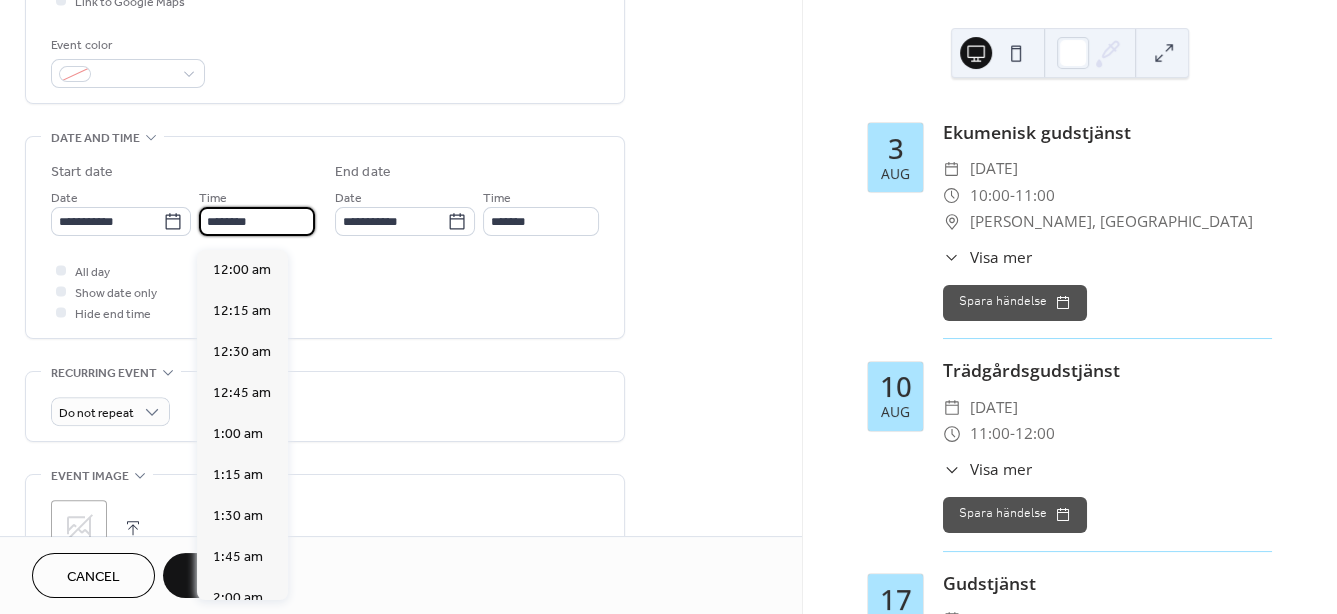 scroll, scrollTop: 1948, scrollLeft: 0, axis: vertical 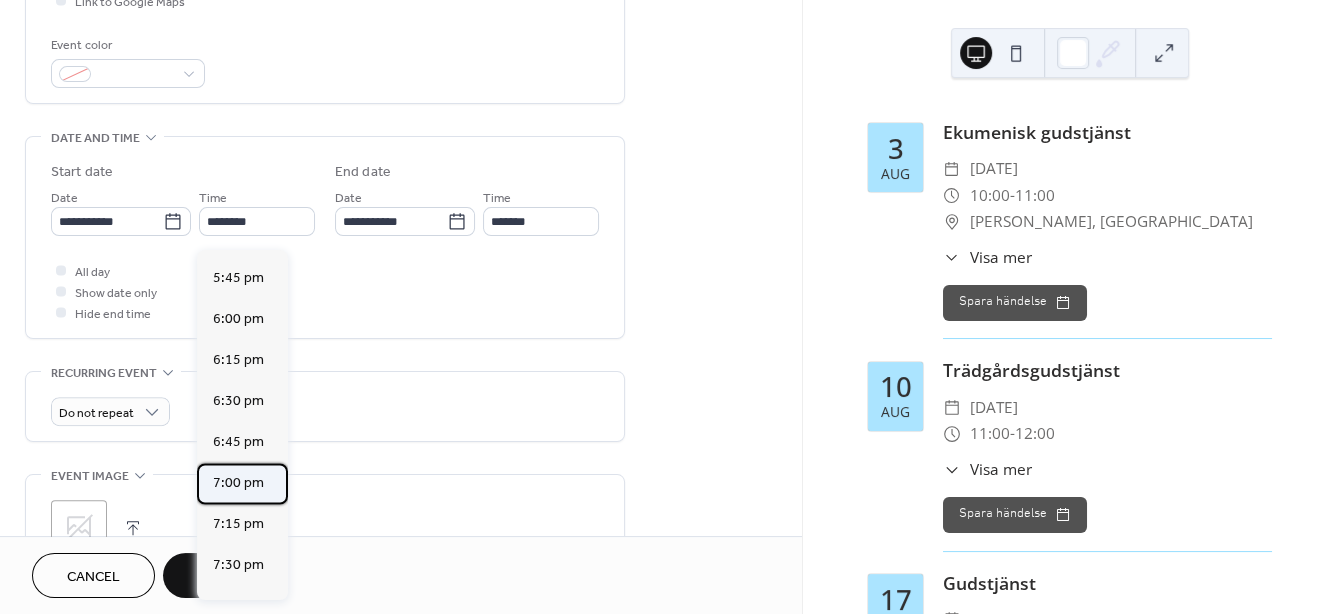 click on "7:00 pm" at bounding box center (238, 483) 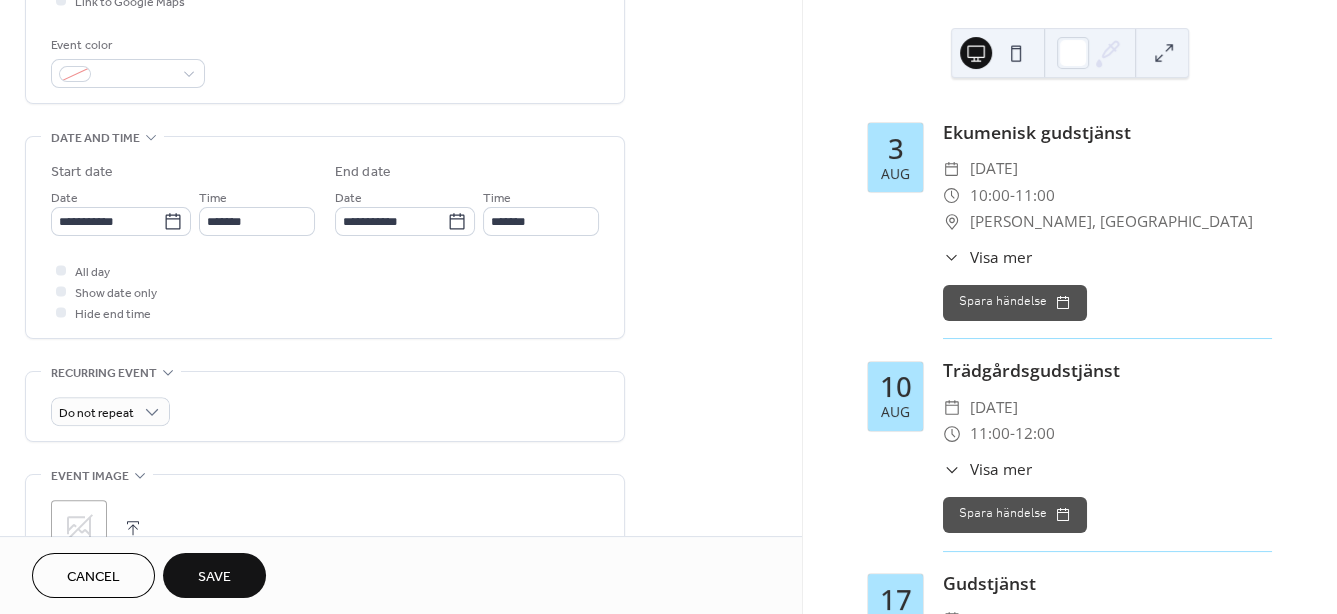 type on "*******" 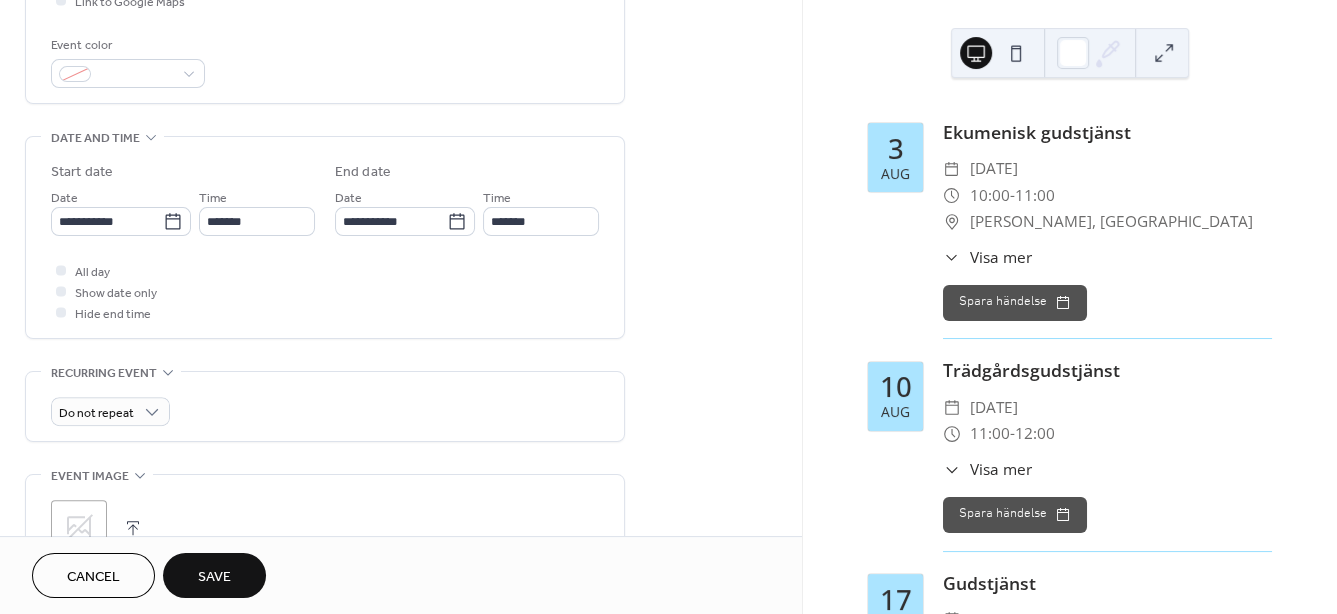 scroll, scrollTop: 801, scrollLeft: 0, axis: vertical 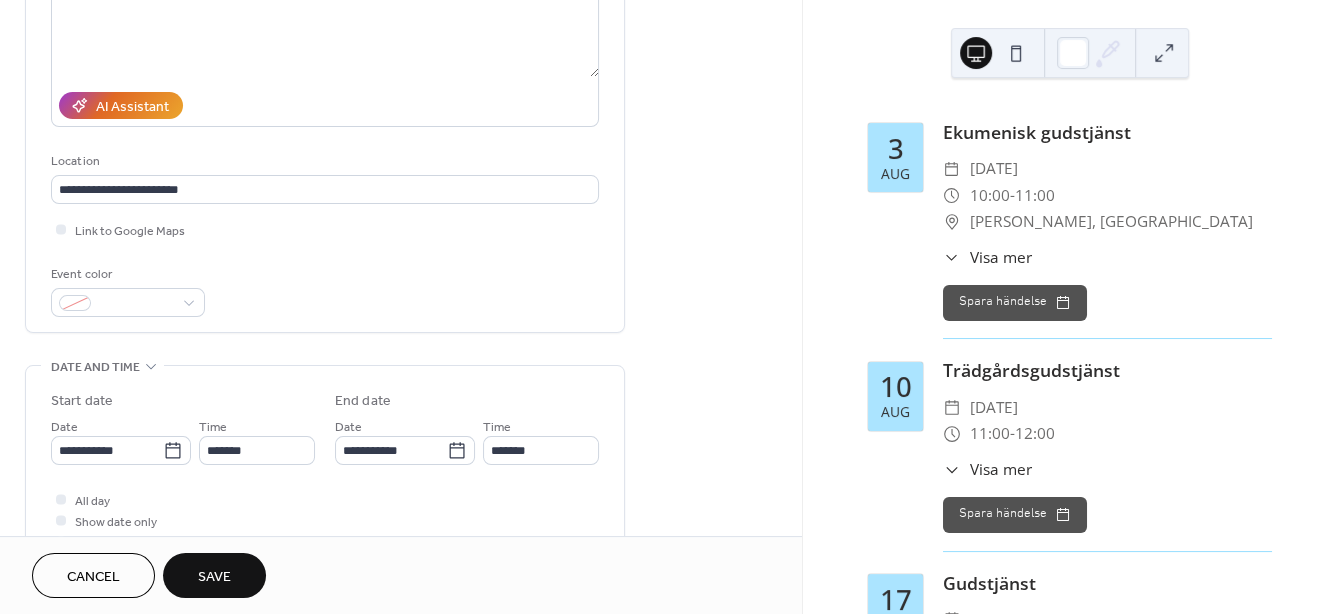 click on "Save" at bounding box center [214, 577] 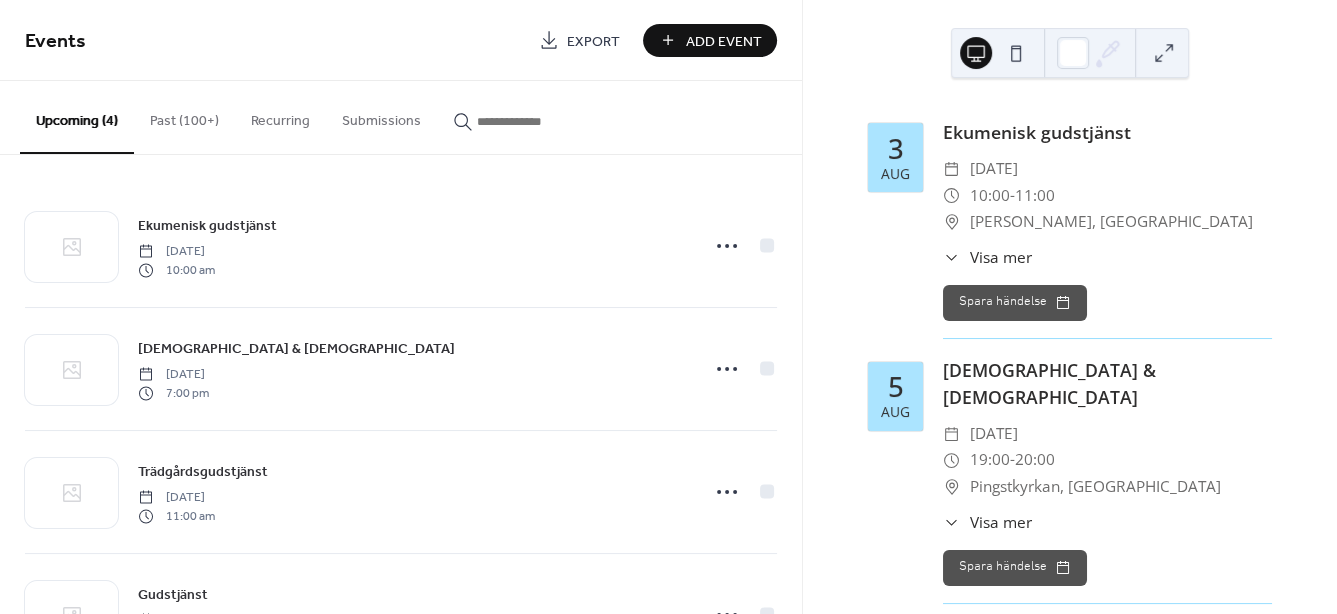 click on "Add Event" at bounding box center (724, 41) 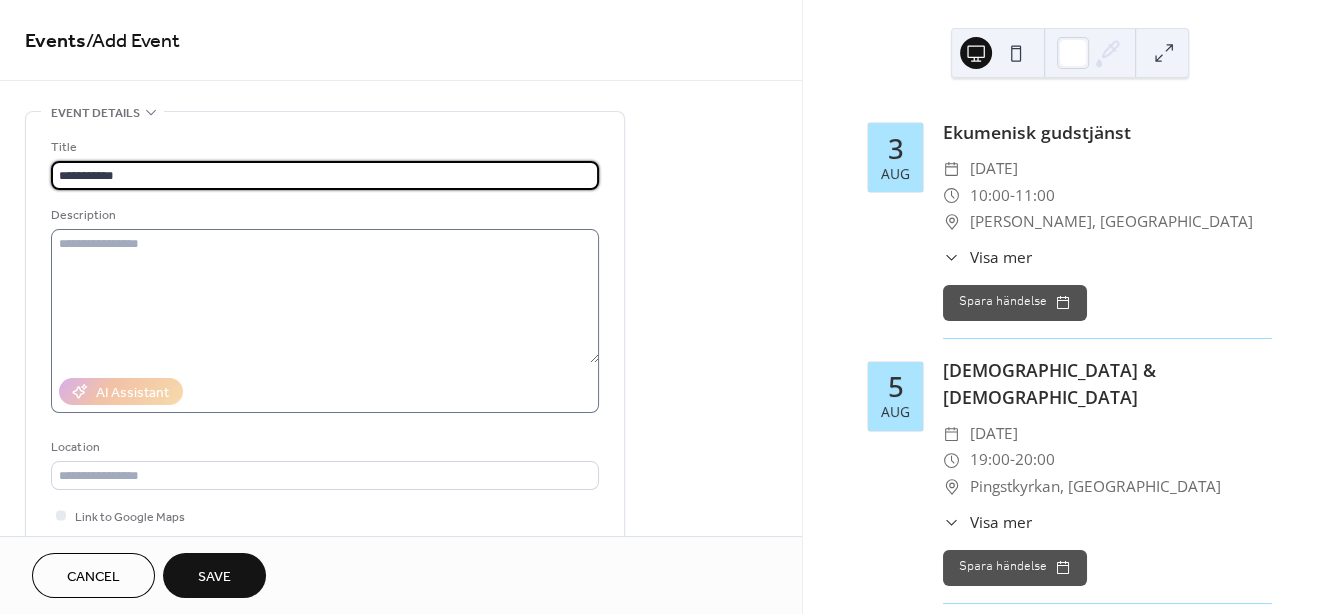 type on "**********" 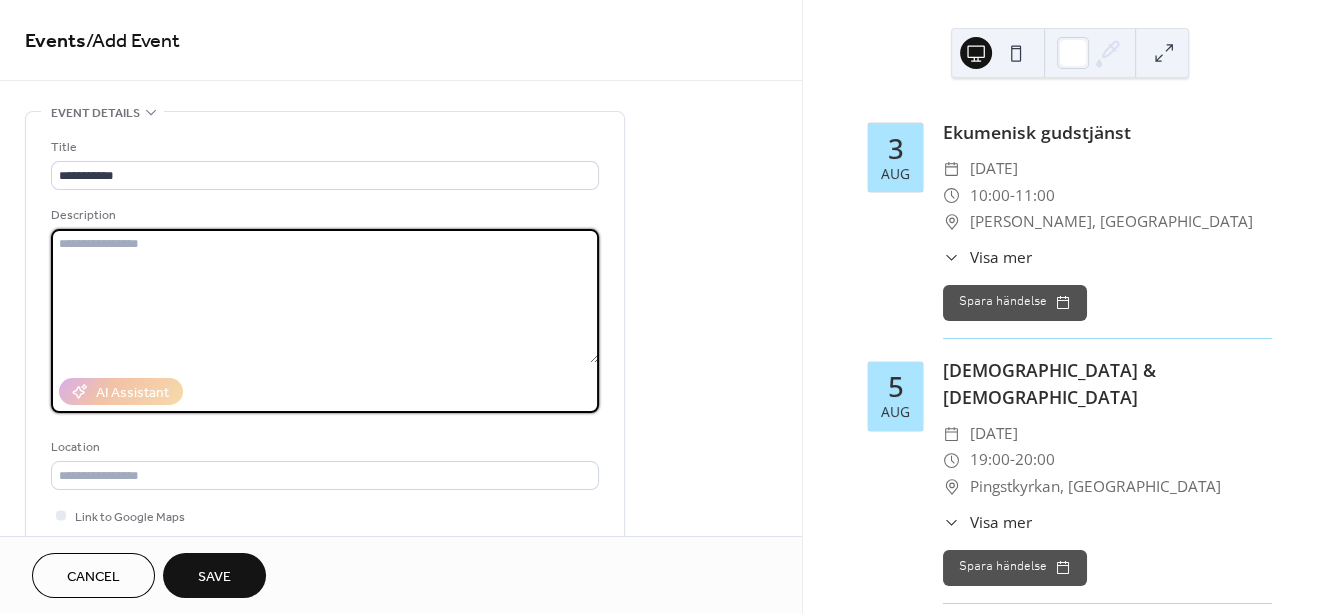 click at bounding box center [325, 296] 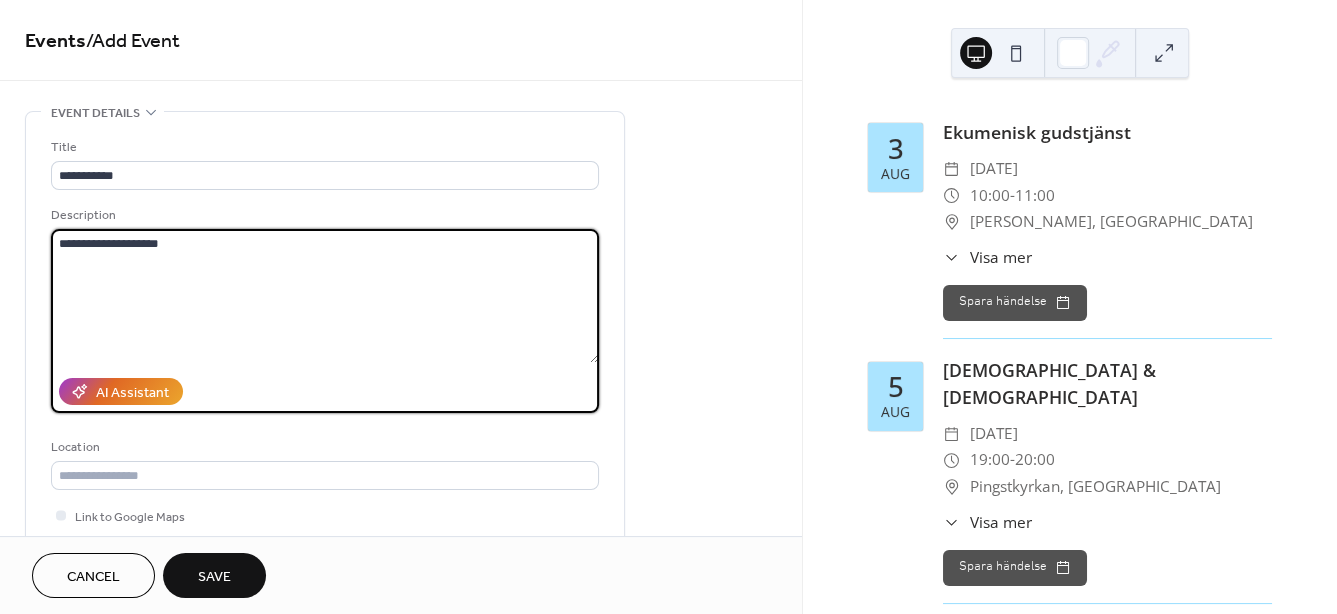 click on "**********" at bounding box center [325, 296] 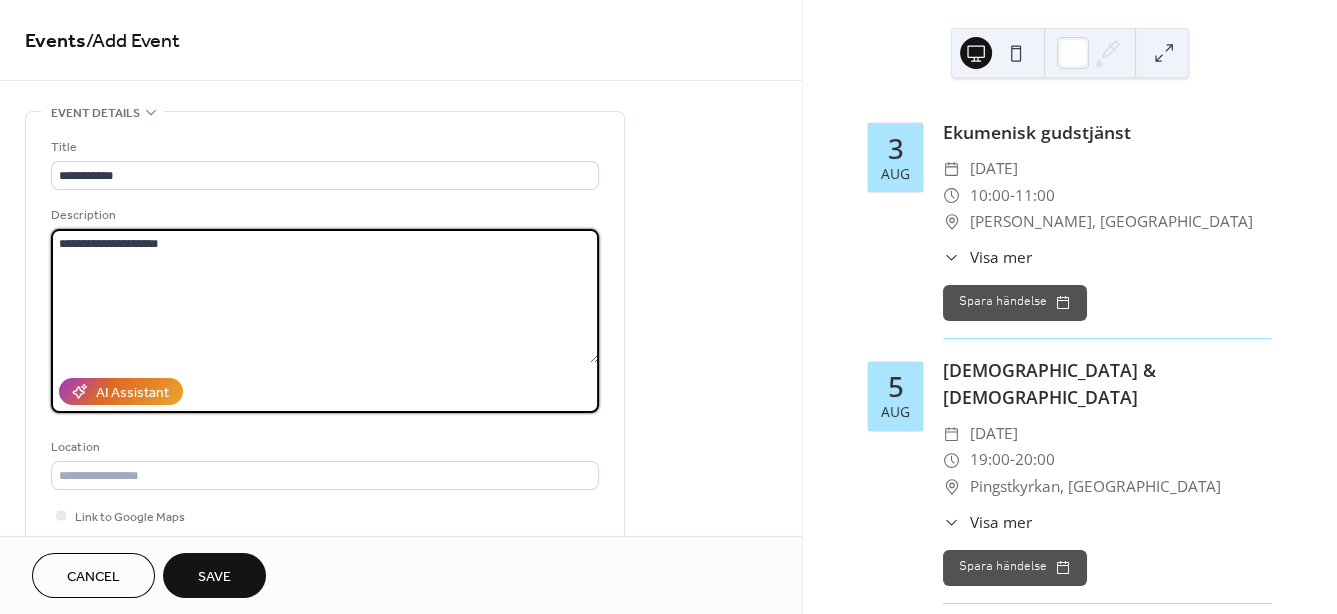 click on "**********" at bounding box center (325, 296) 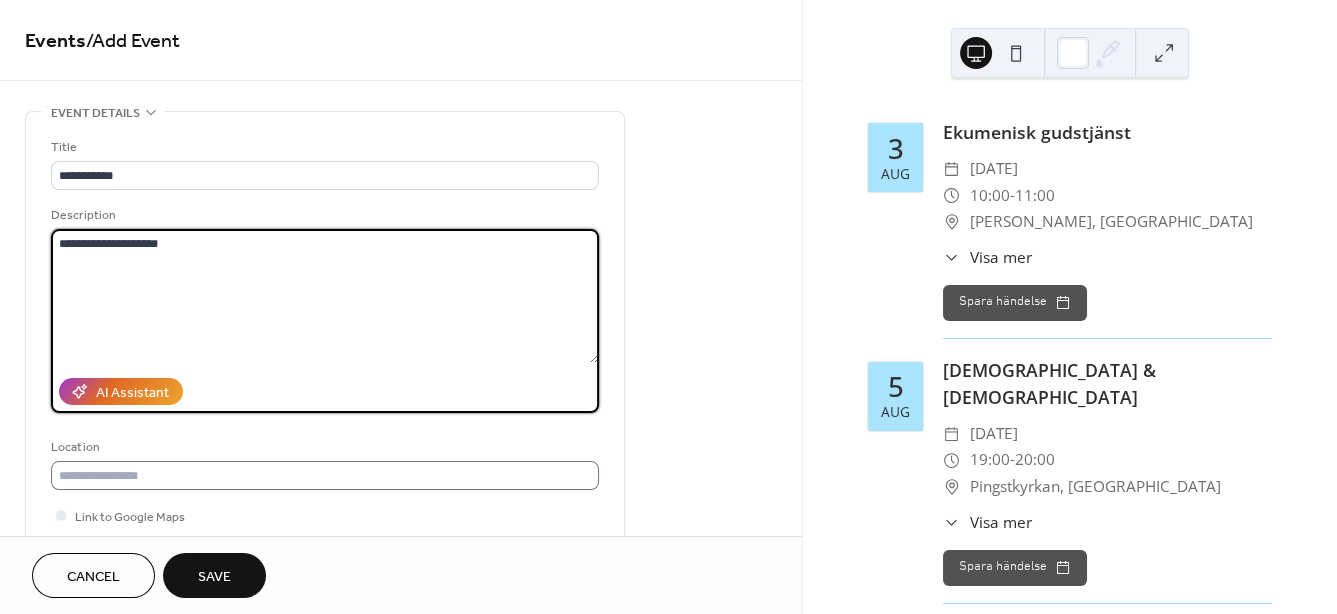type on "**********" 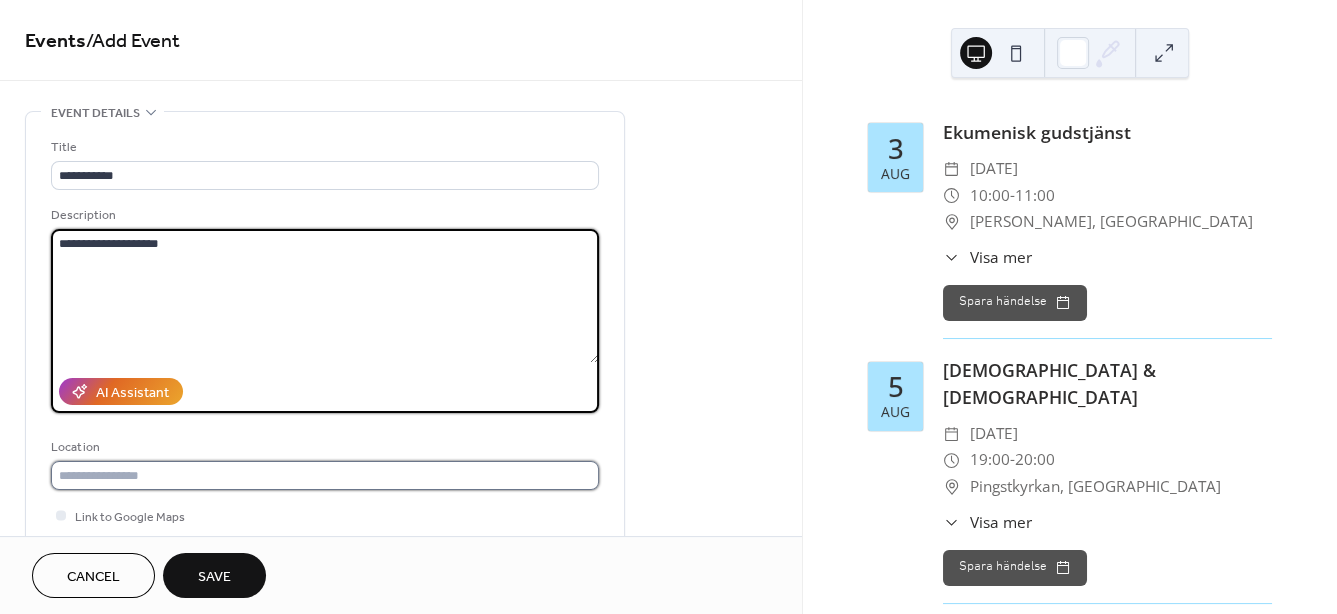 click at bounding box center (325, 475) 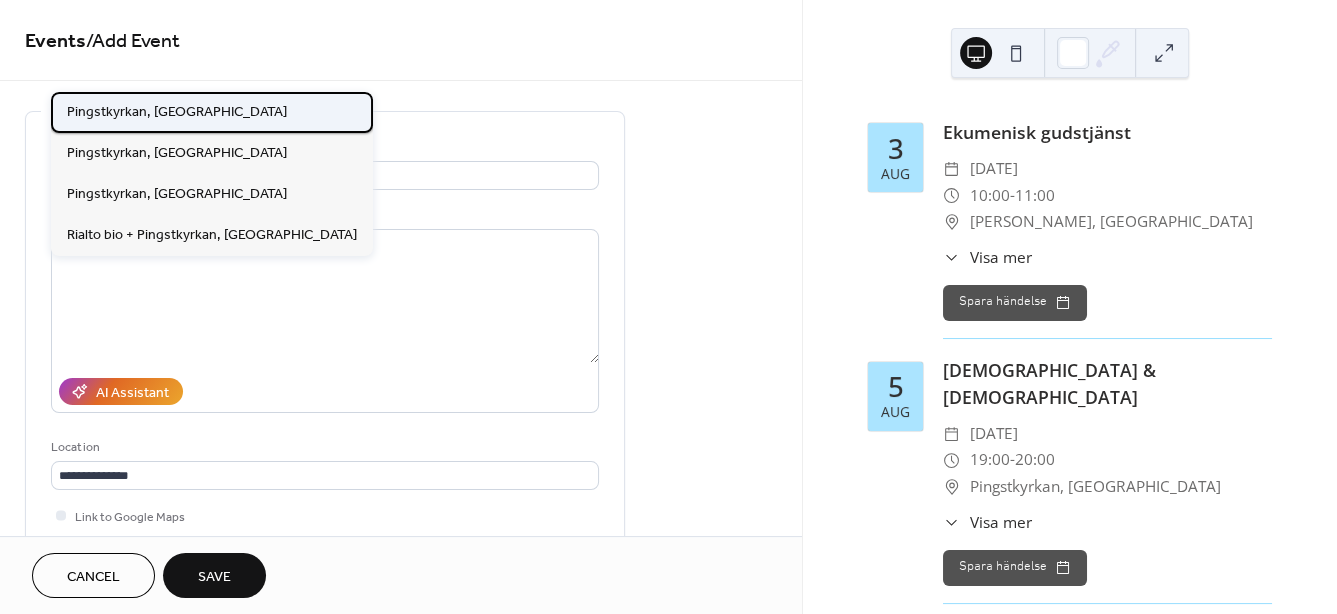 click on "Pingstkyrkan, [GEOGRAPHIC_DATA]" at bounding box center [177, 111] 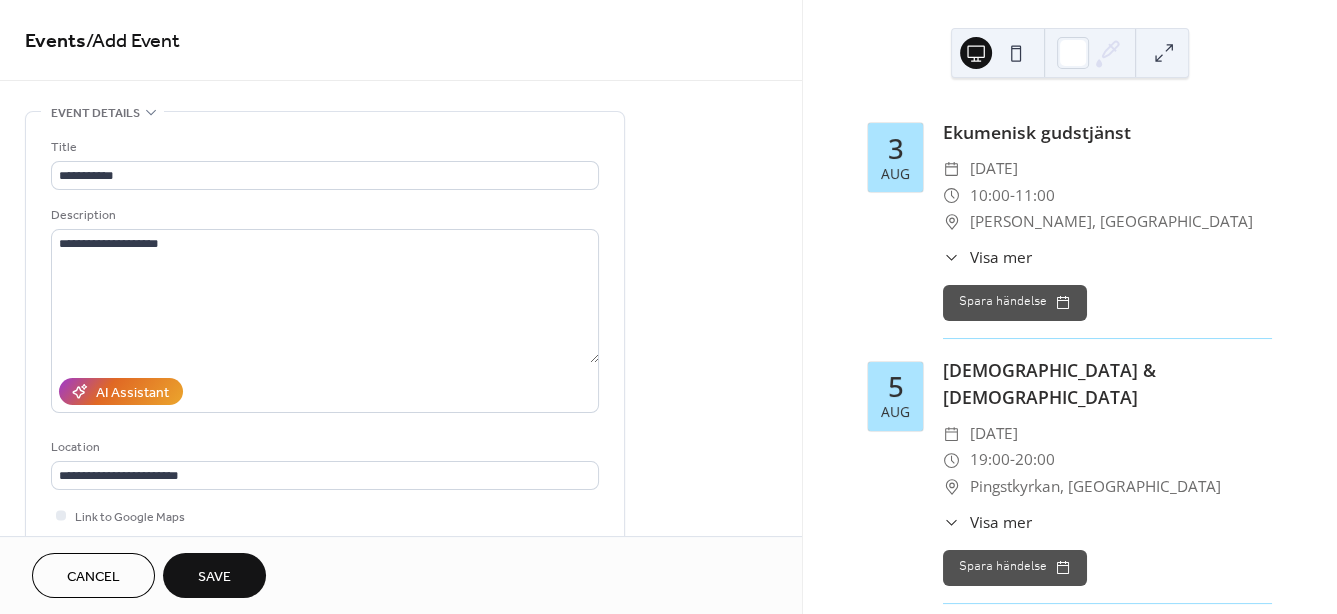 scroll, scrollTop: 515, scrollLeft: 0, axis: vertical 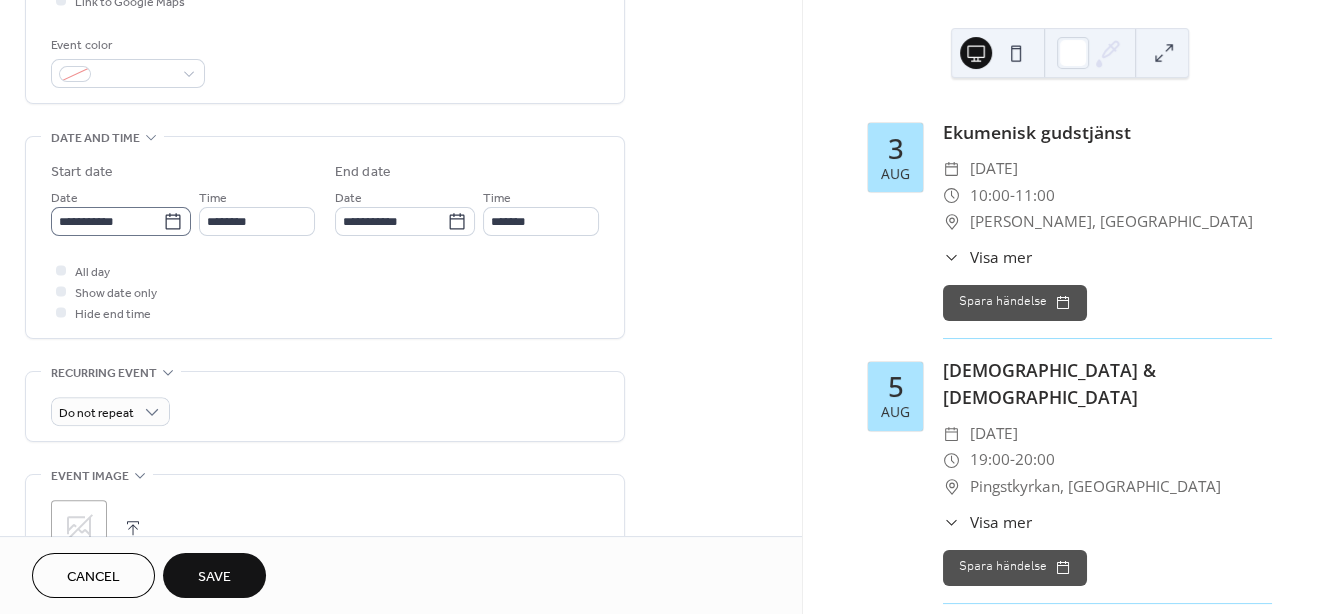 click 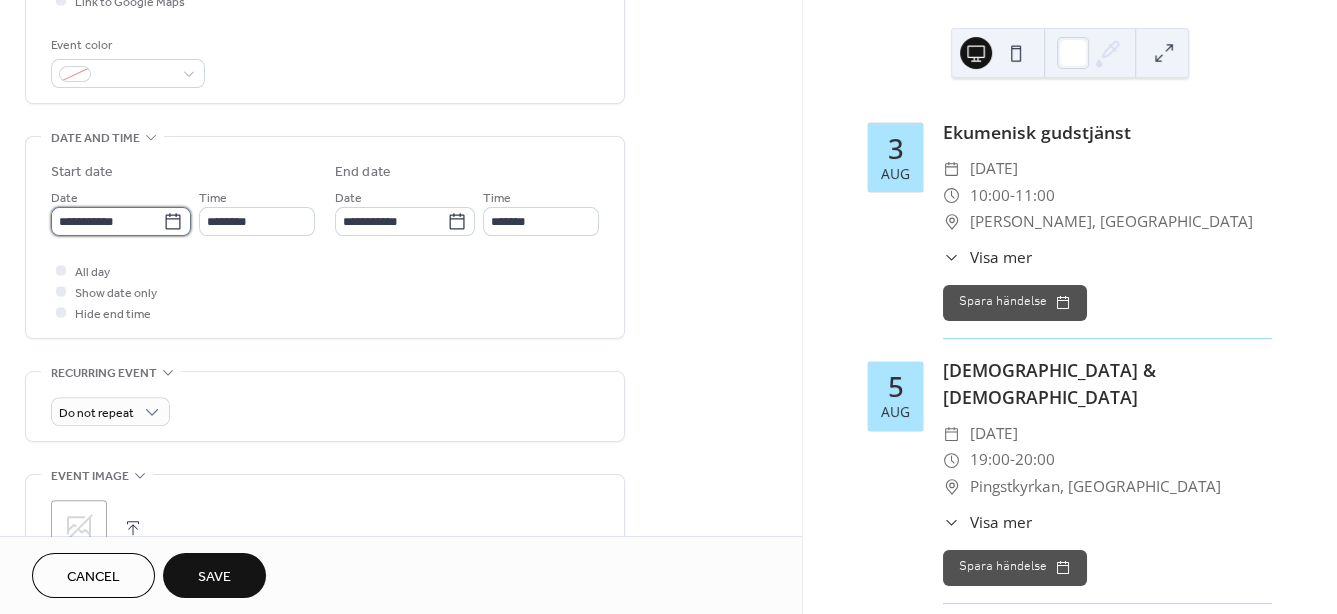 click on "**********" at bounding box center (107, 221) 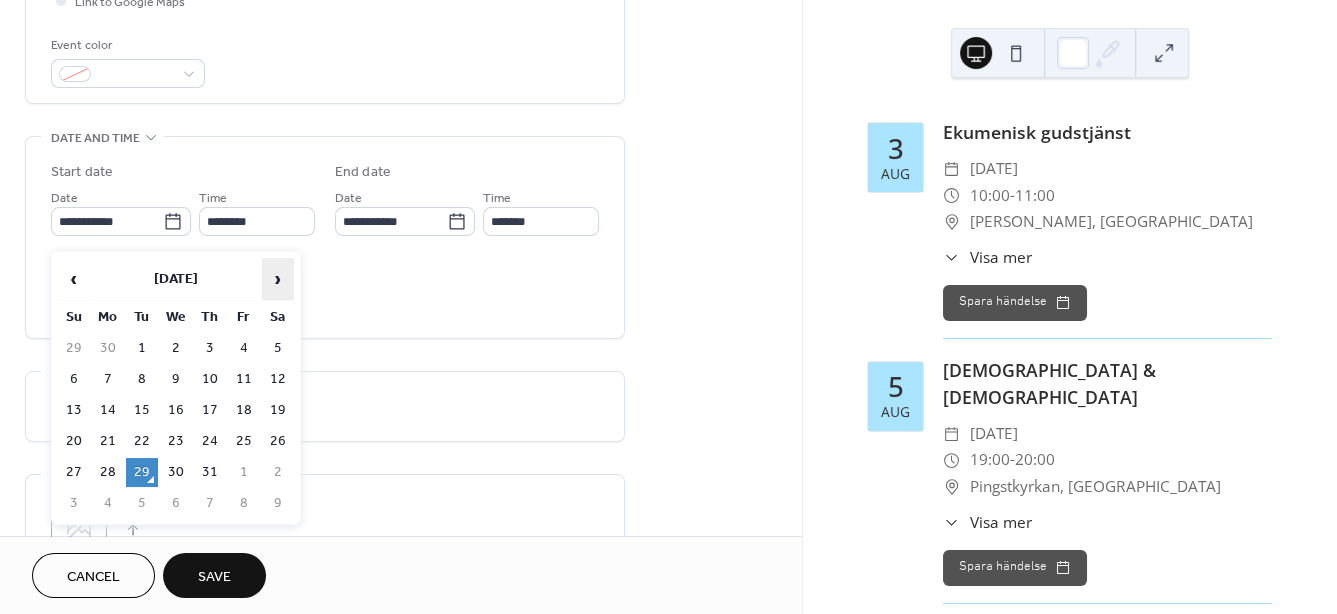 click on "›" at bounding box center (278, 279) 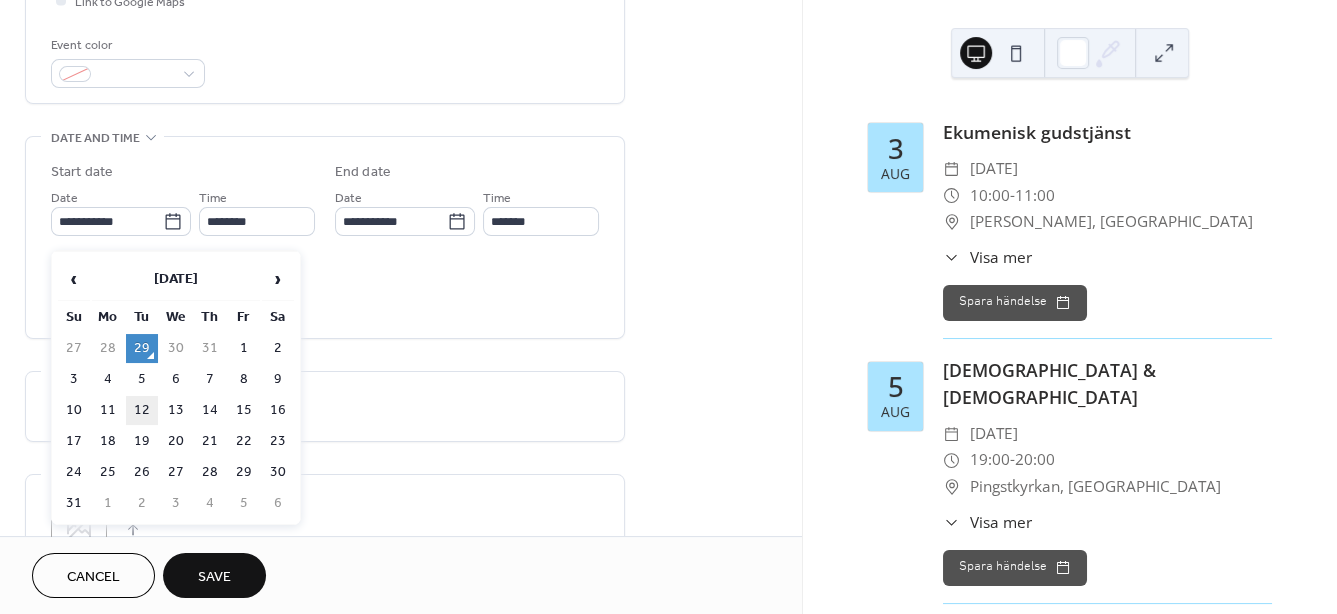 click on "12" at bounding box center (142, 410) 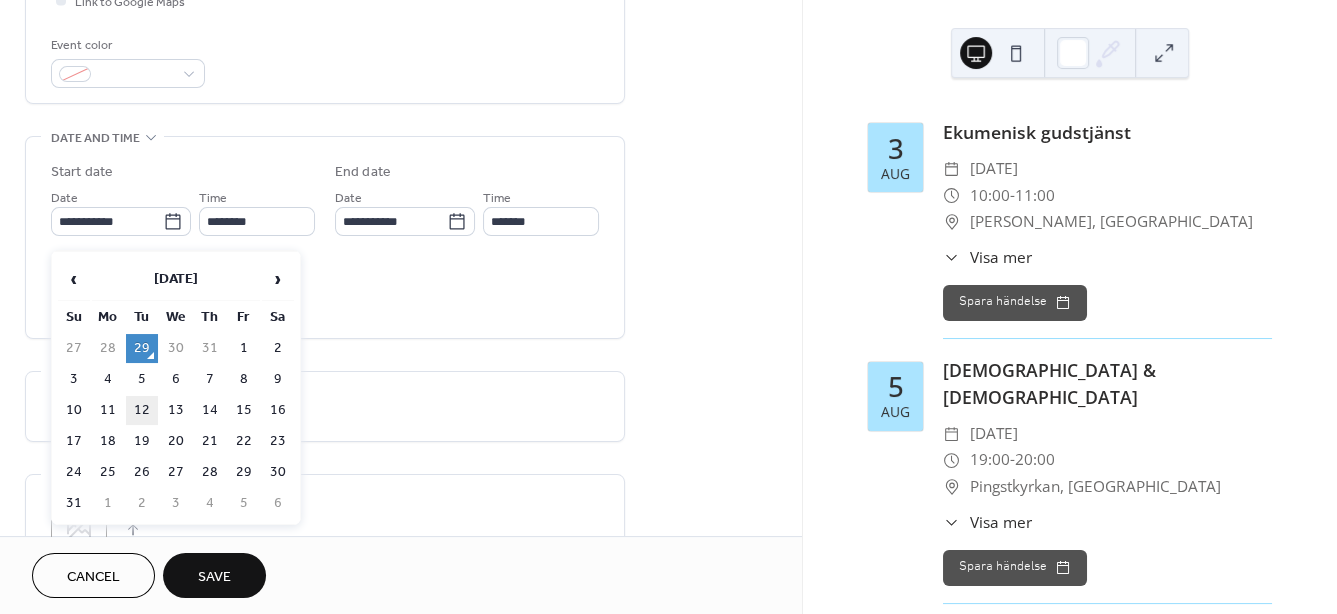 type on "**********" 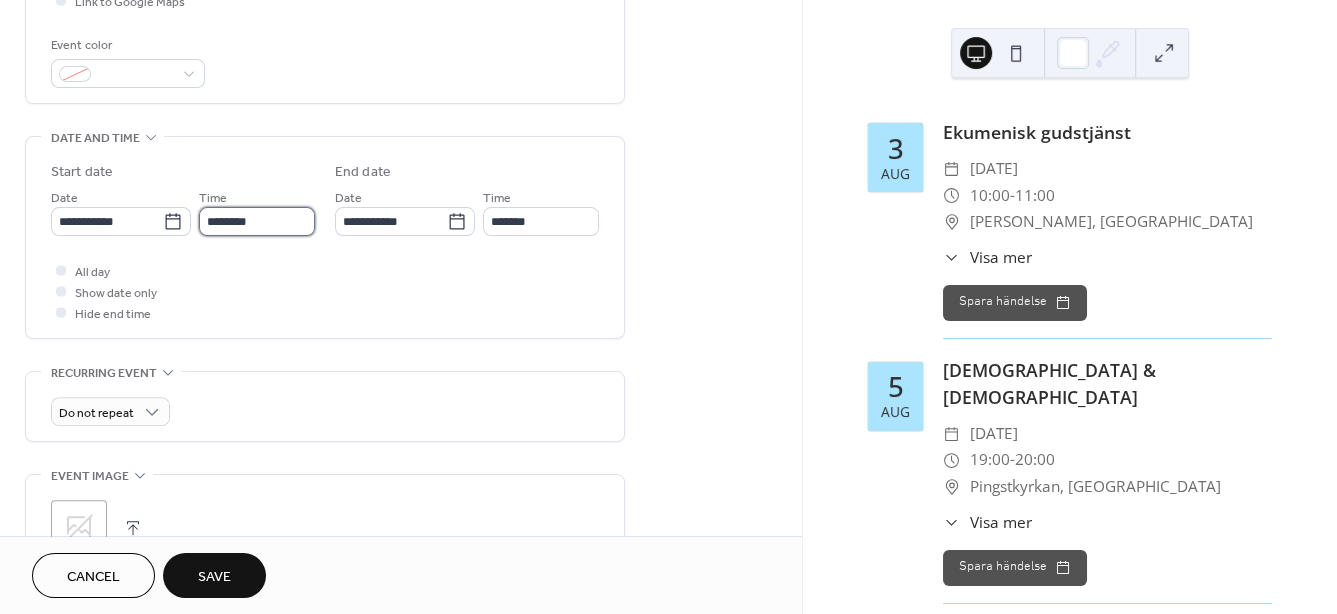 click on "********" at bounding box center (257, 221) 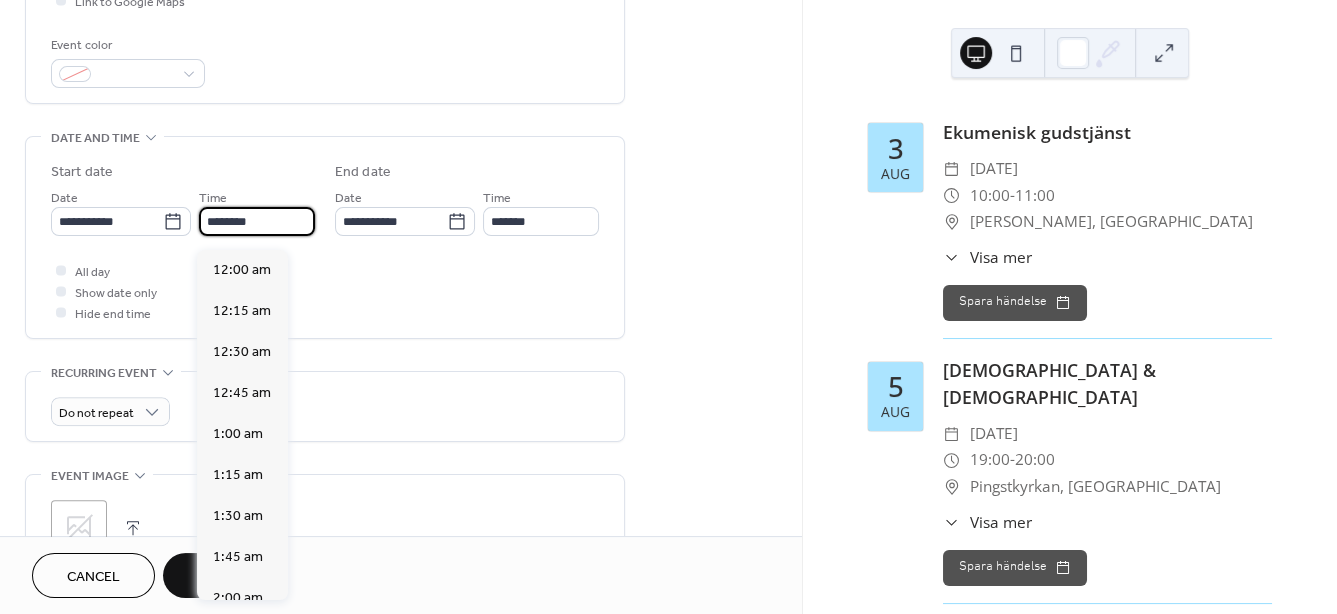 scroll, scrollTop: 1948, scrollLeft: 0, axis: vertical 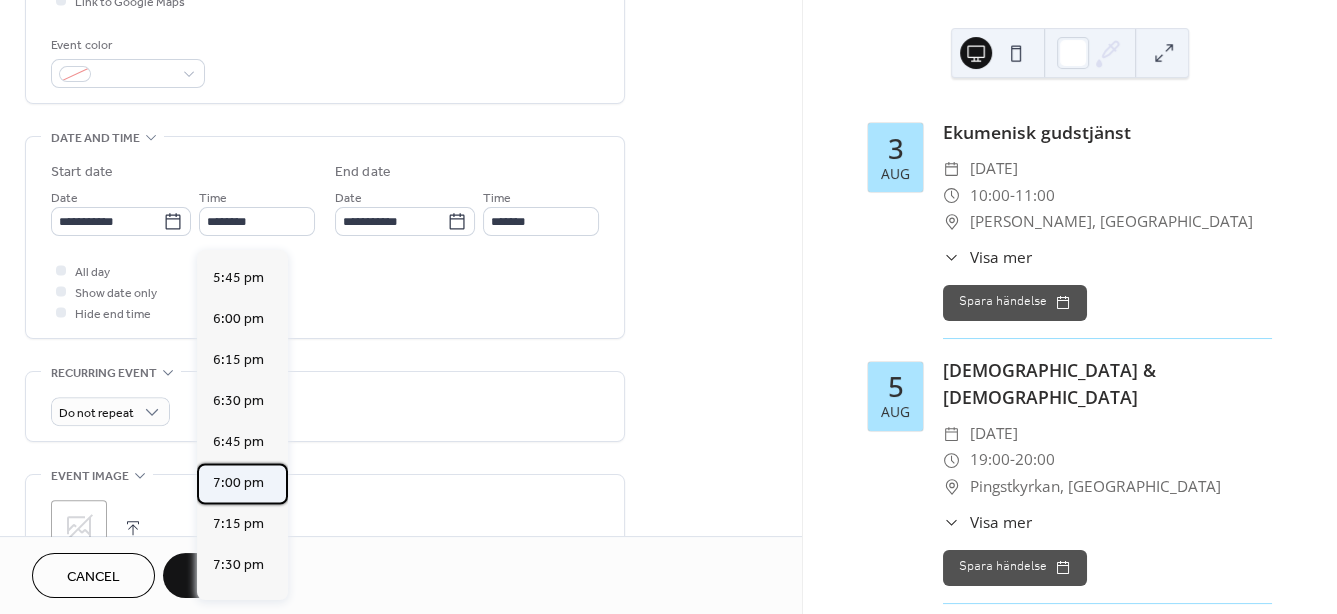 click on "7:00 pm" at bounding box center (238, 483) 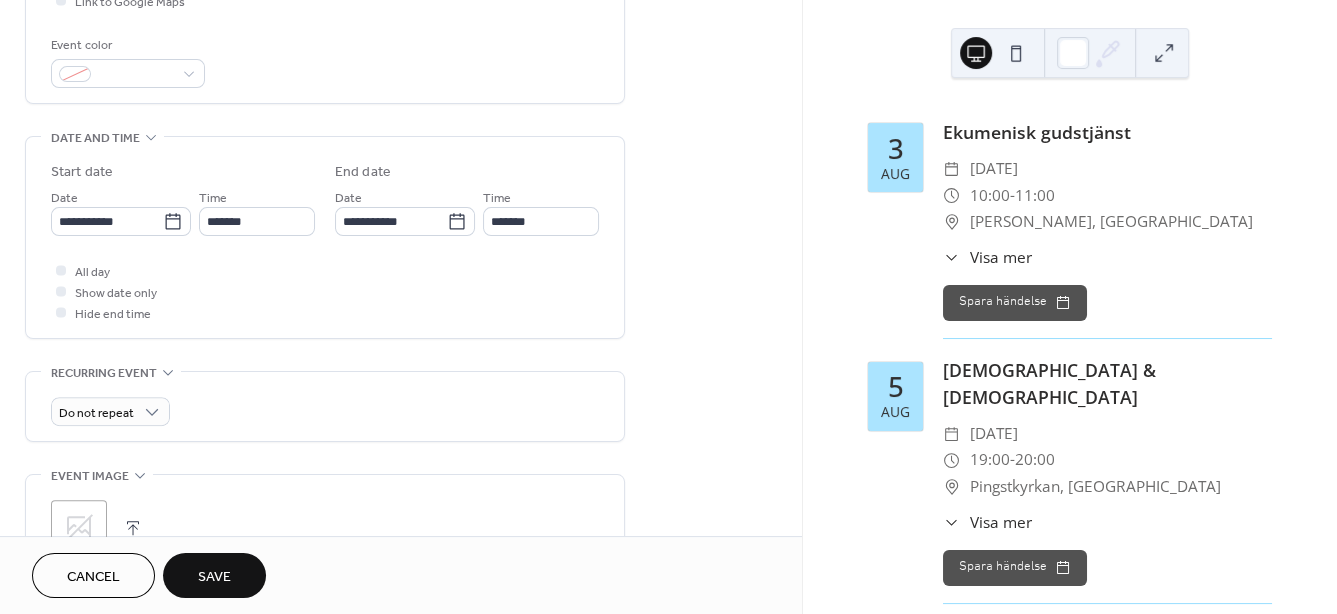 type on "*******" 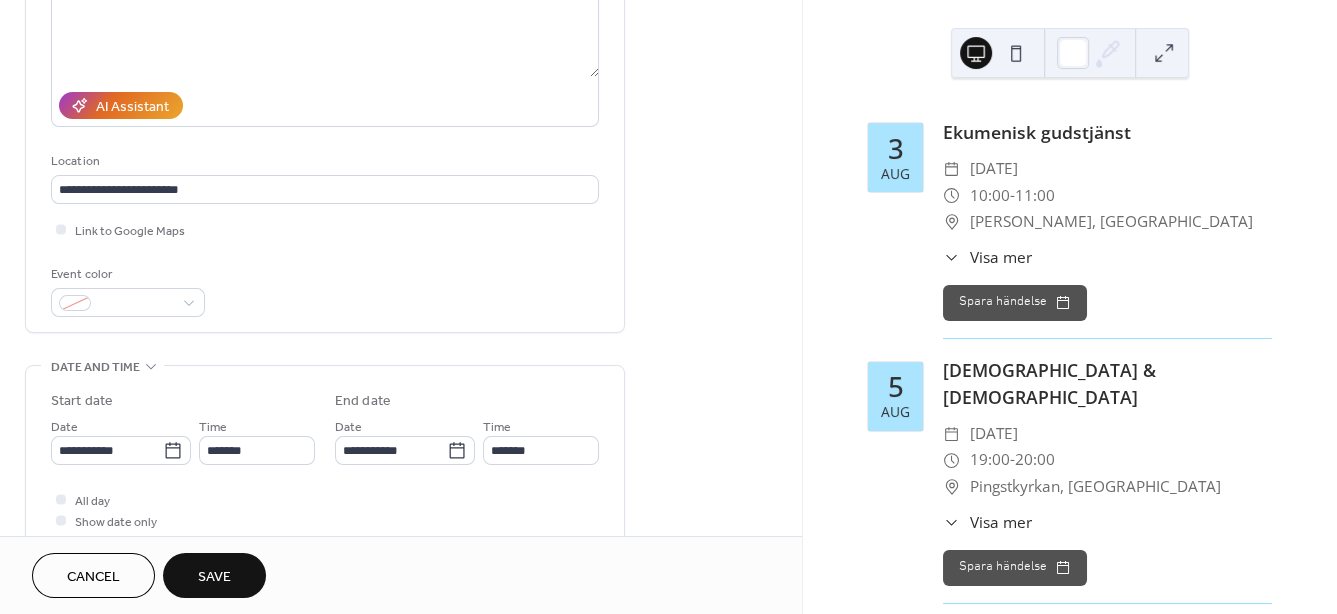 scroll, scrollTop: 0, scrollLeft: 0, axis: both 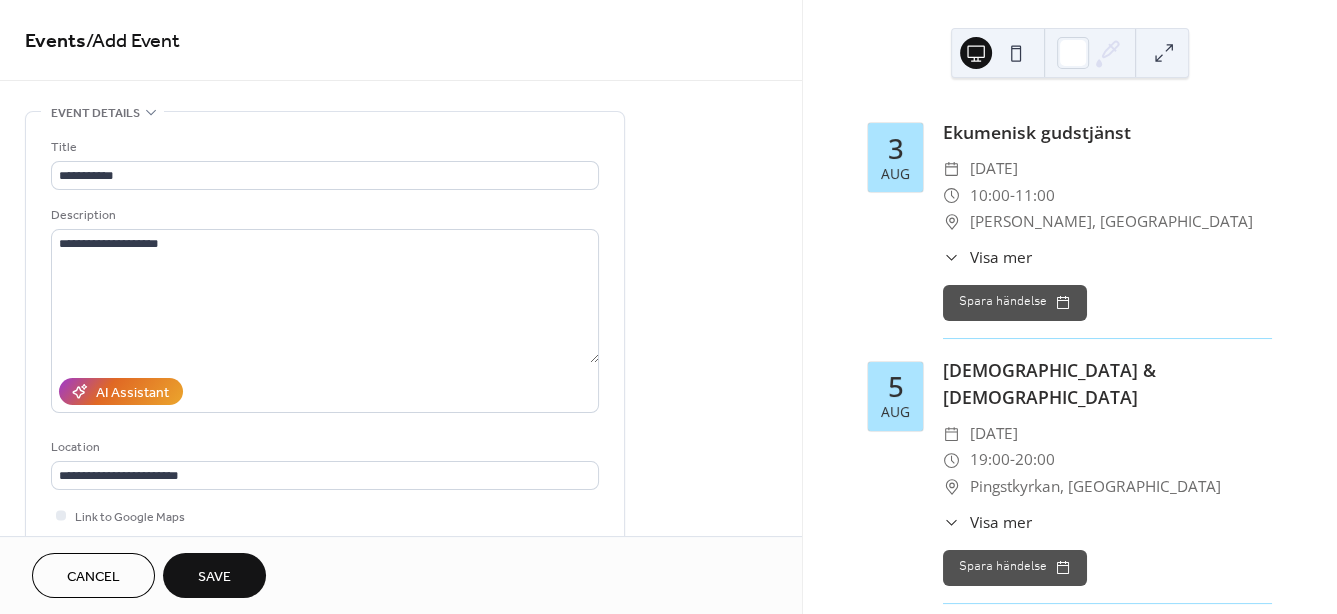 click on "Save" at bounding box center (214, 577) 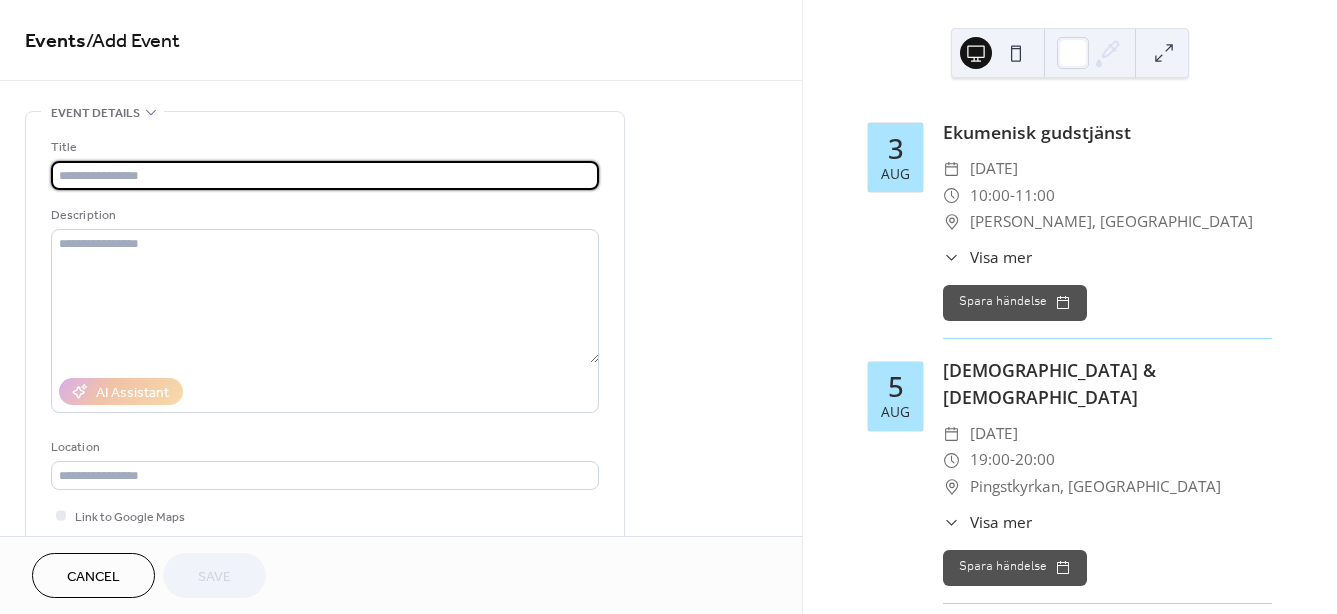scroll, scrollTop: 0, scrollLeft: 0, axis: both 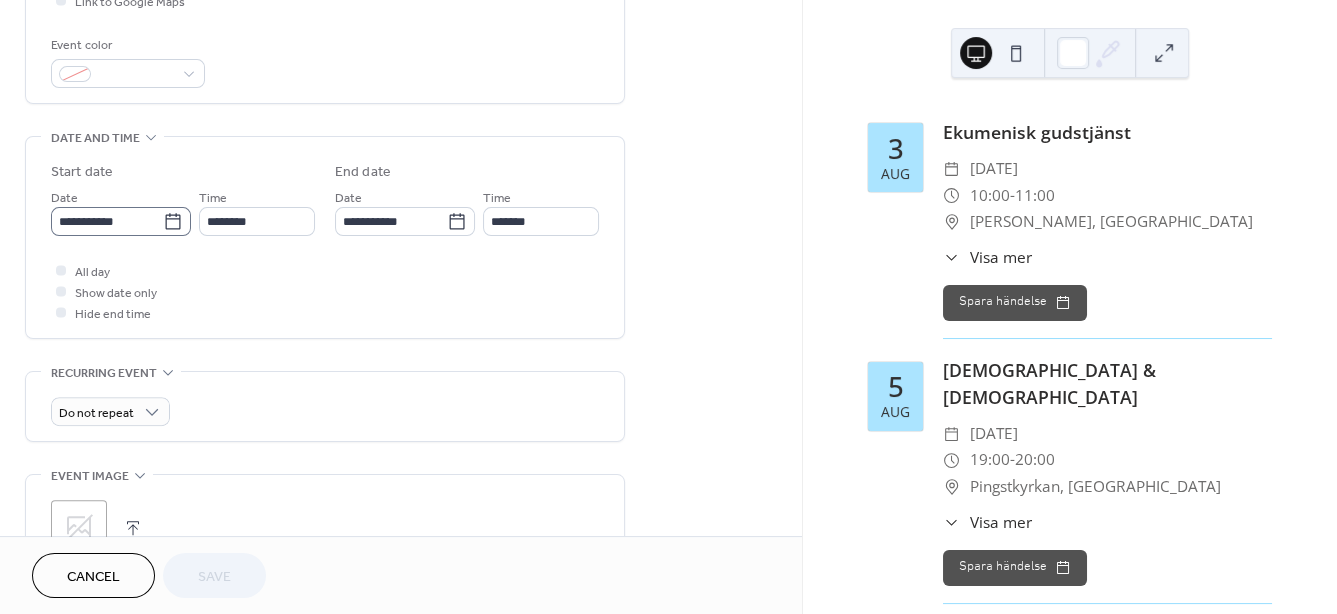 click 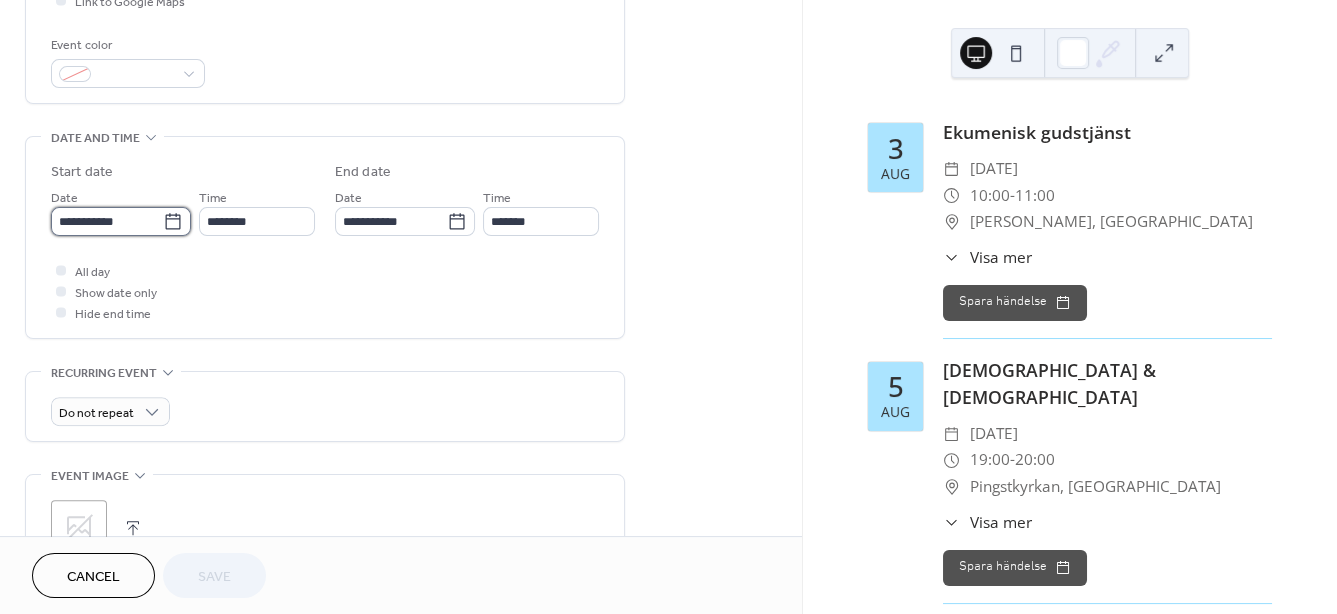 click on "**********" at bounding box center [107, 221] 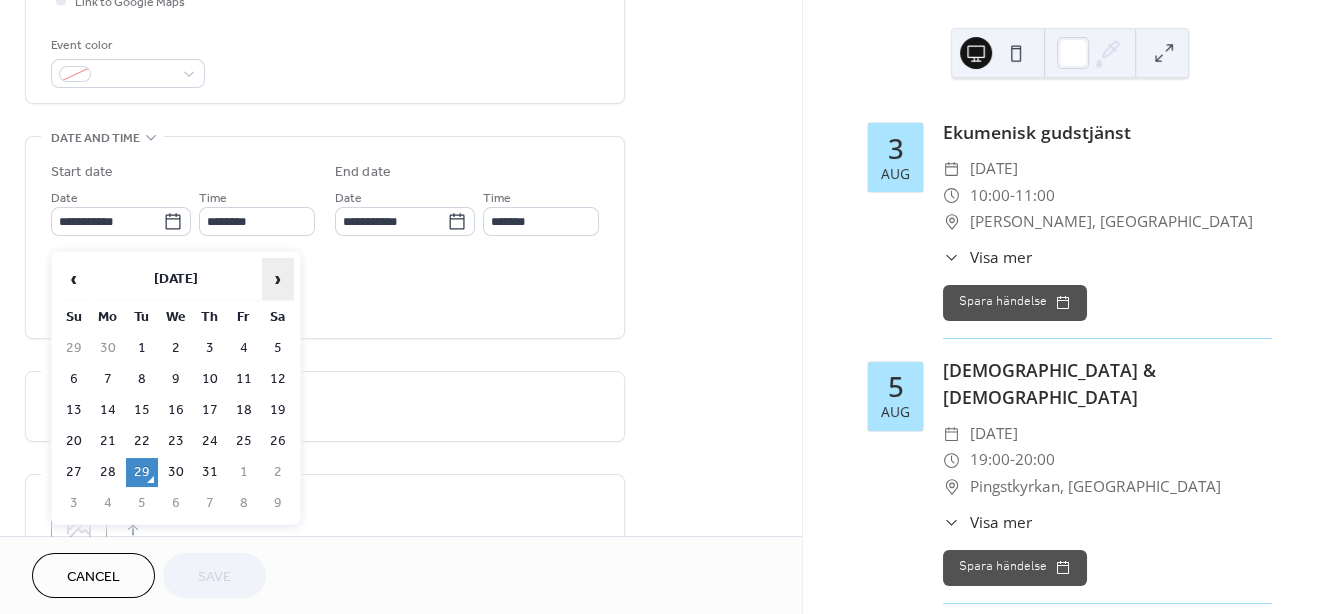 click on "›" at bounding box center (278, 279) 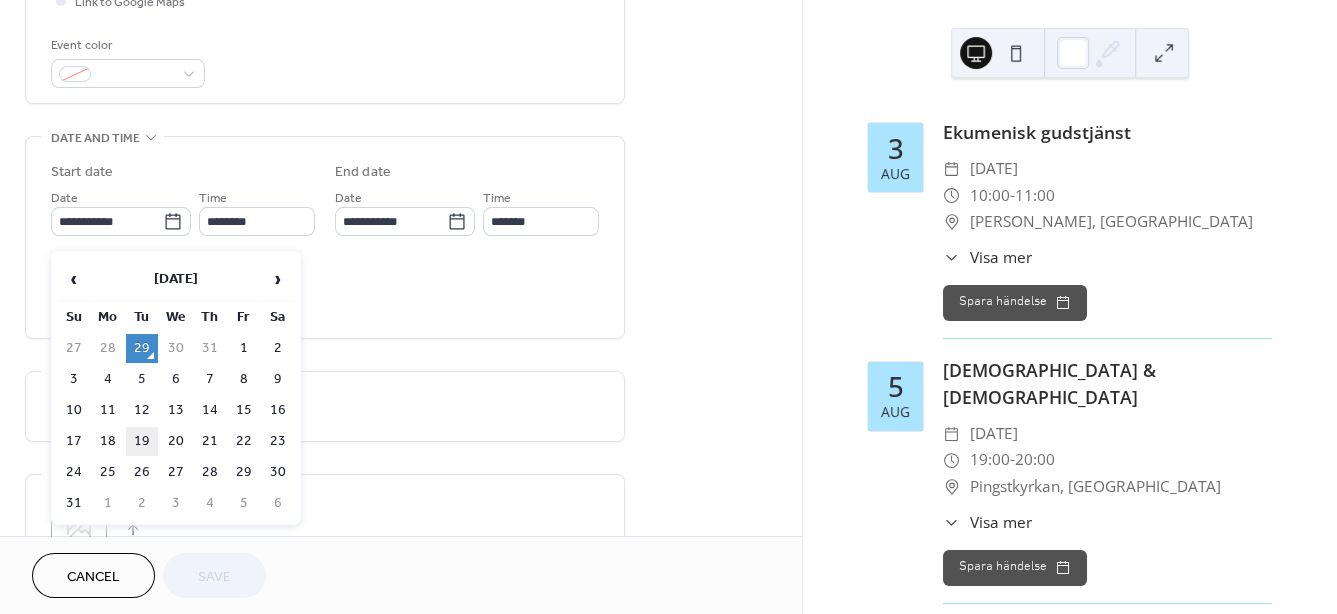 click on "19" at bounding box center [142, 441] 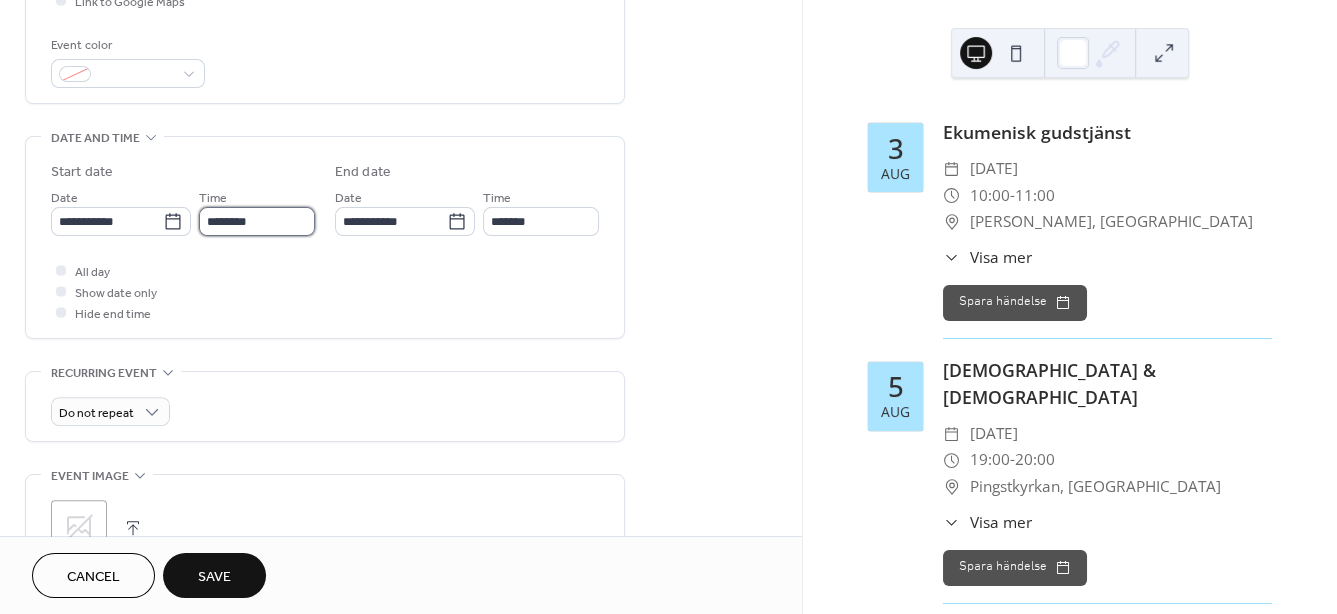 click on "********" at bounding box center [257, 221] 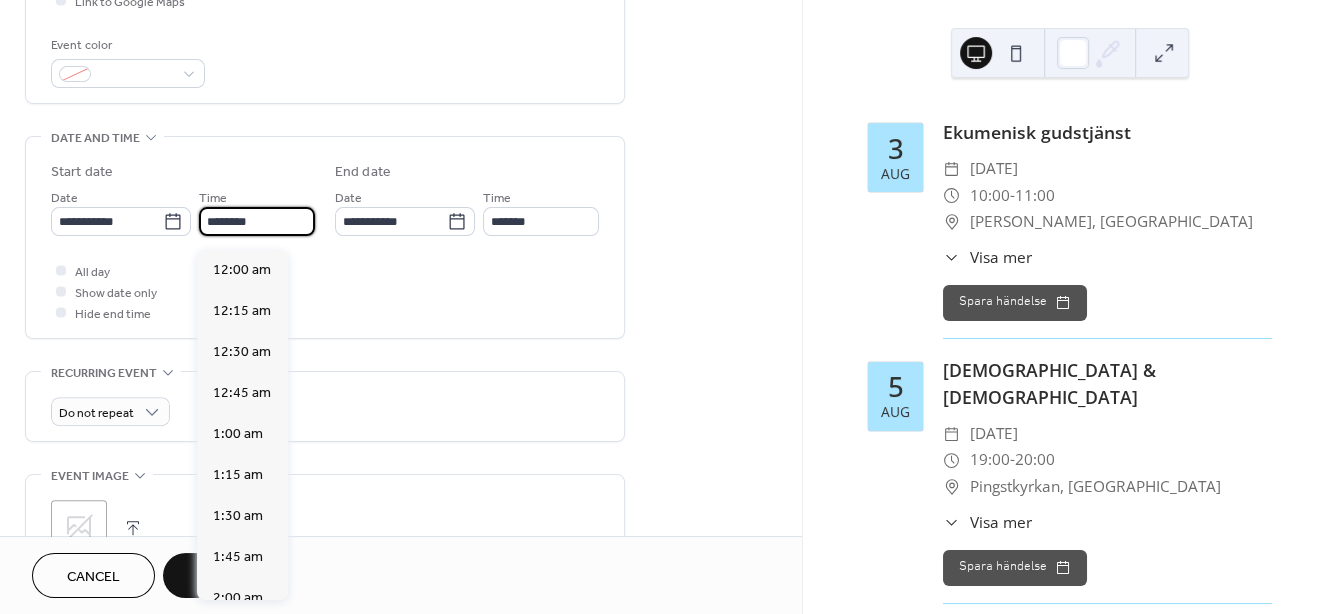scroll, scrollTop: 1948, scrollLeft: 0, axis: vertical 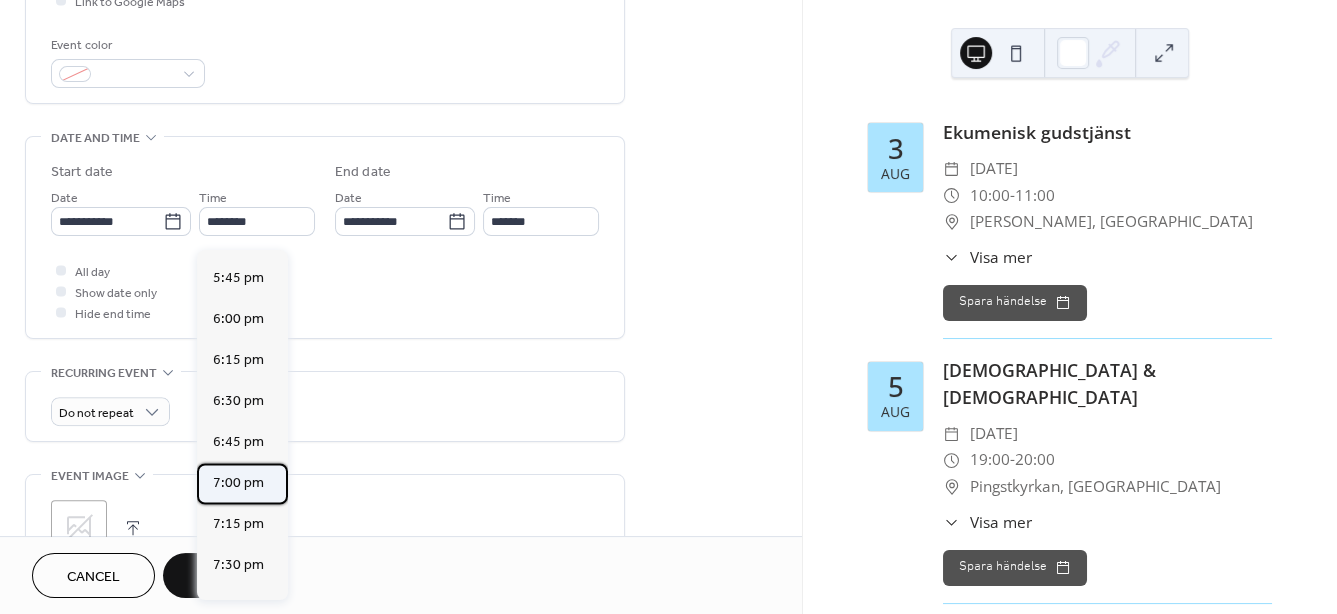 click on "7:00 pm" at bounding box center (238, 483) 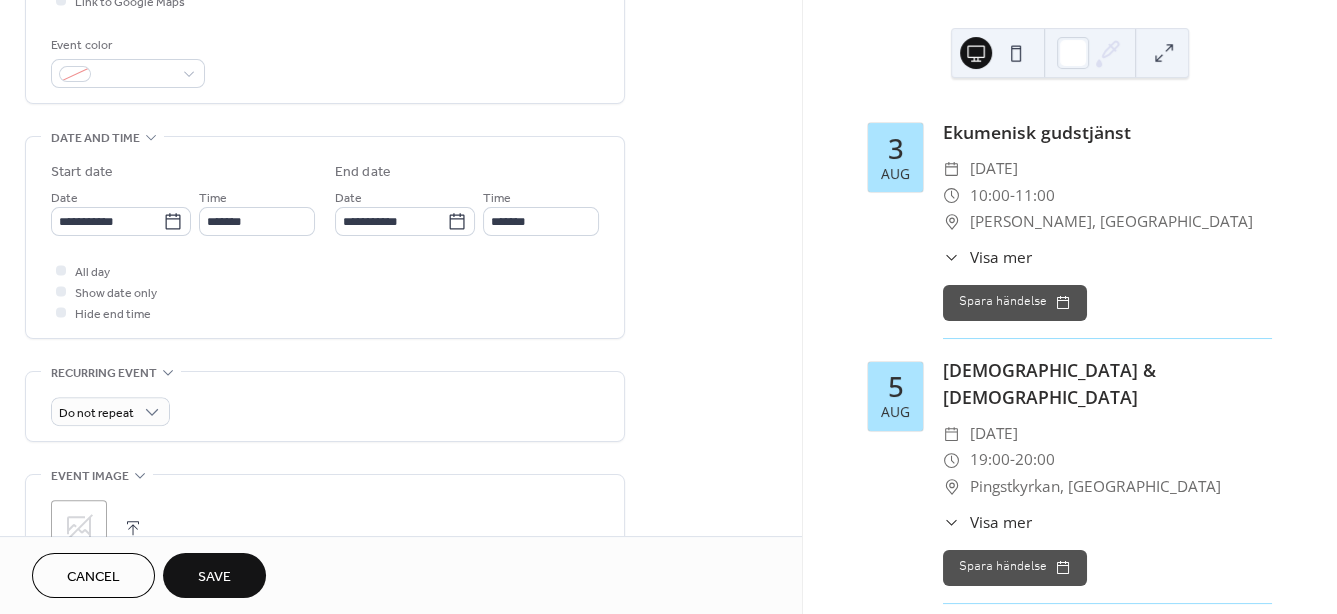 type on "*******" 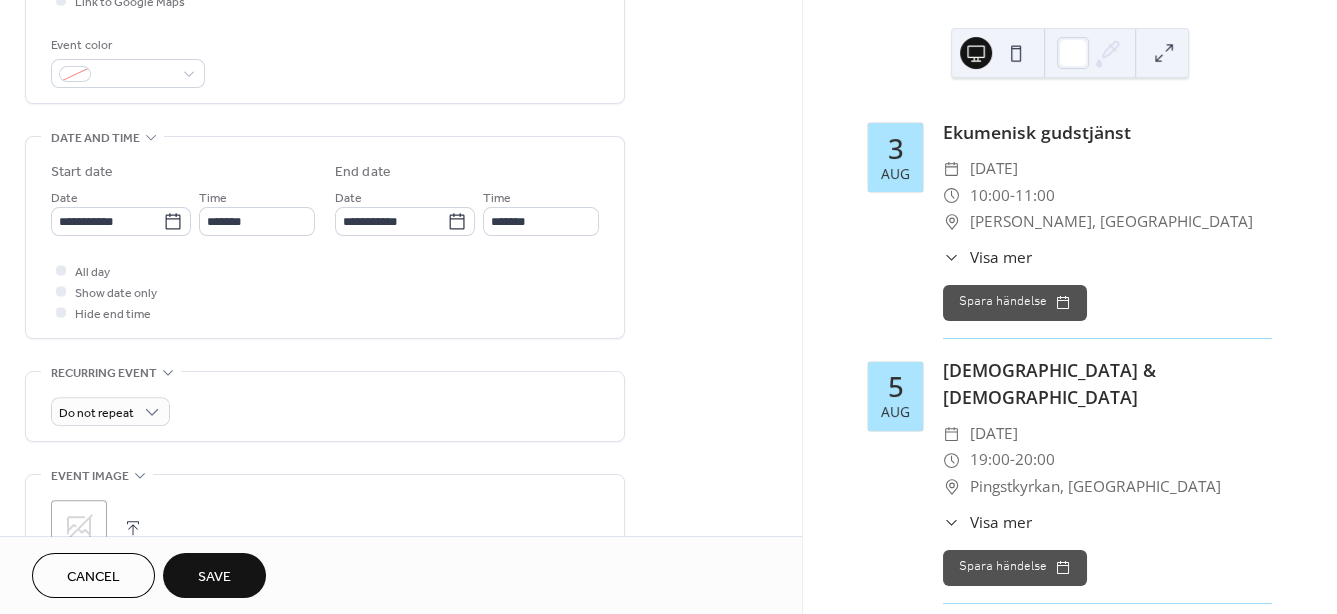 type on "*******" 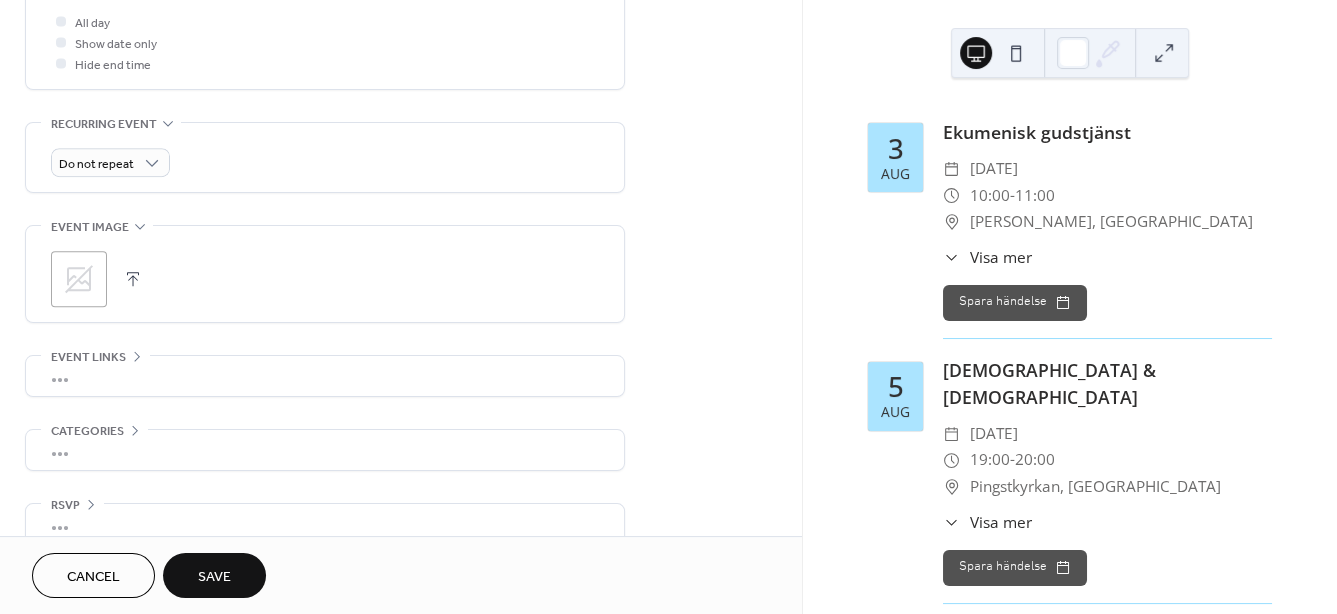 scroll, scrollTop: 801, scrollLeft: 0, axis: vertical 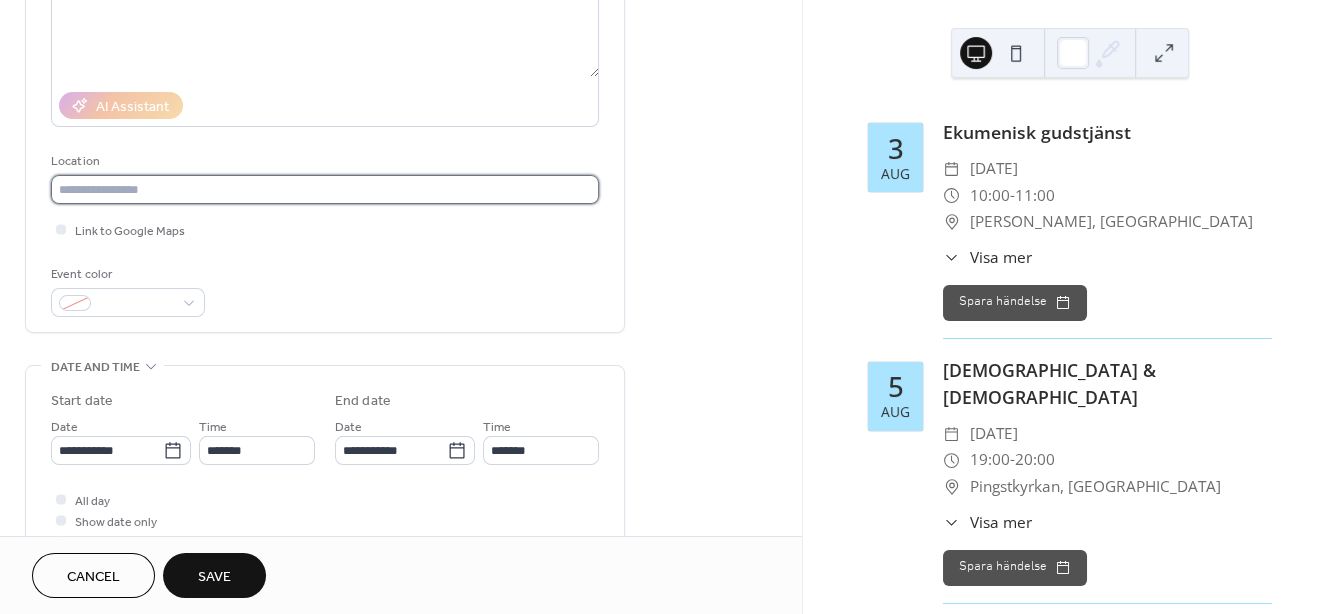 click at bounding box center [325, 189] 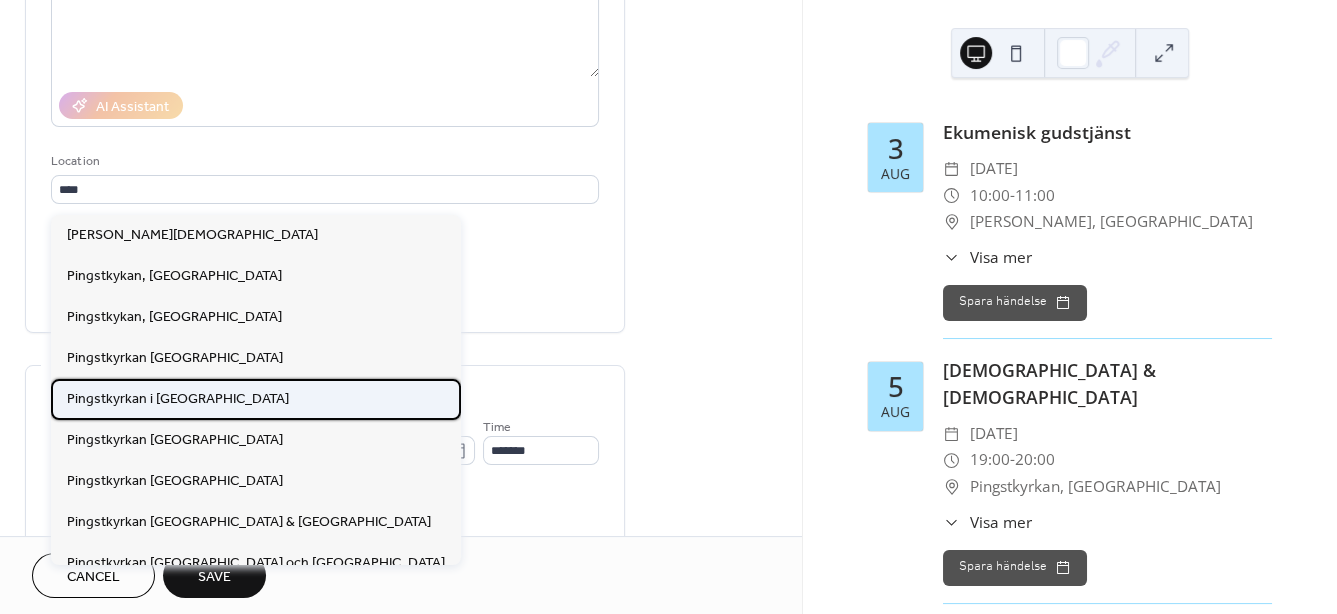 click on "Pingstkyrkan i [GEOGRAPHIC_DATA]" at bounding box center (178, 399) 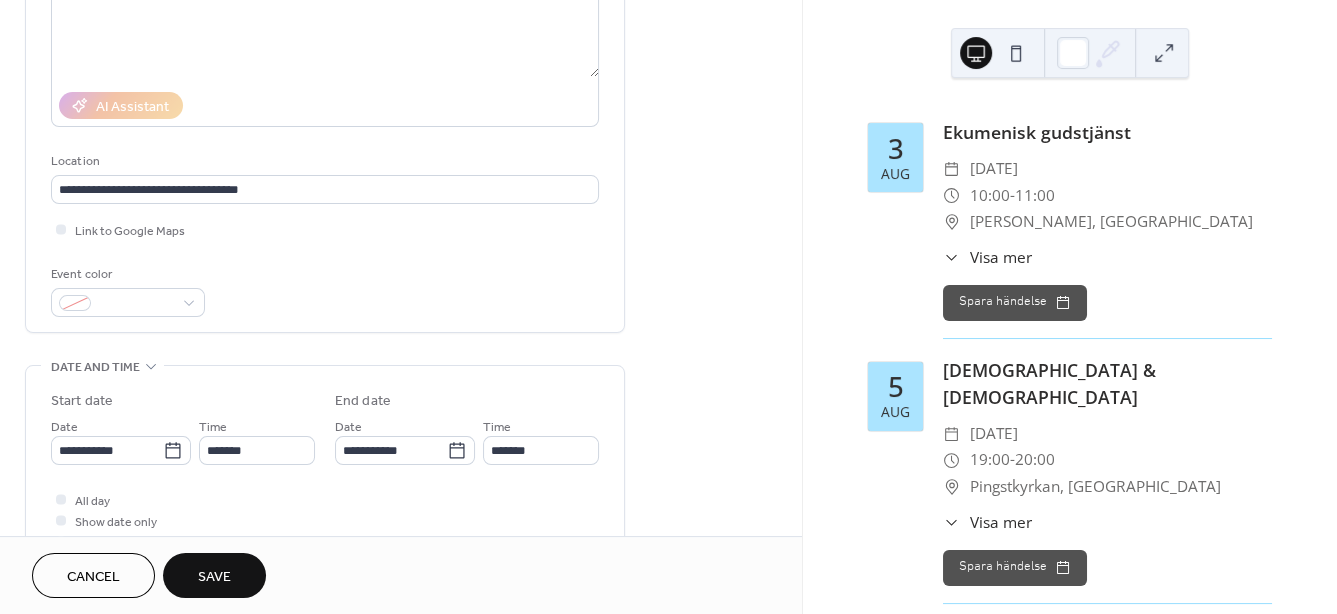 scroll, scrollTop: 0, scrollLeft: 0, axis: both 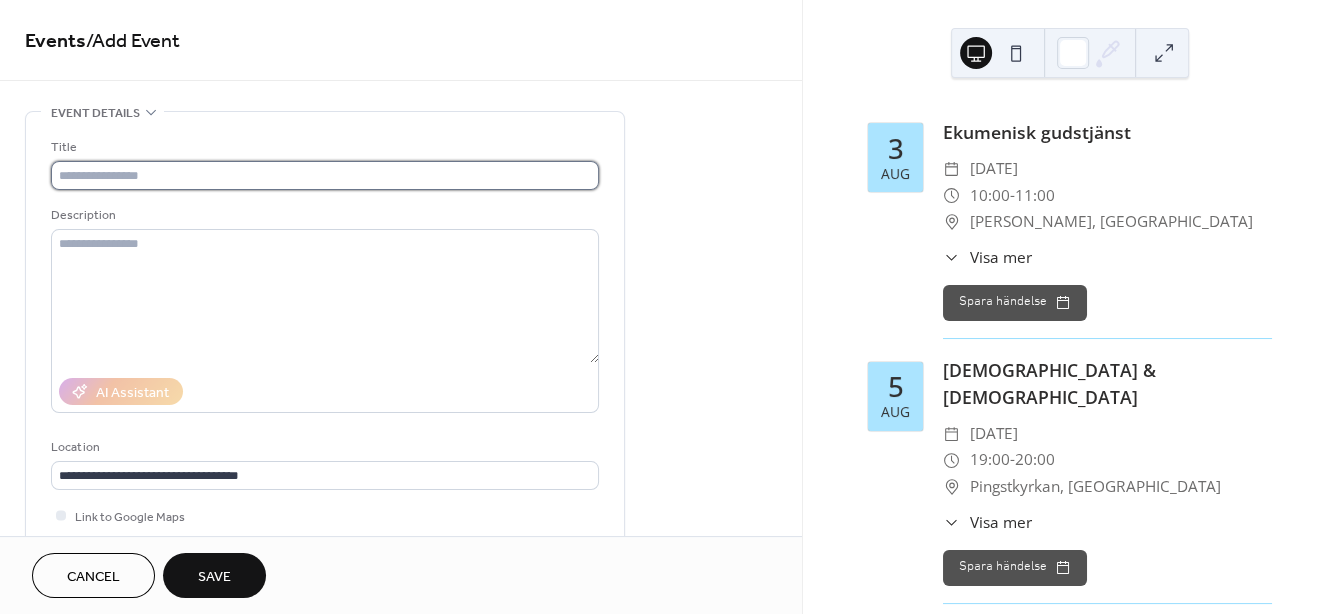 click at bounding box center [325, 175] 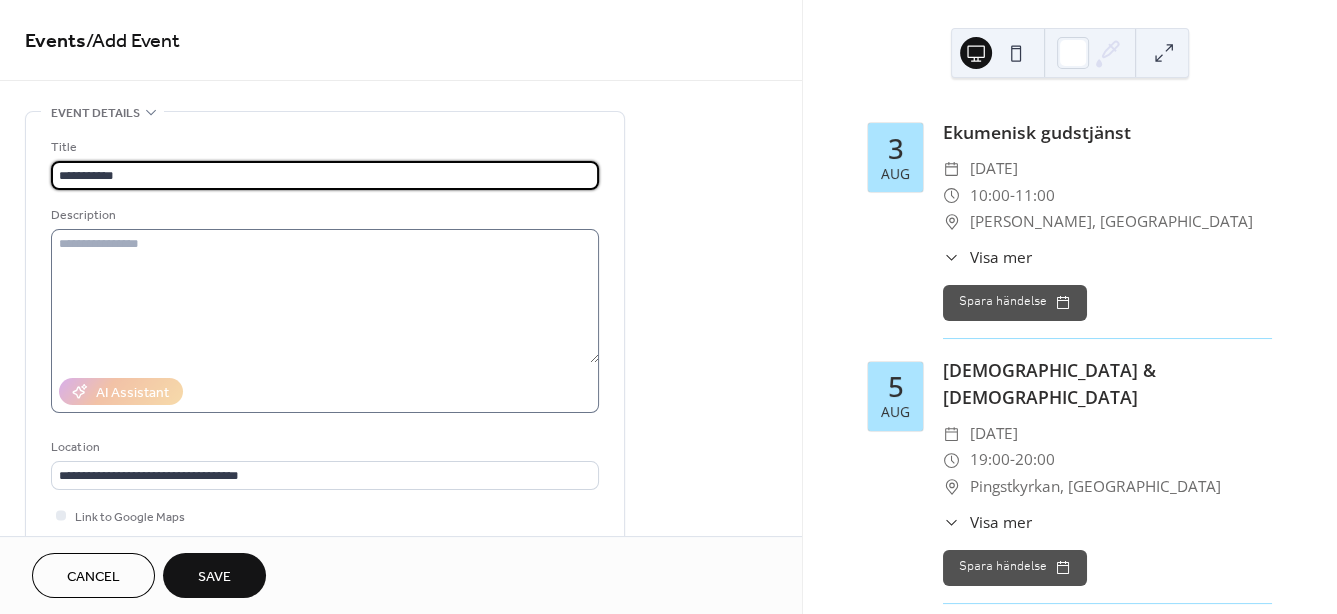 type on "**********" 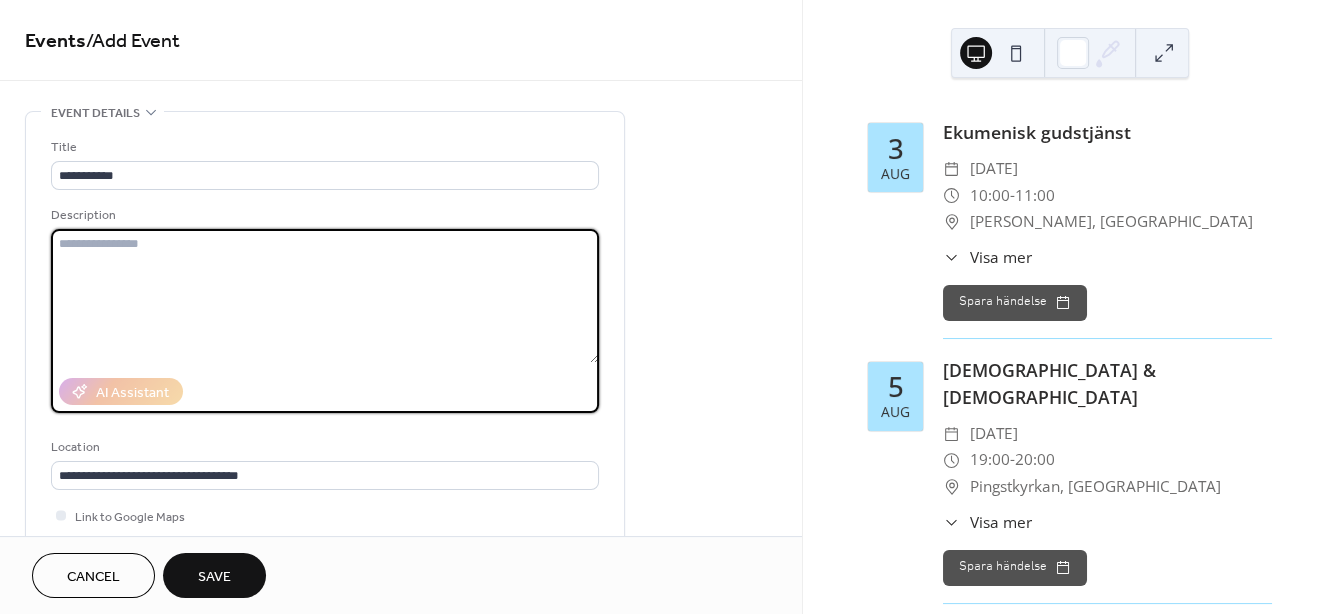 click at bounding box center [325, 296] 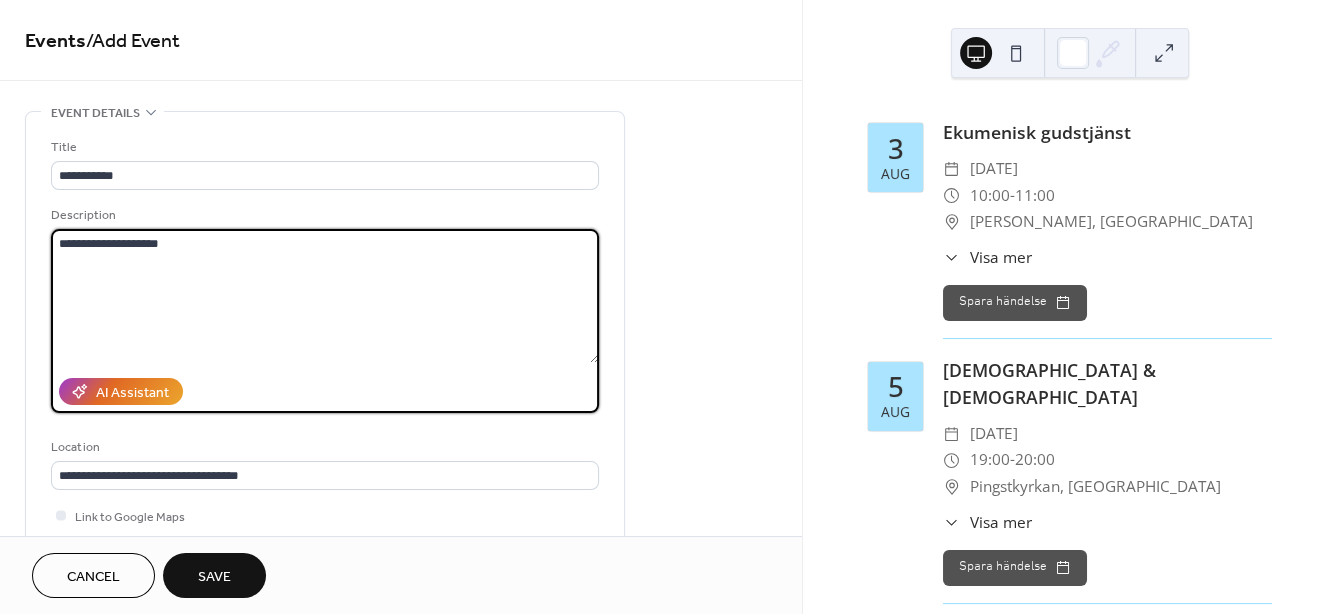 type on "**********" 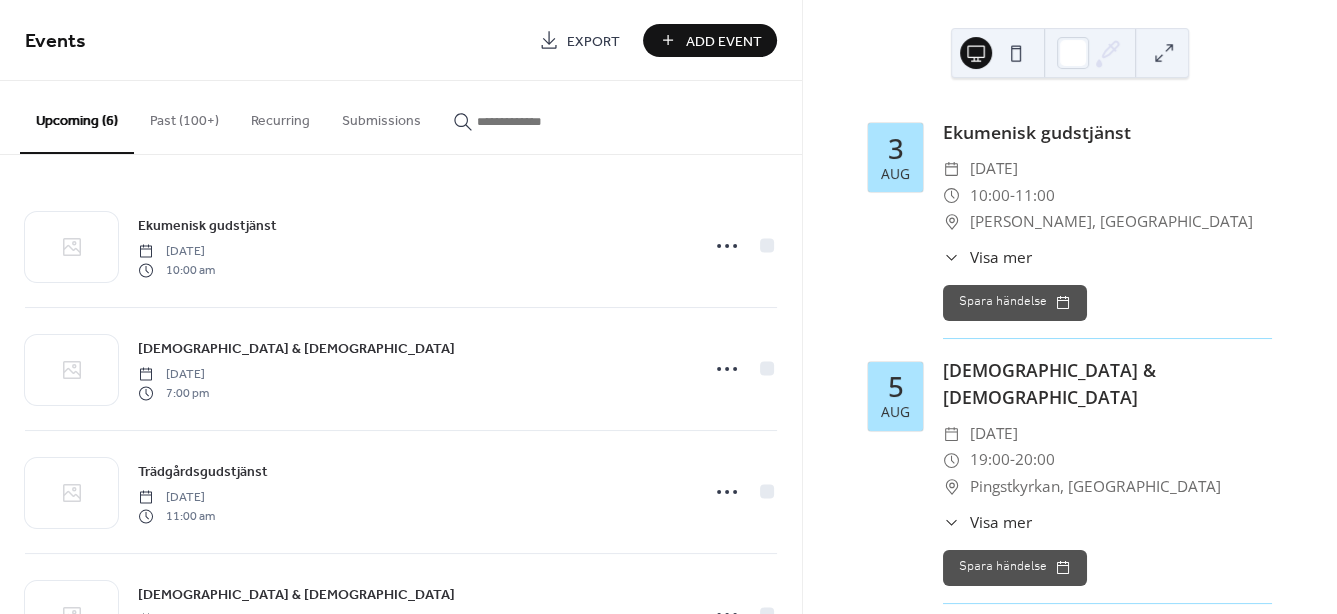scroll, scrollTop: 338, scrollLeft: 0, axis: vertical 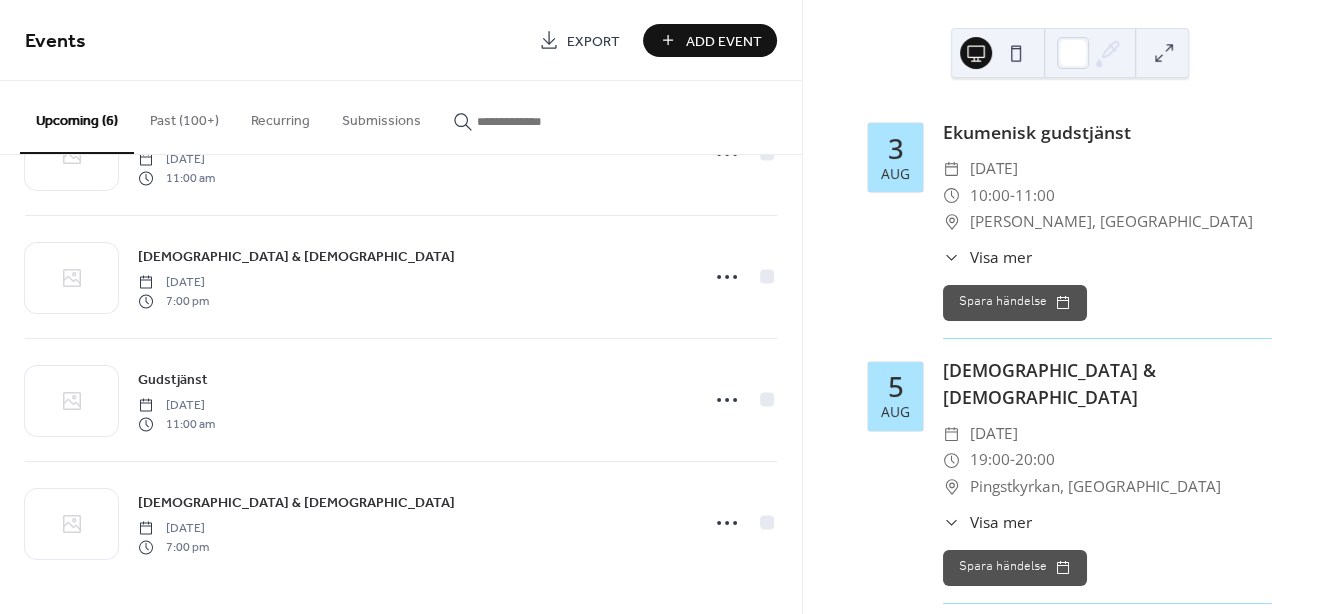 click on "Add Event" at bounding box center (724, 41) 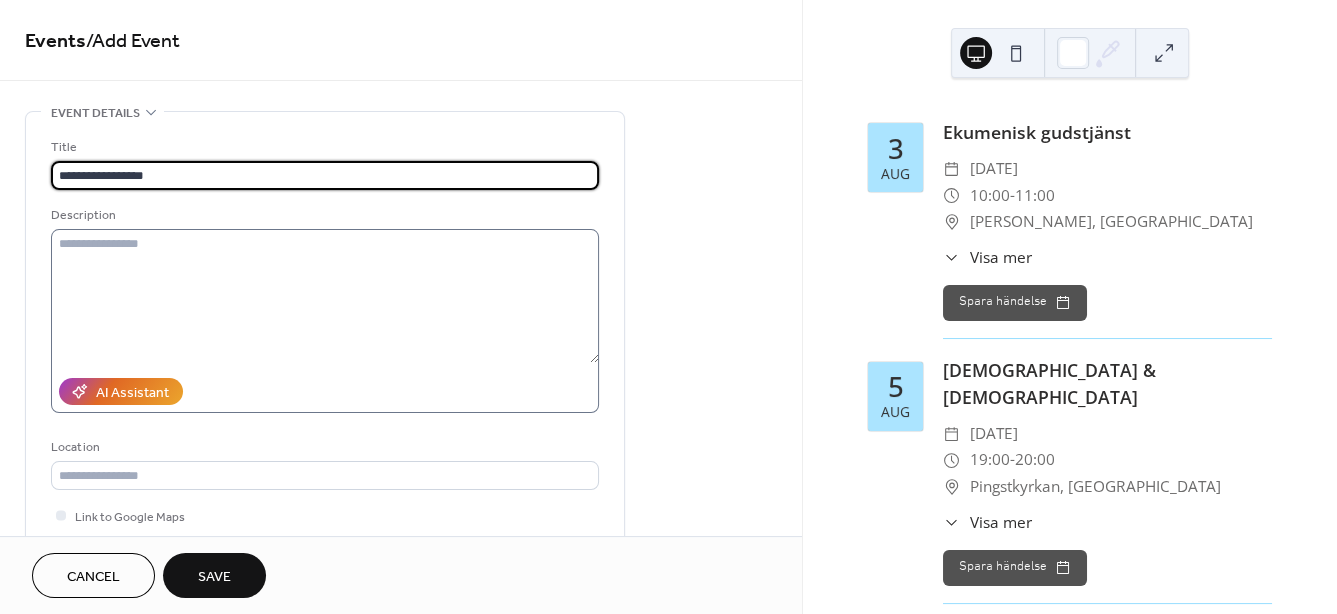 type on "**********" 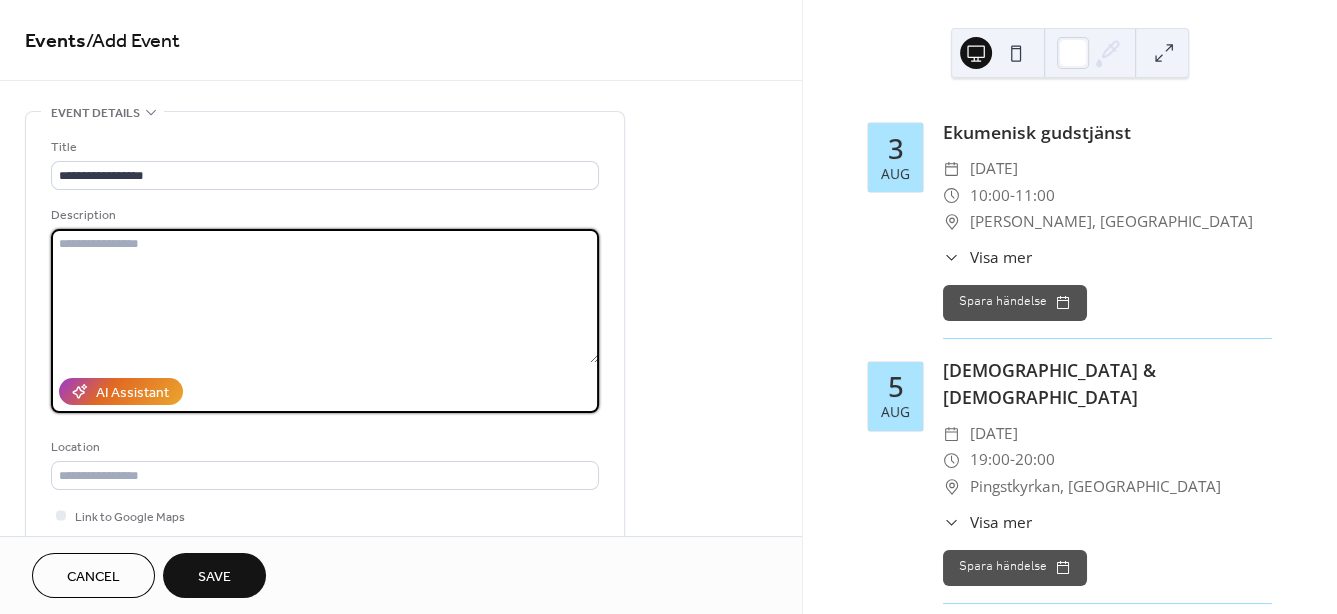 click at bounding box center [325, 296] 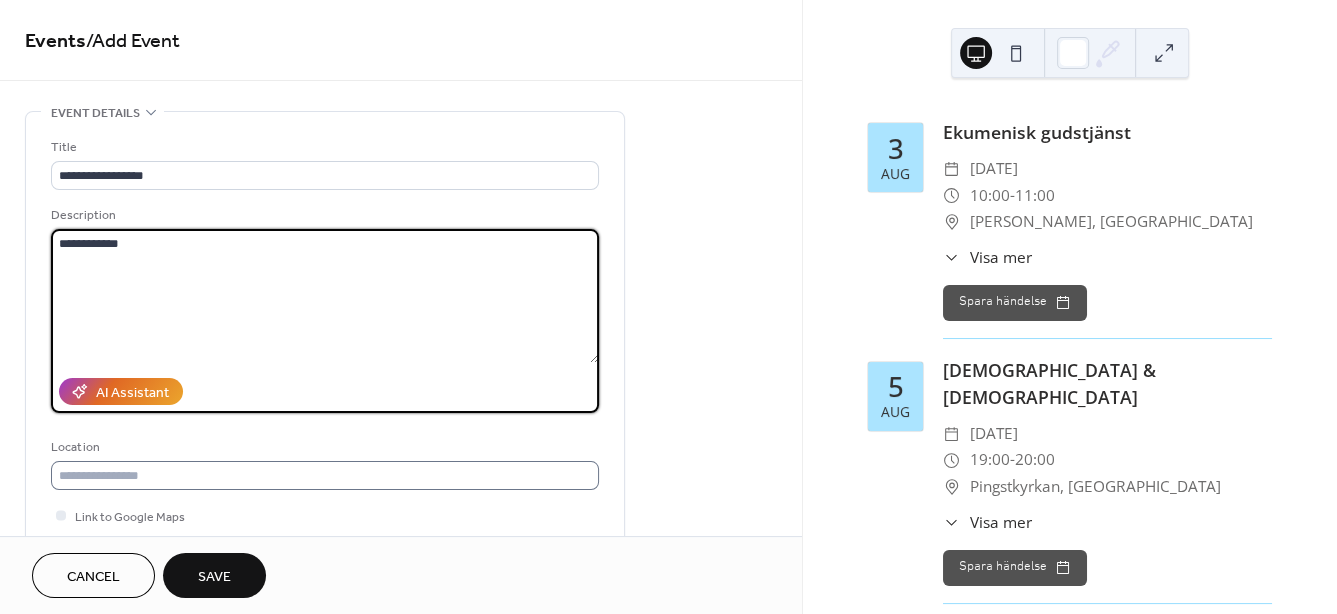 type on "**********" 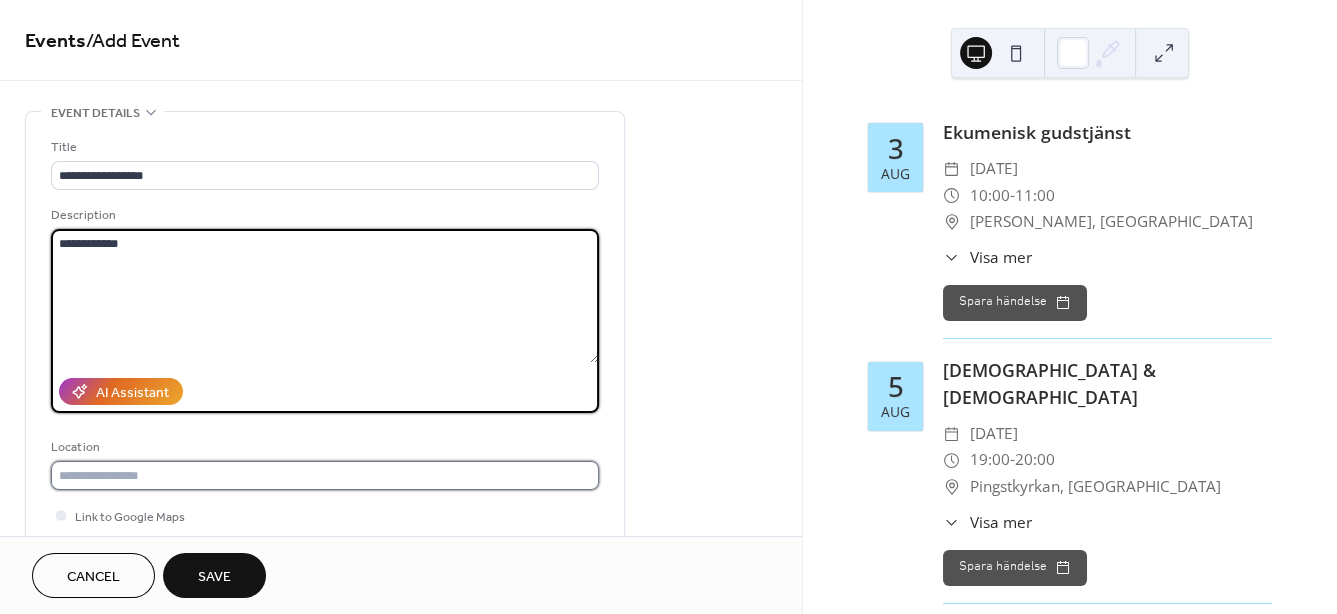 click at bounding box center [325, 475] 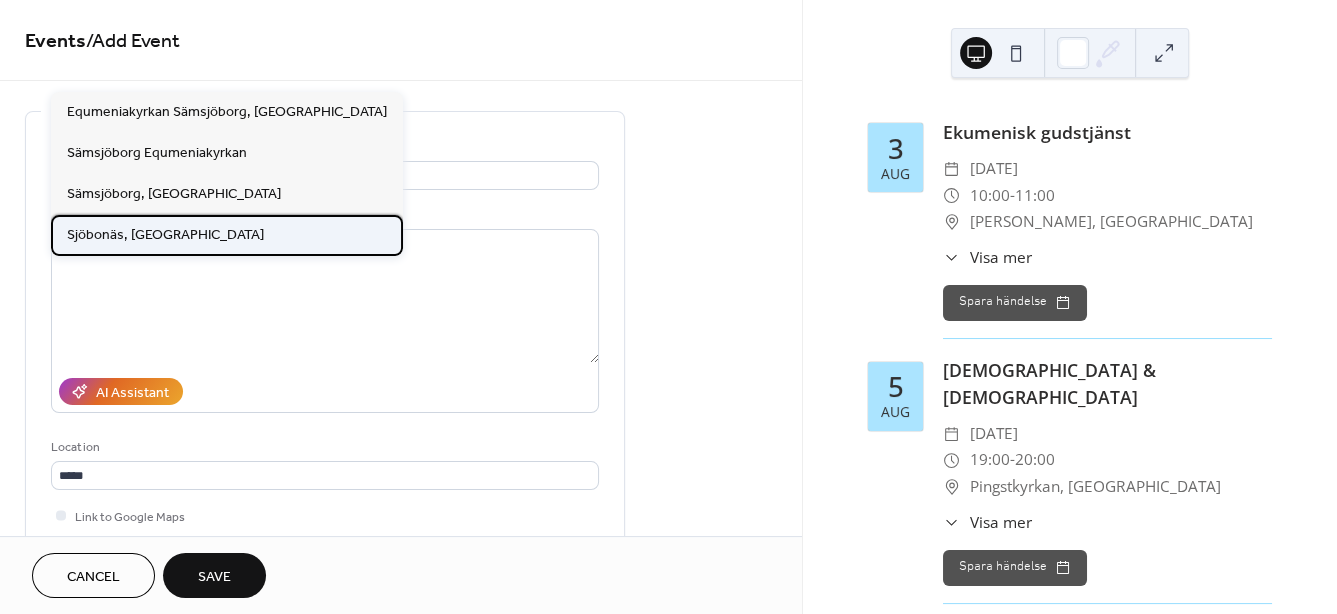 click on "Sjöbonäs, [GEOGRAPHIC_DATA]" at bounding box center [165, 234] 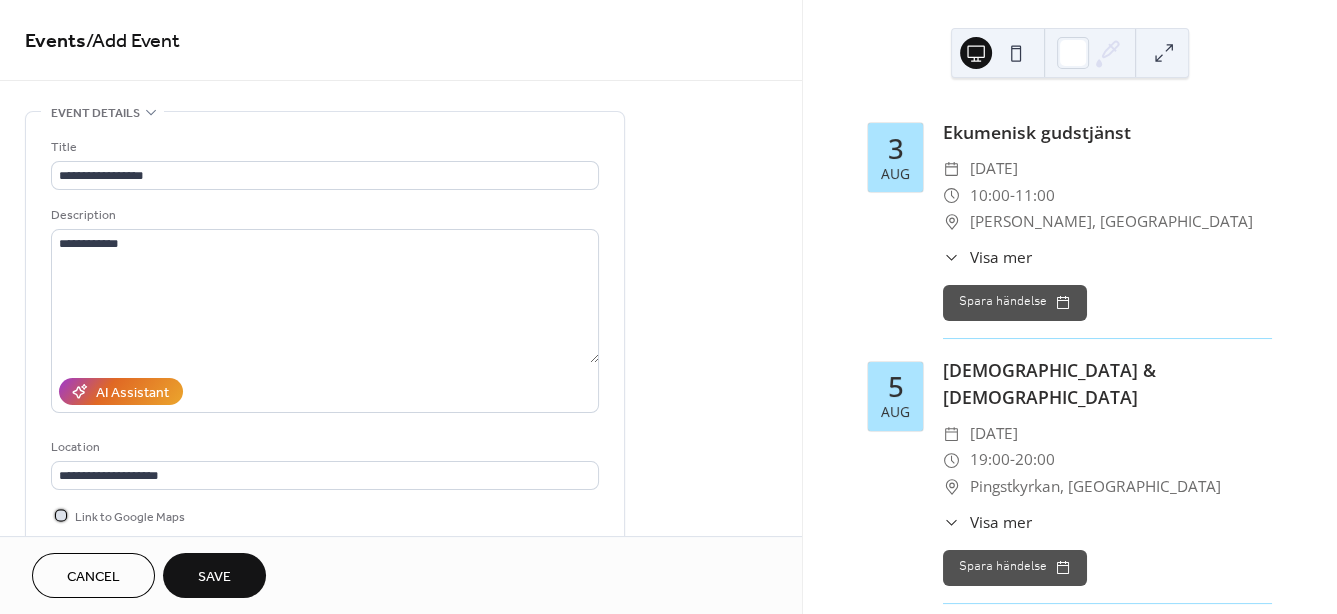 click at bounding box center [61, 515] 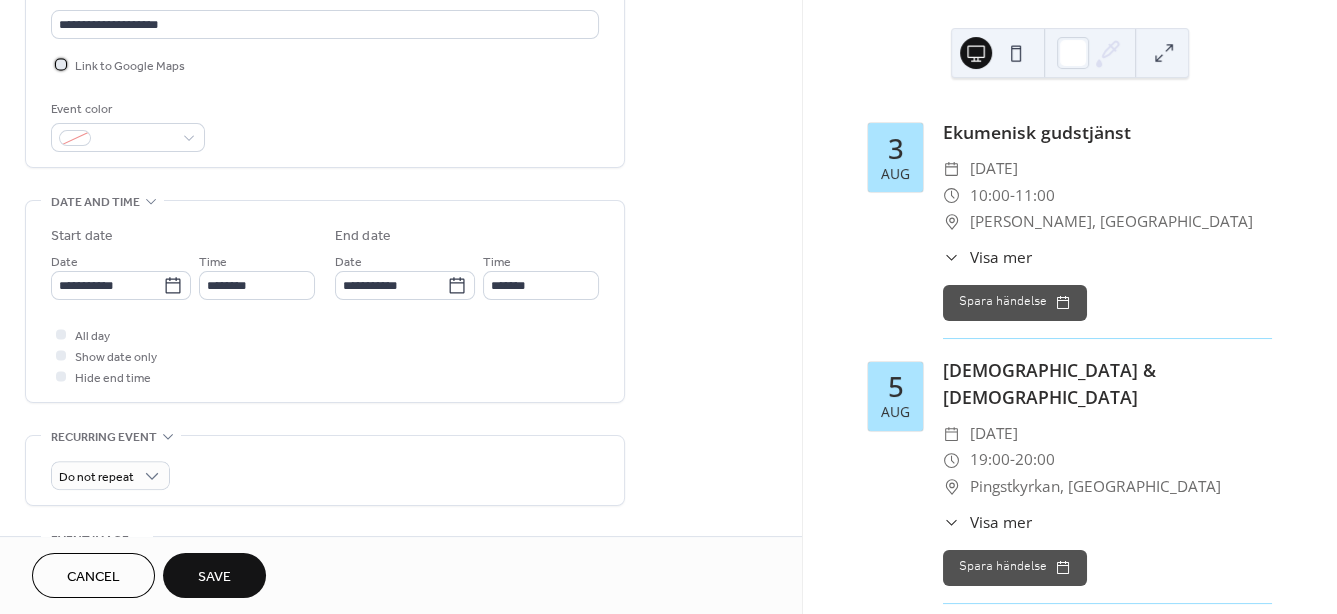 scroll, scrollTop: 515, scrollLeft: 0, axis: vertical 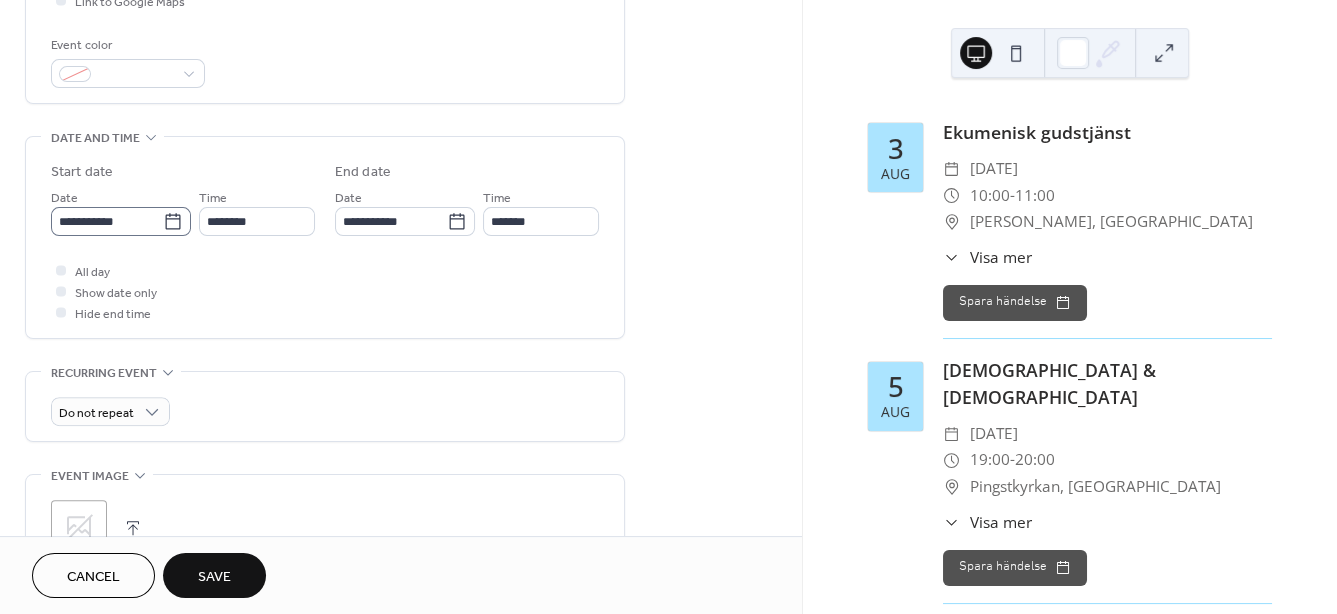 click 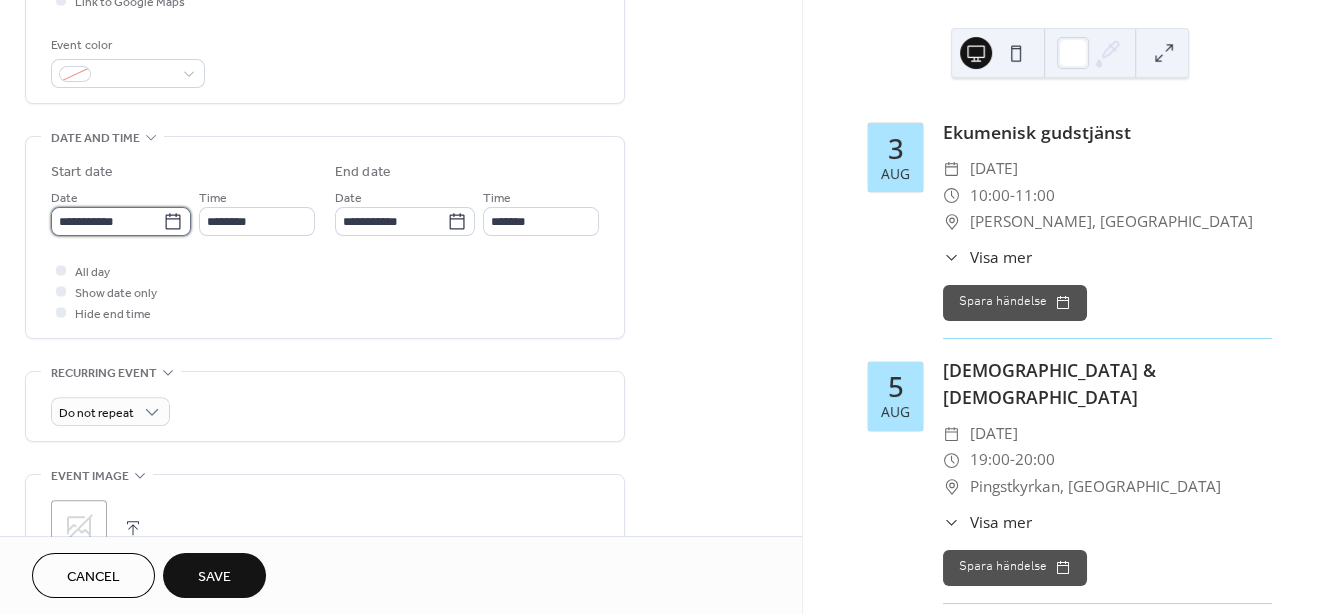 click on "**********" at bounding box center (107, 221) 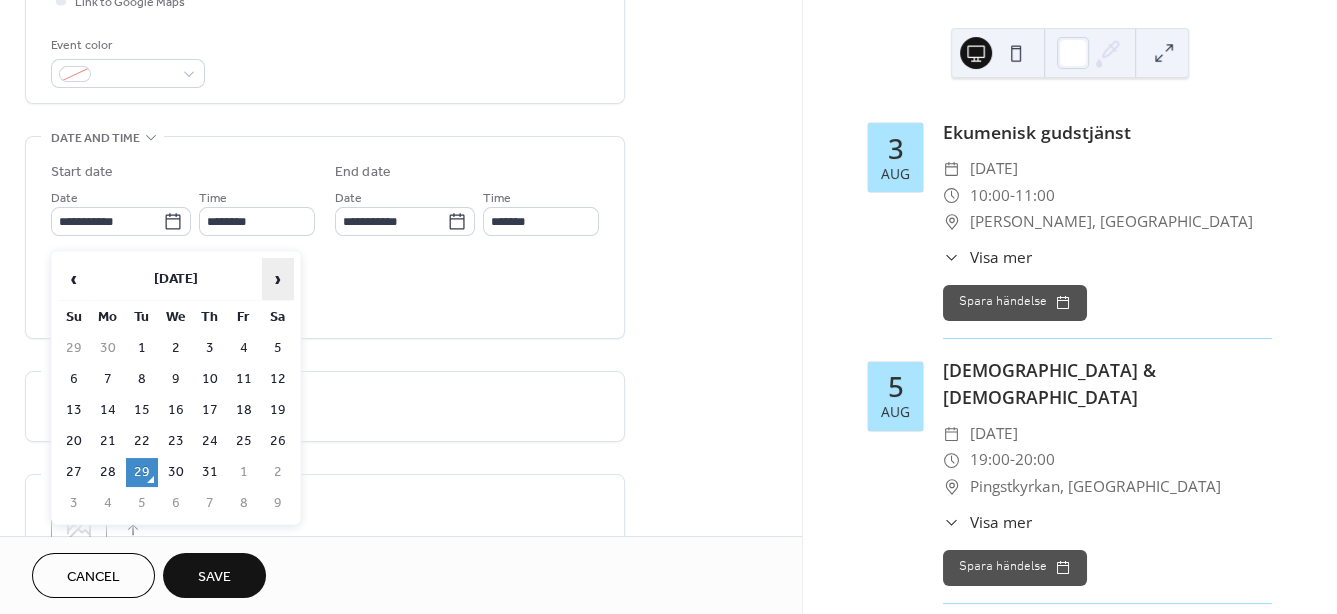 click on "›" at bounding box center (278, 279) 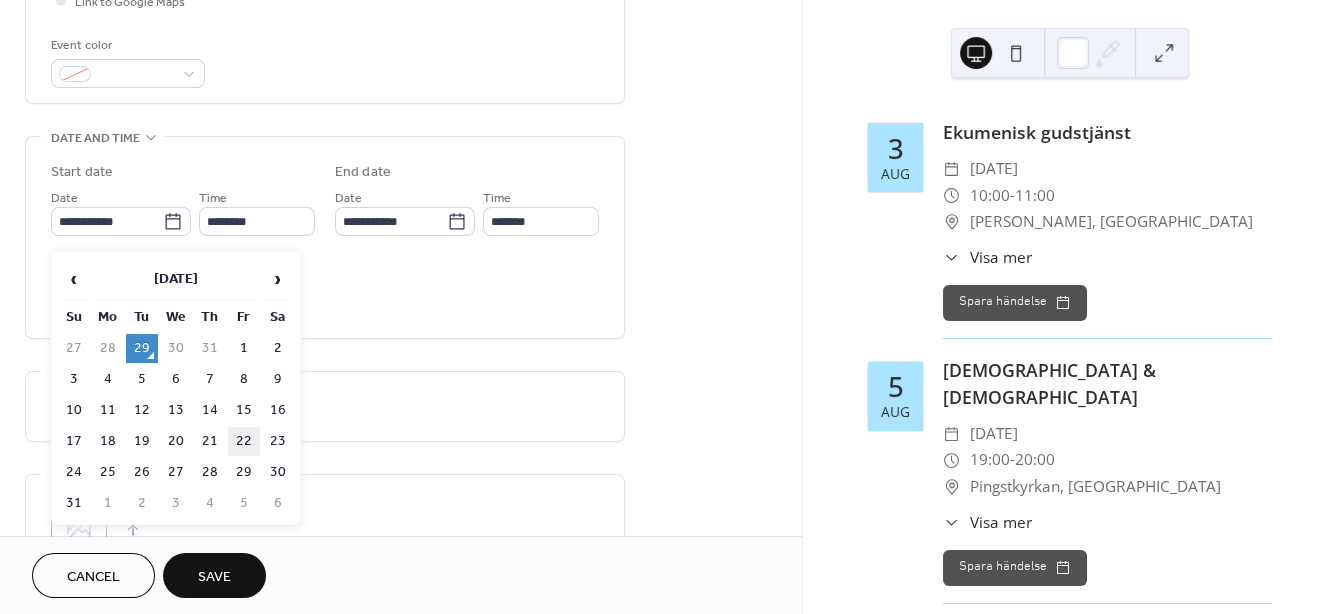 click on "22" at bounding box center [244, 441] 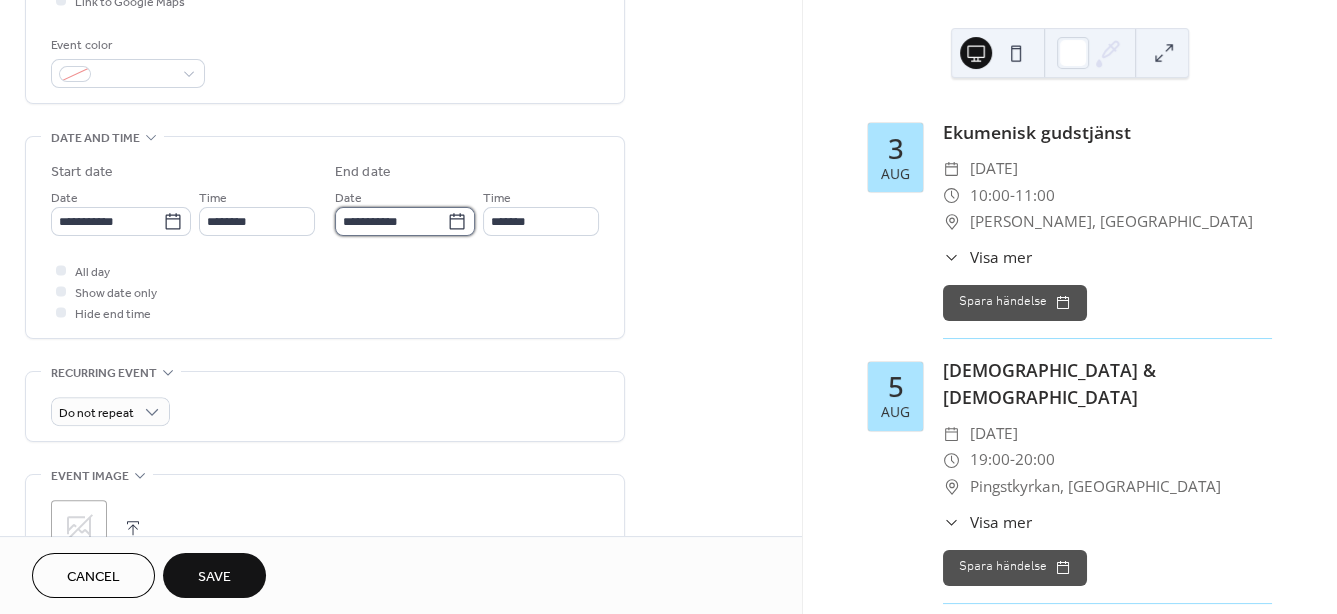click on "**********" at bounding box center (391, 221) 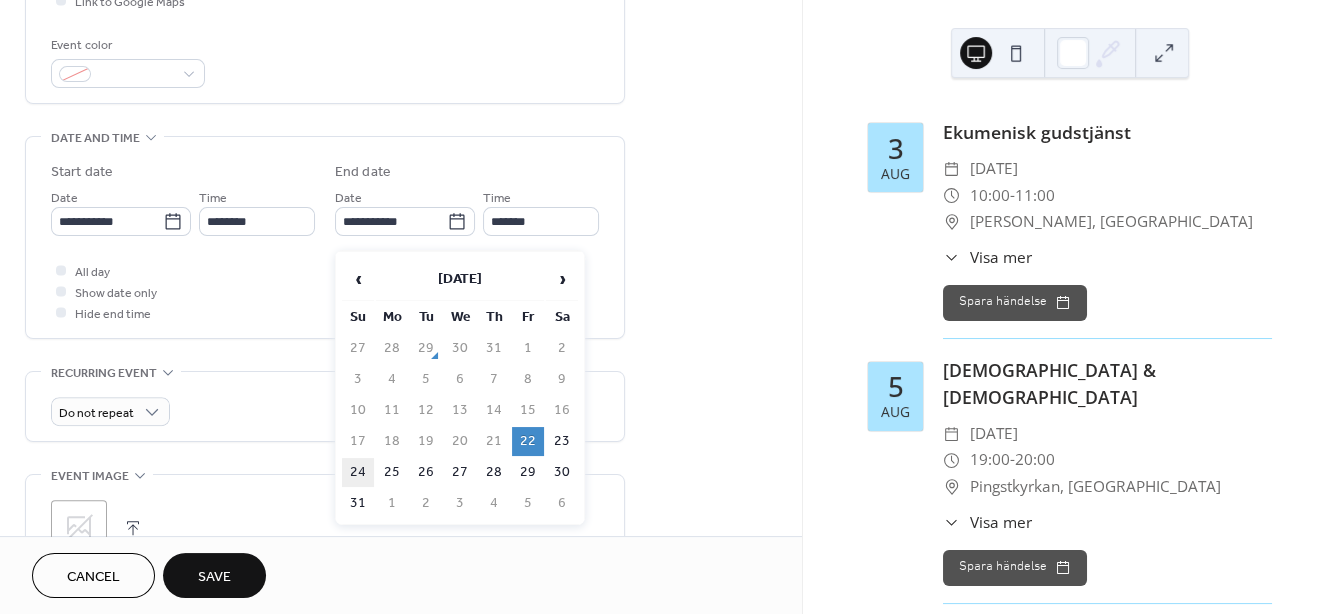 click on "24" at bounding box center [358, 472] 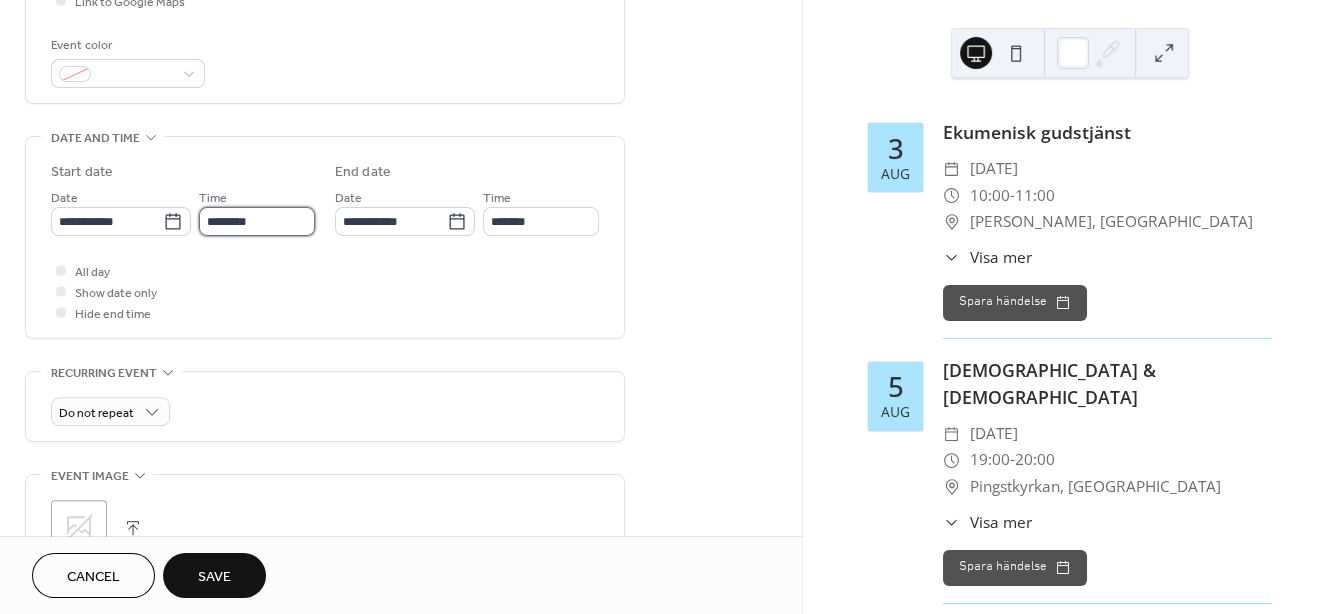 click on "********" at bounding box center (257, 221) 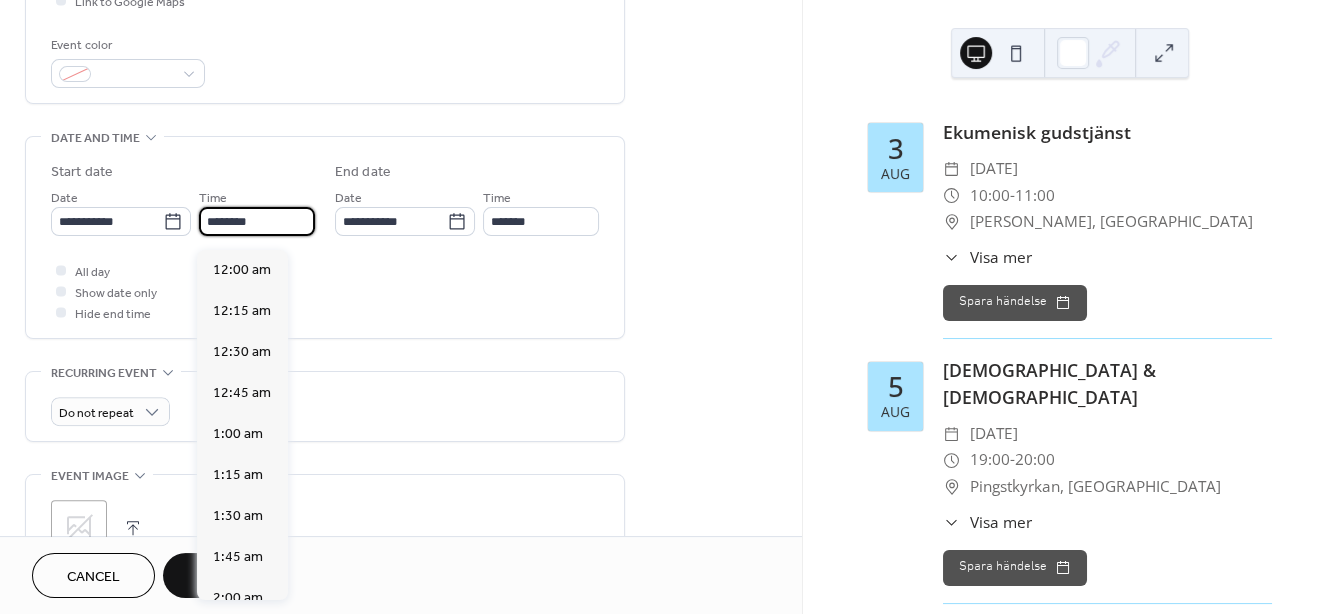 scroll, scrollTop: 1948, scrollLeft: 0, axis: vertical 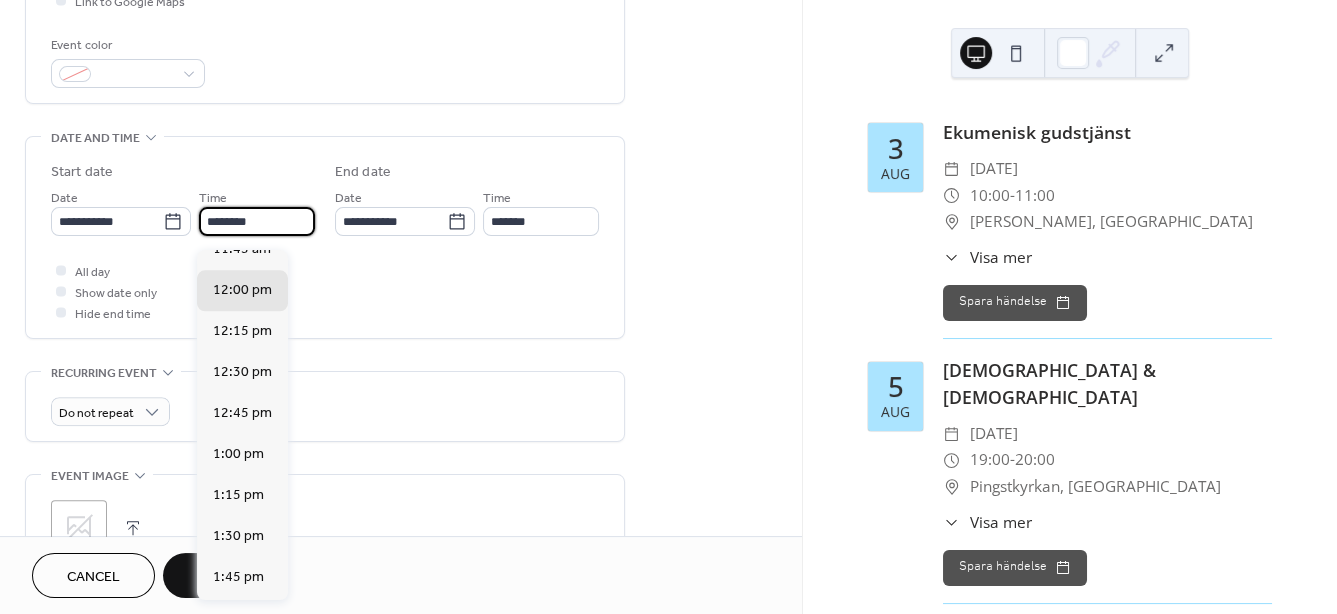 click on "********" at bounding box center [257, 221] 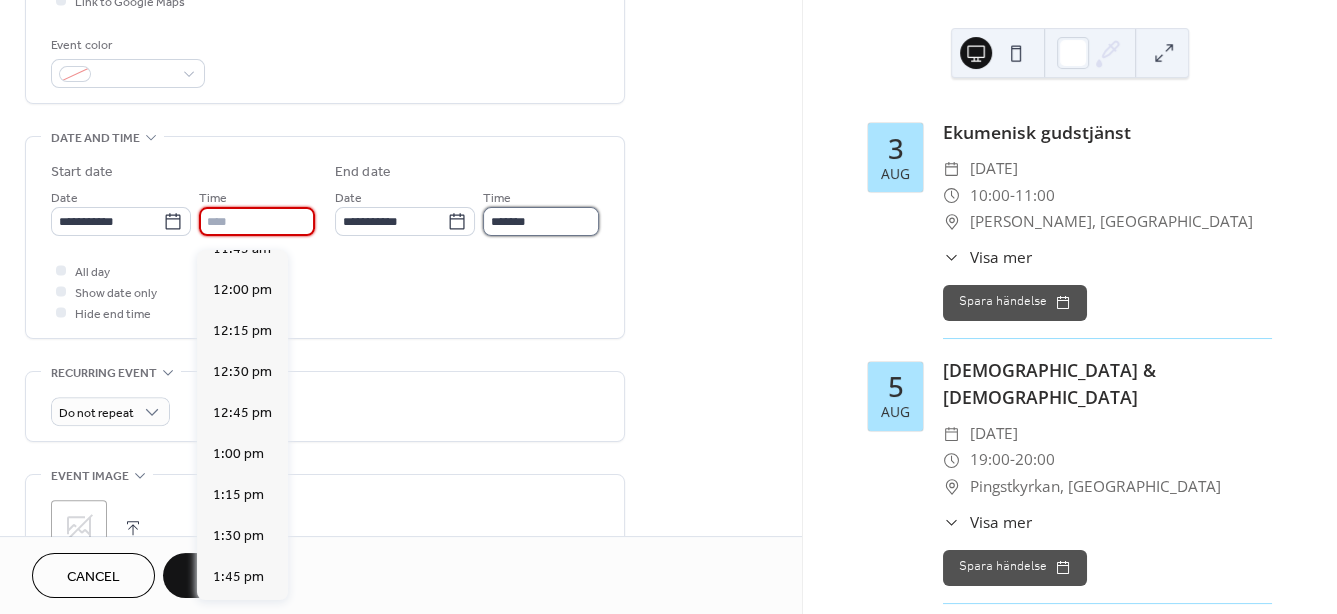 click on "*******" at bounding box center (541, 221) 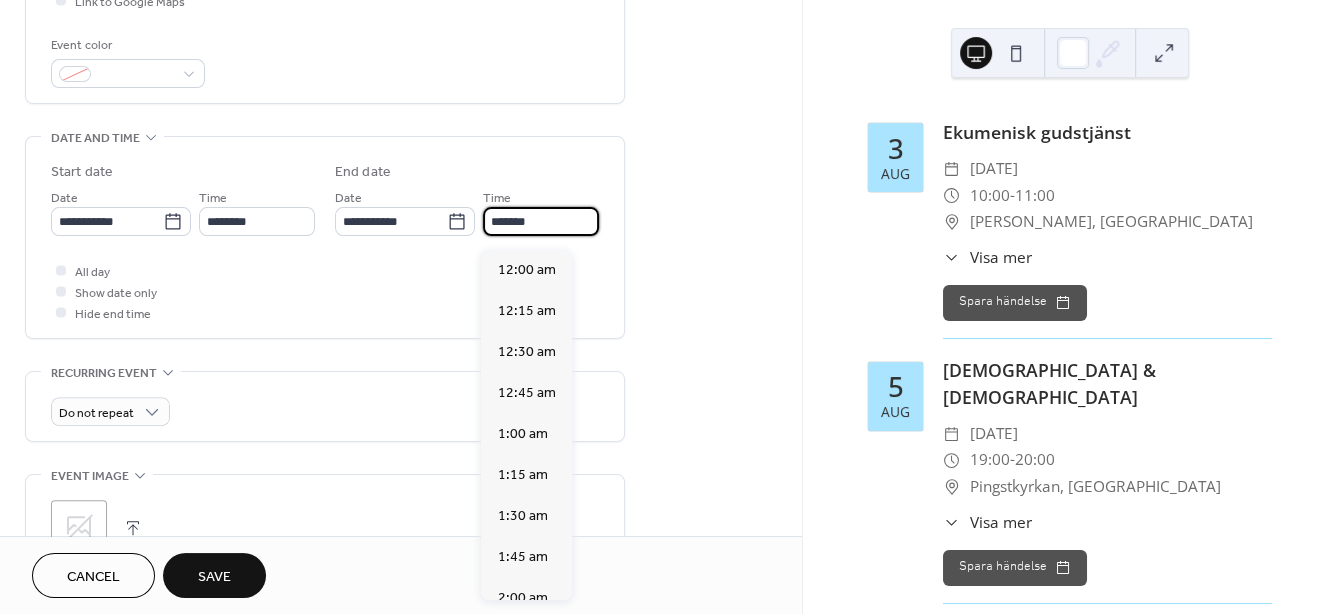 scroll, scrollTop: 2111, scrollLeft: 0, axis: vertical 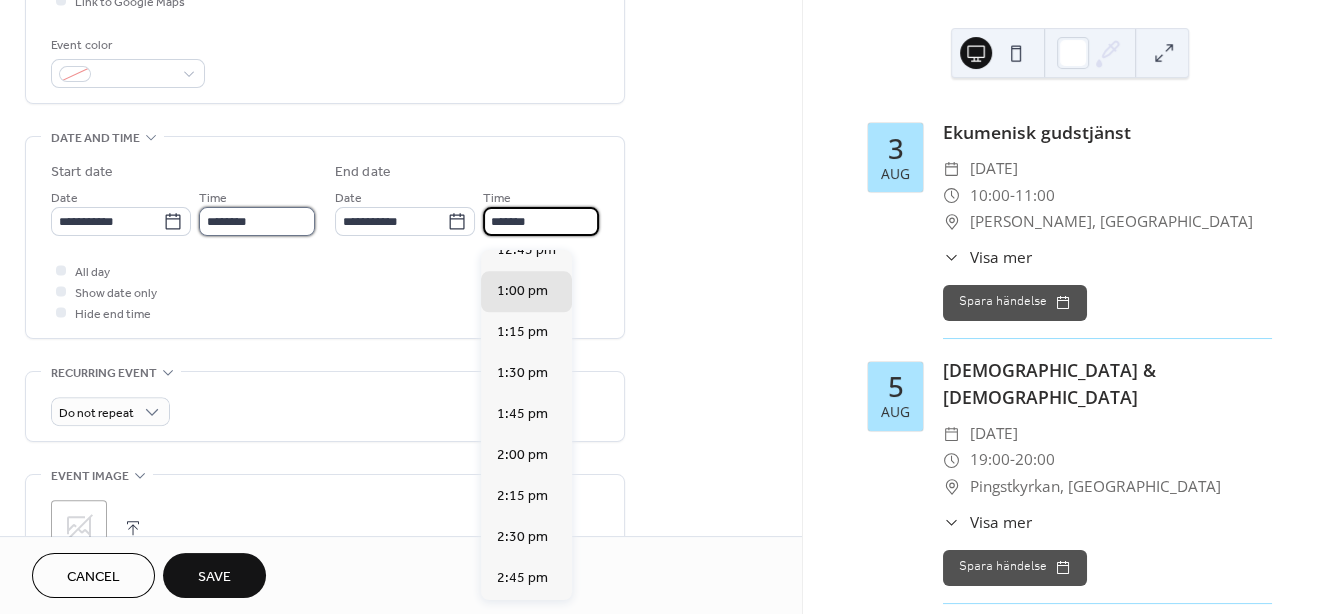 click on "********" at bounding box center (257, 221) 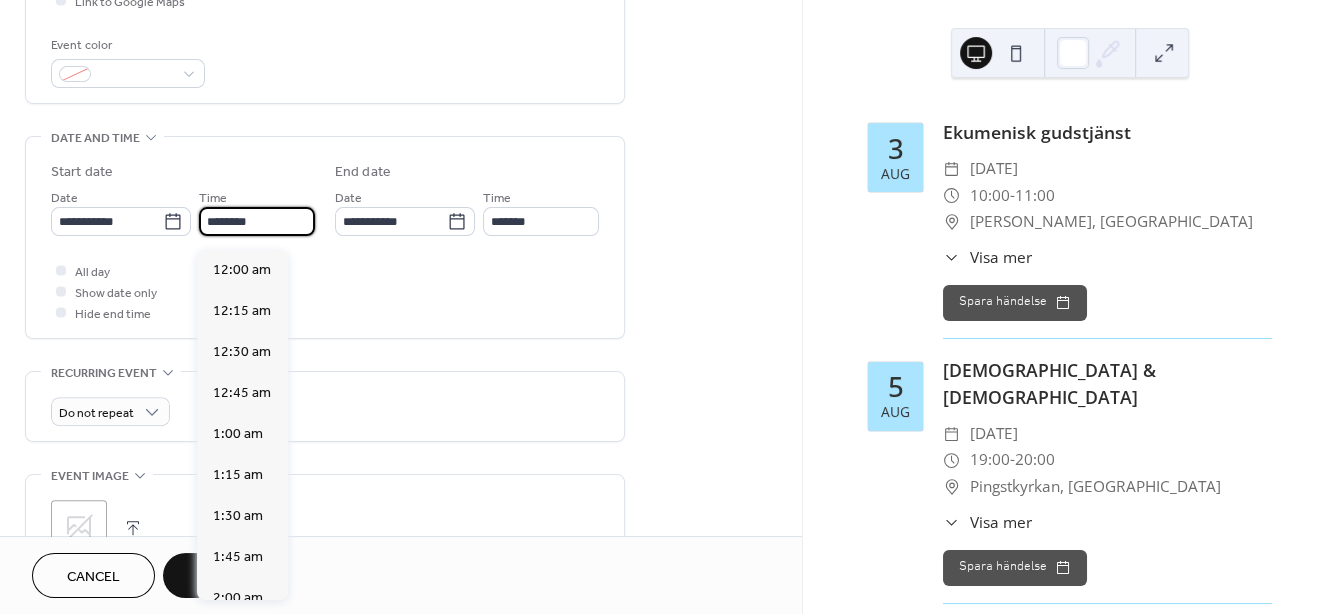 scroll, scrollTop: 1948, scrollLeft: 0, axis: vertical 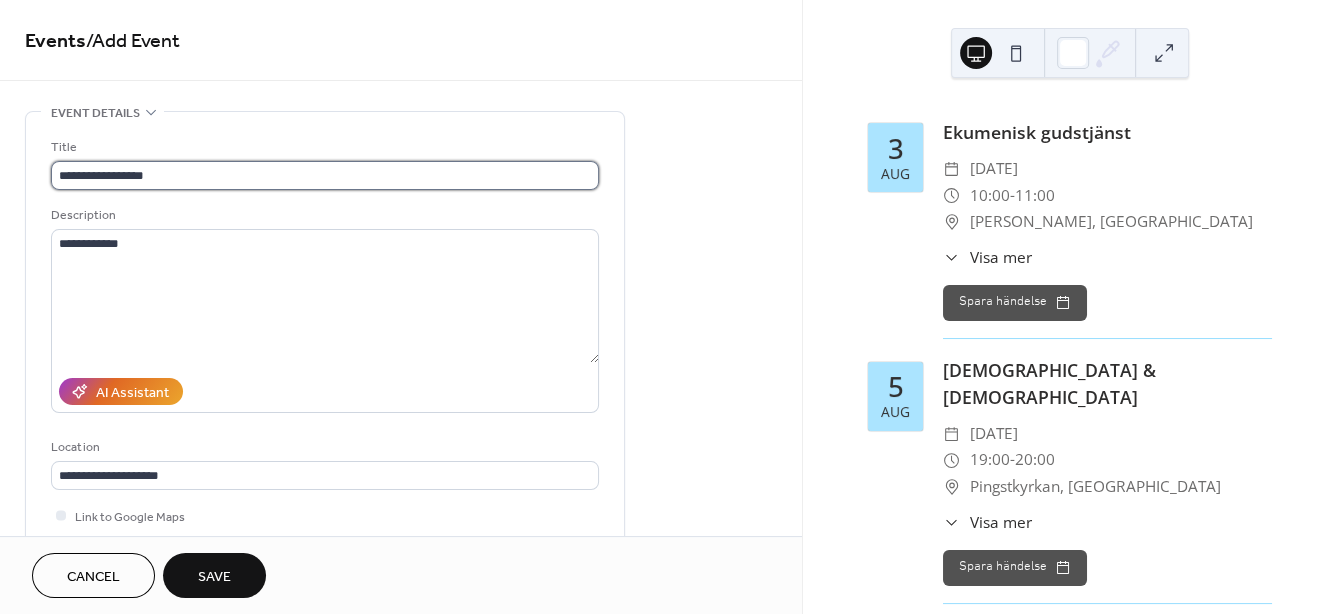 click on "**********" at bounding box center (325, 175) 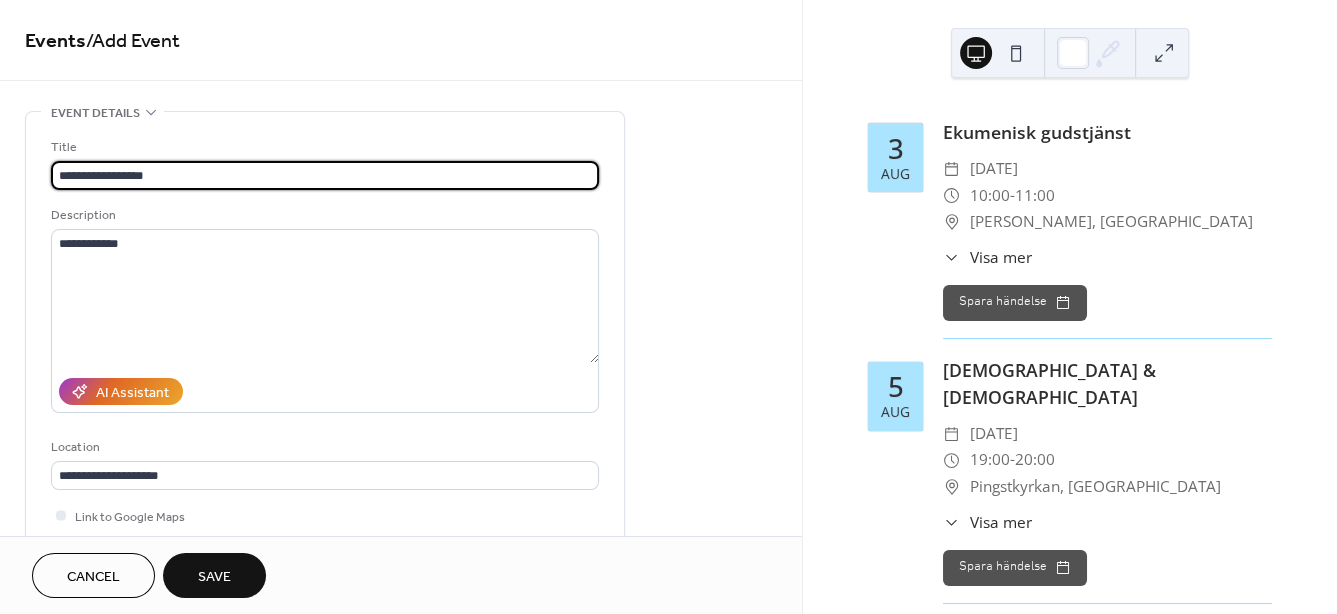 click on "**********" at bounding box center (325, 175) 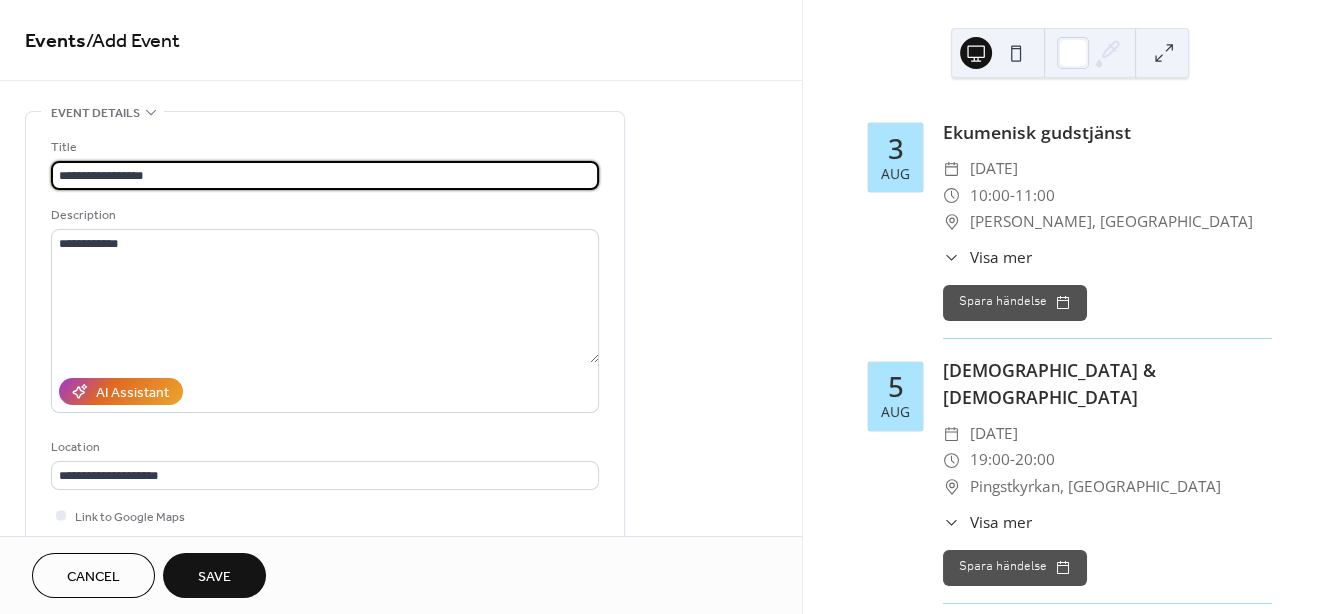click on "**********" at bounding box center (325, 175) 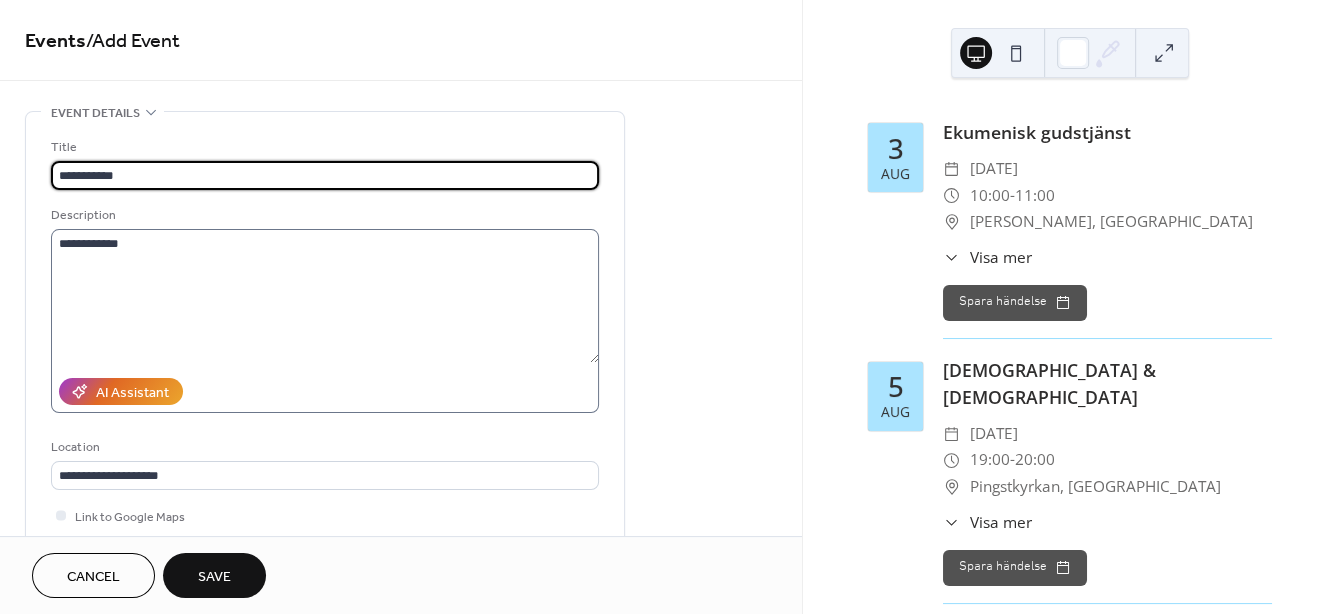 type on "**********" 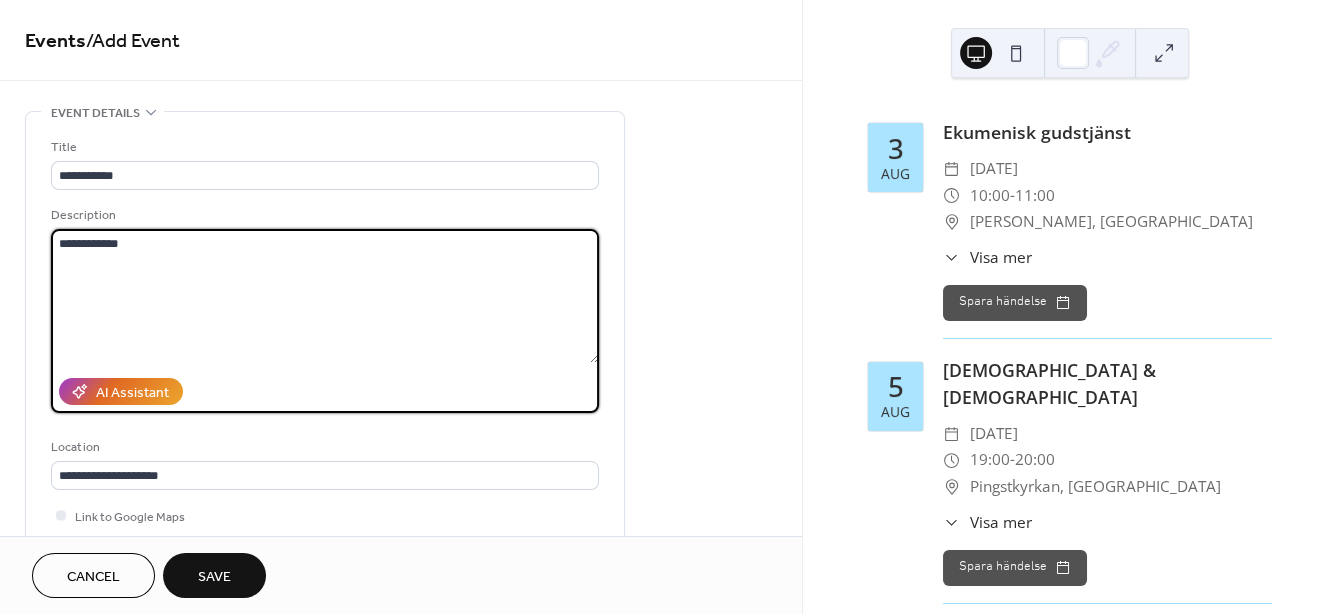 click on "**********" at bounding box center (325, 296) 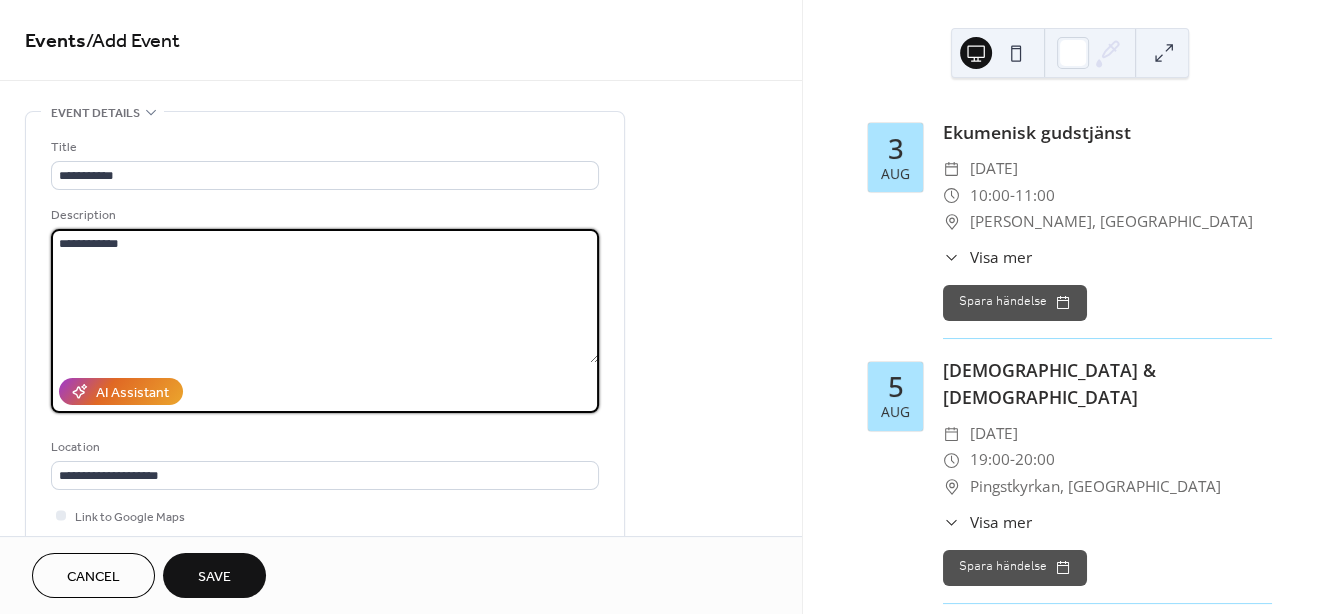 paste on "********" 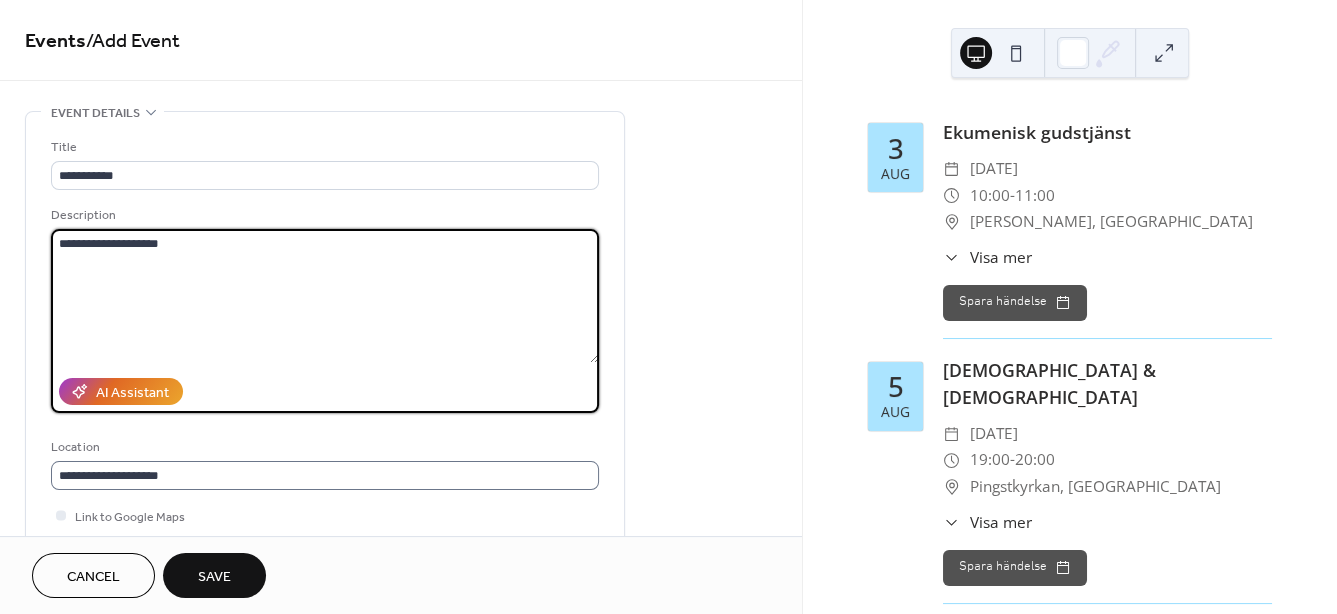 type on "**********" 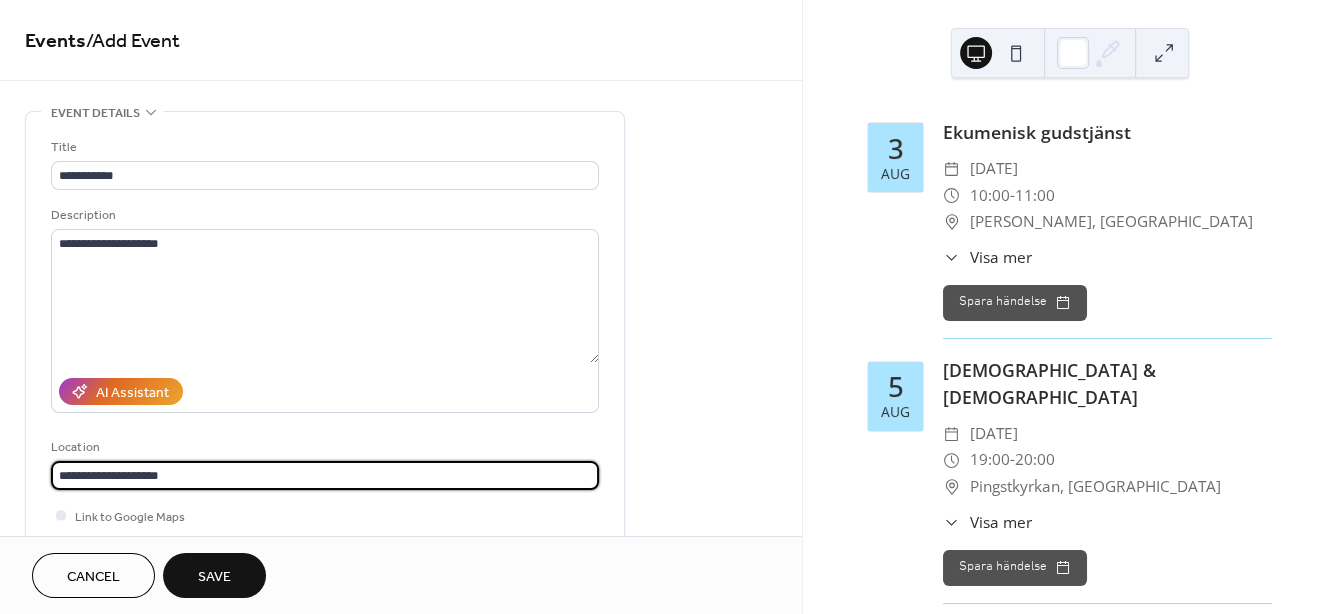click on "**********" at bounding box center [325, 475] 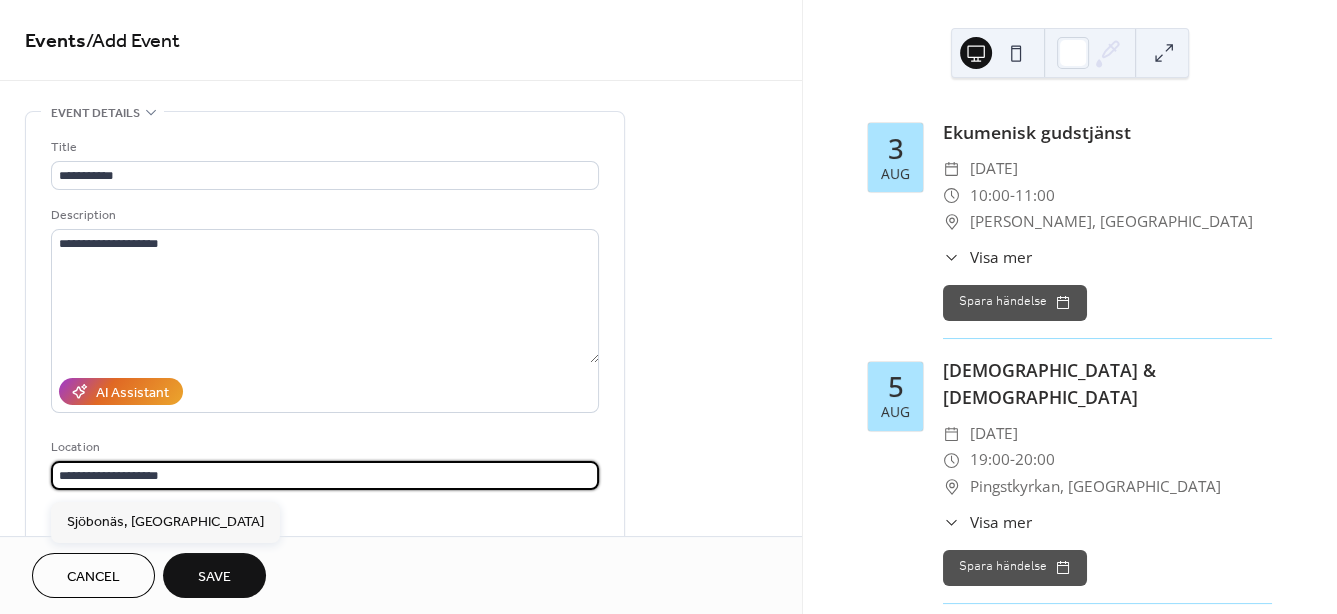 click on "**********" at bounding box center [325, 475] 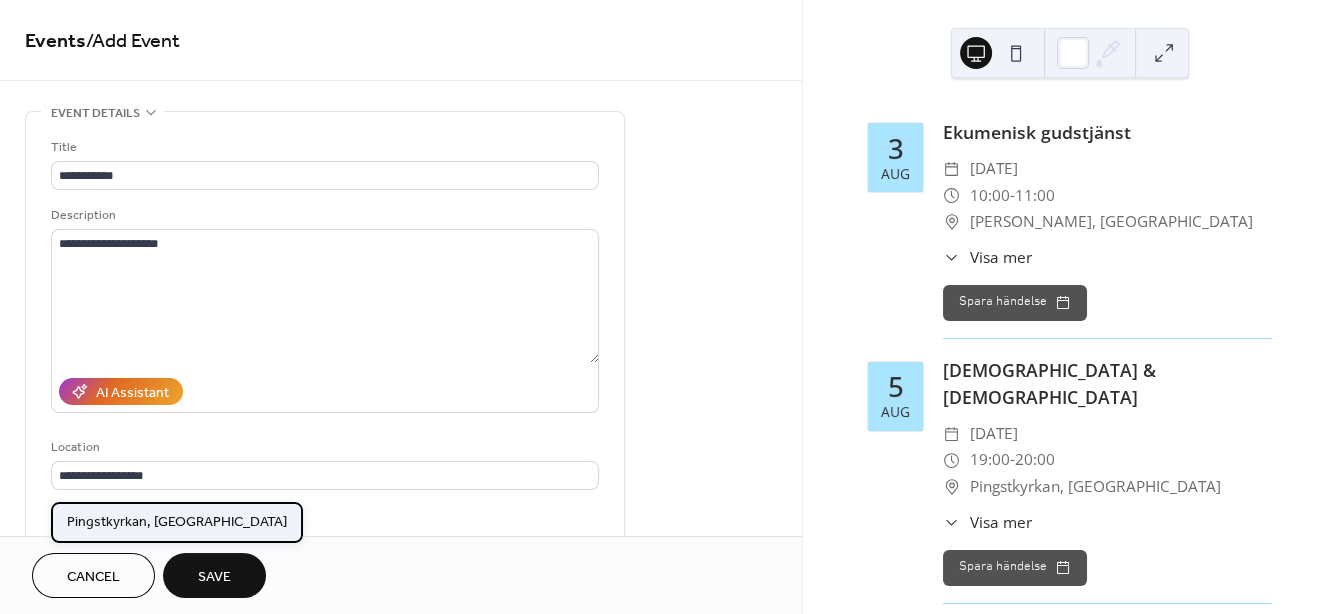 click on "Pingstkyrkan, [GEOGRAPHIC_DATA]" at bounding box center (177, 521) 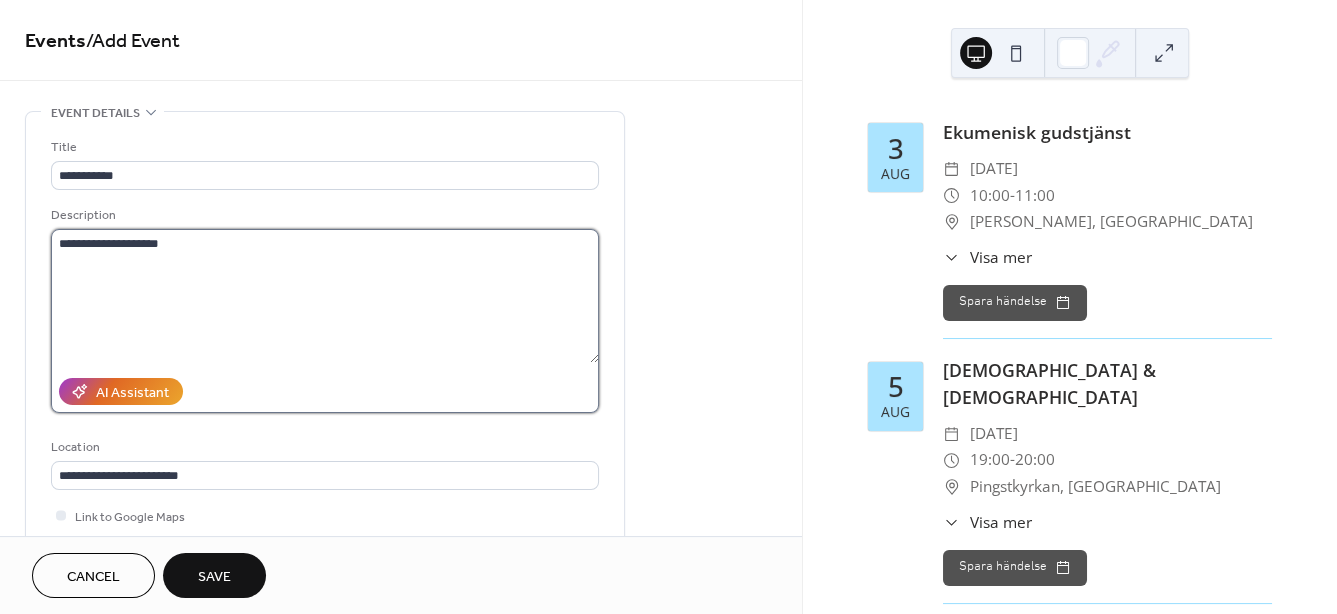 click on "**********" at bounding box center [325, 296] 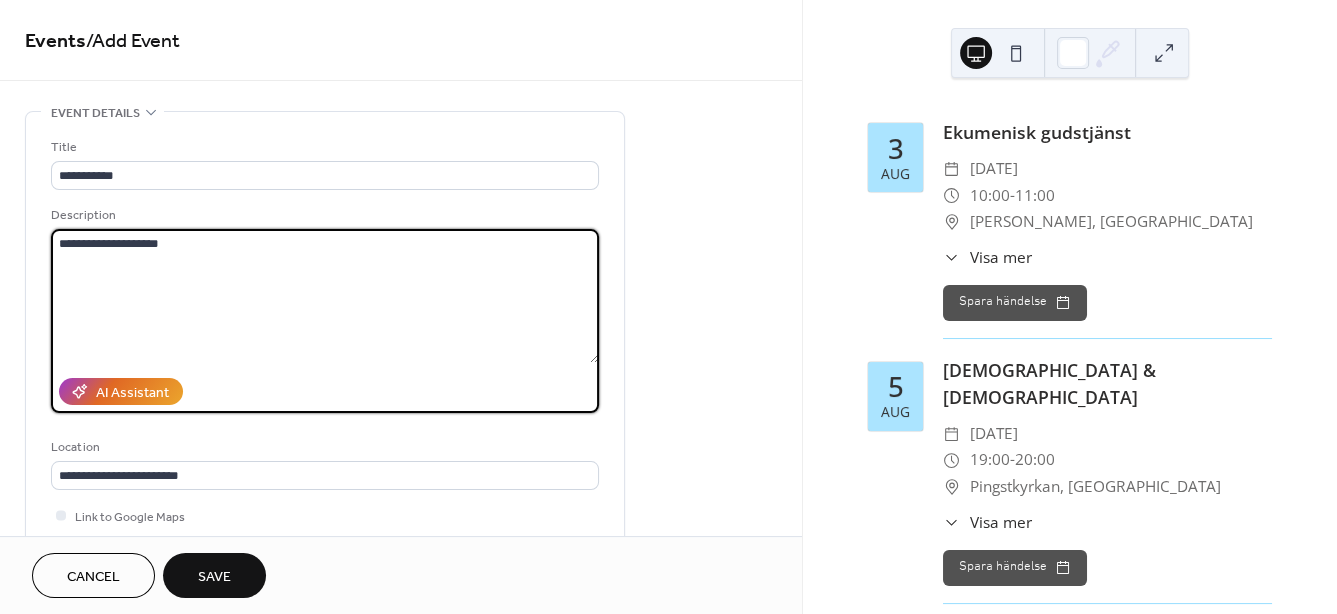 scroll, scrollTop: 515, scrollLeft: 0, axis: vertical 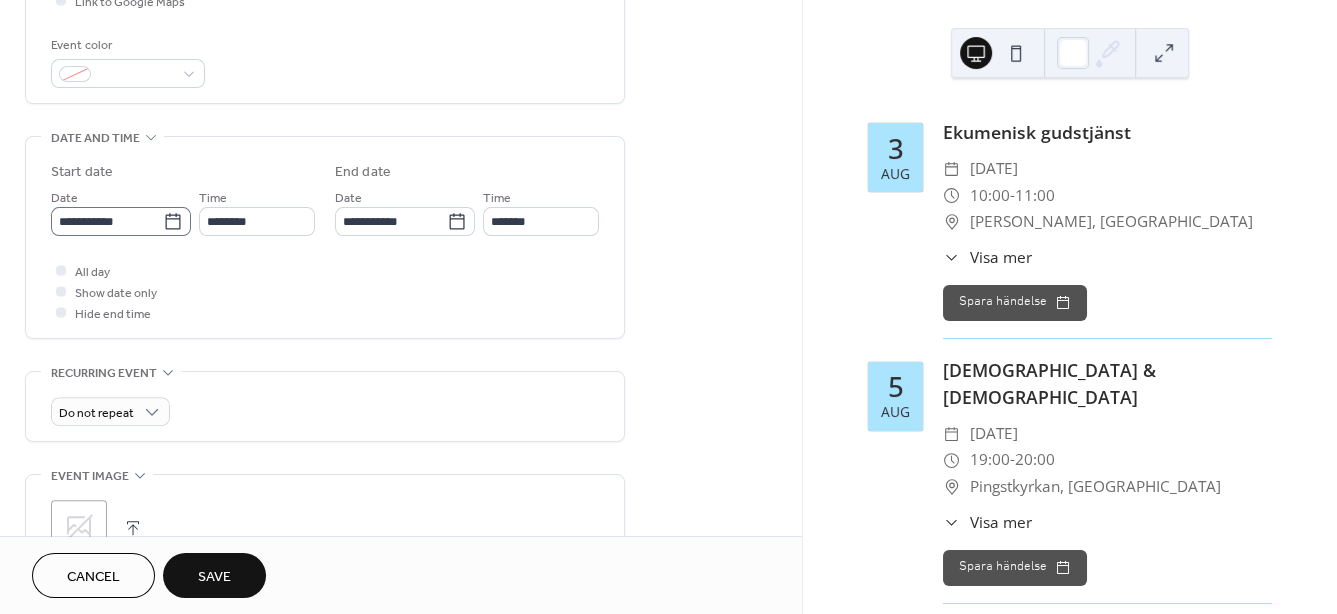 type on "**********" 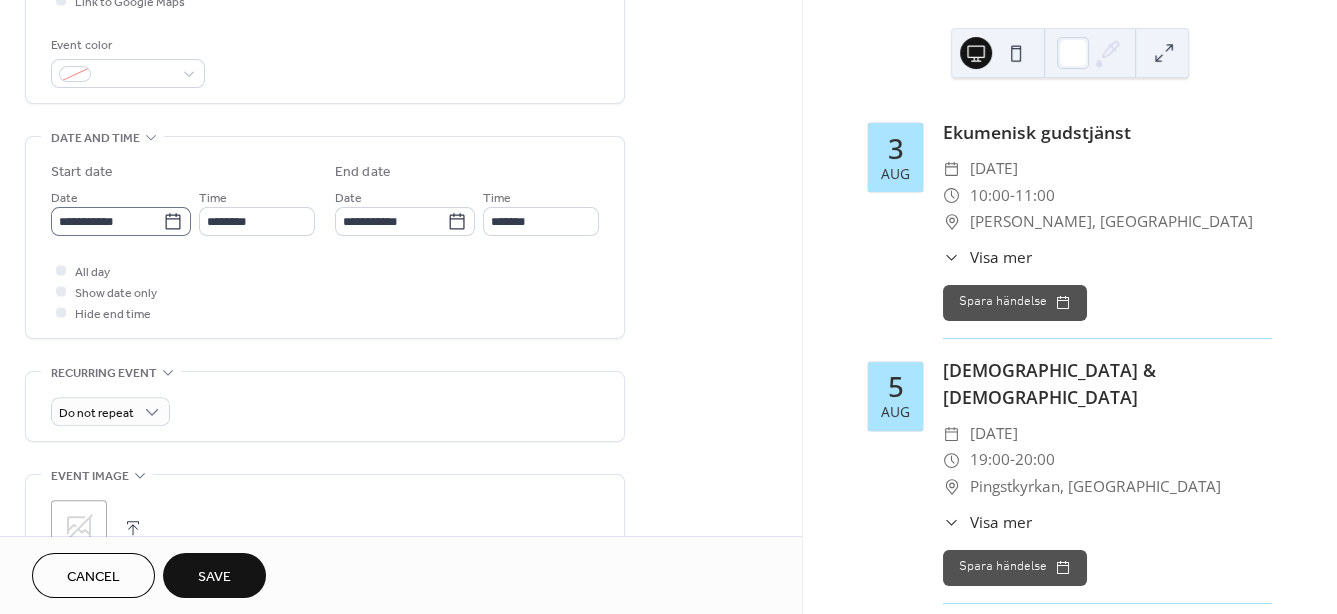 click 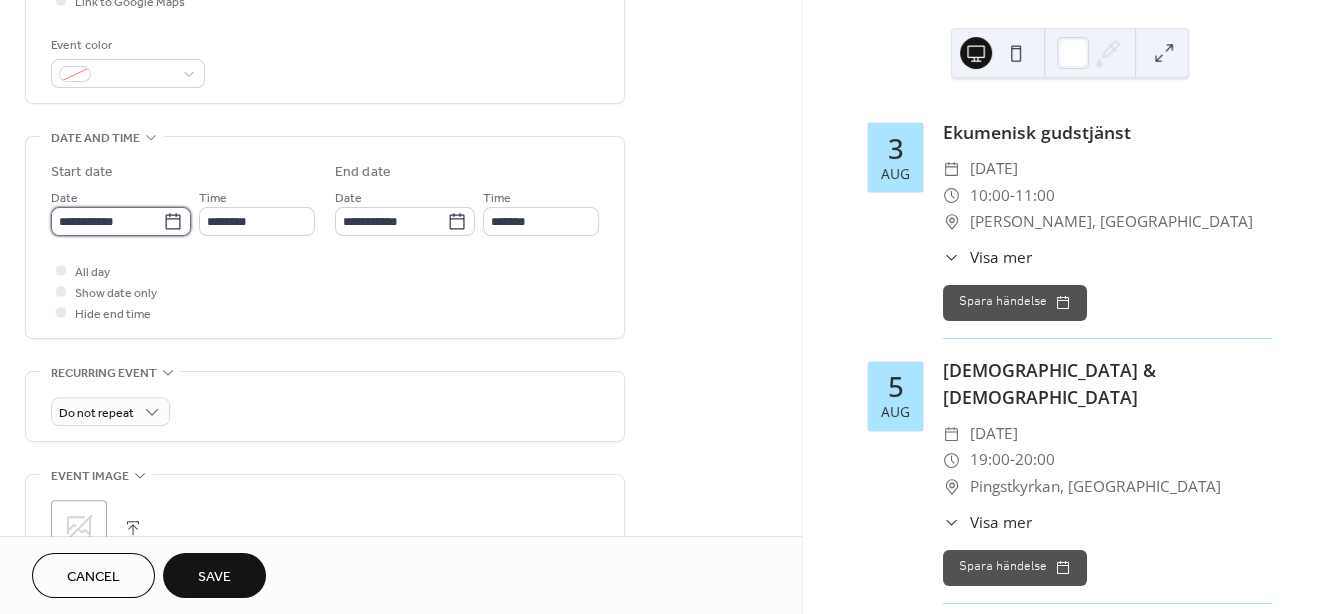 click on "**********" at bounding box center [107, 221] 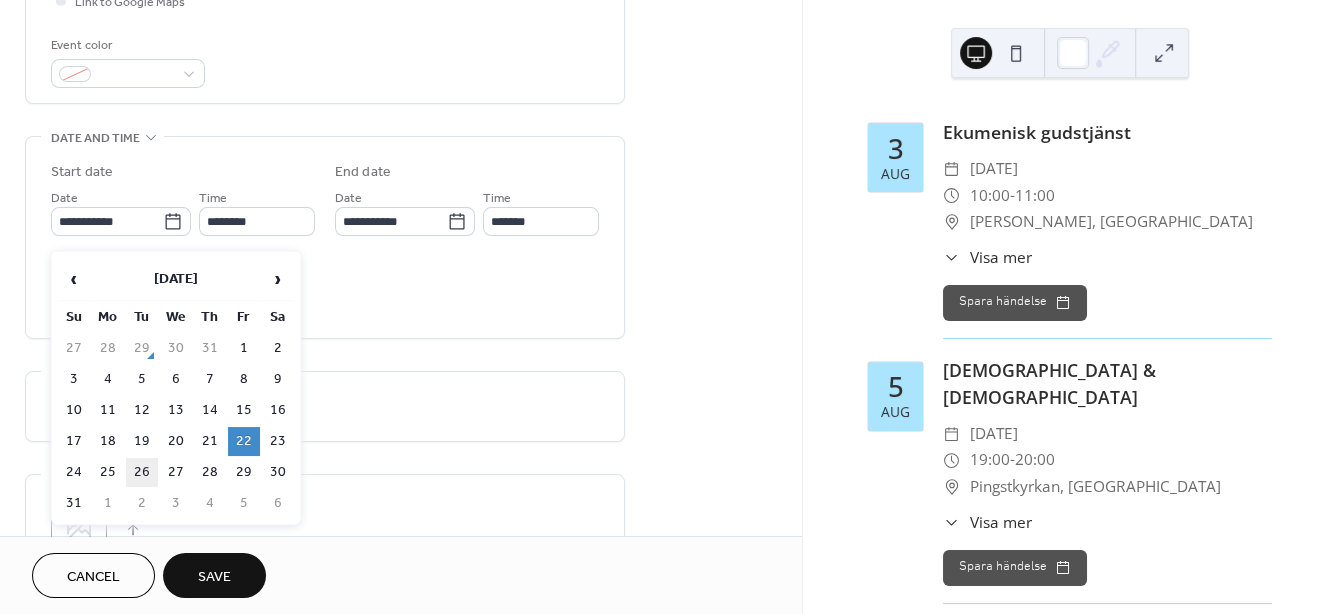 click on "26" at bounding box center [142, 472] 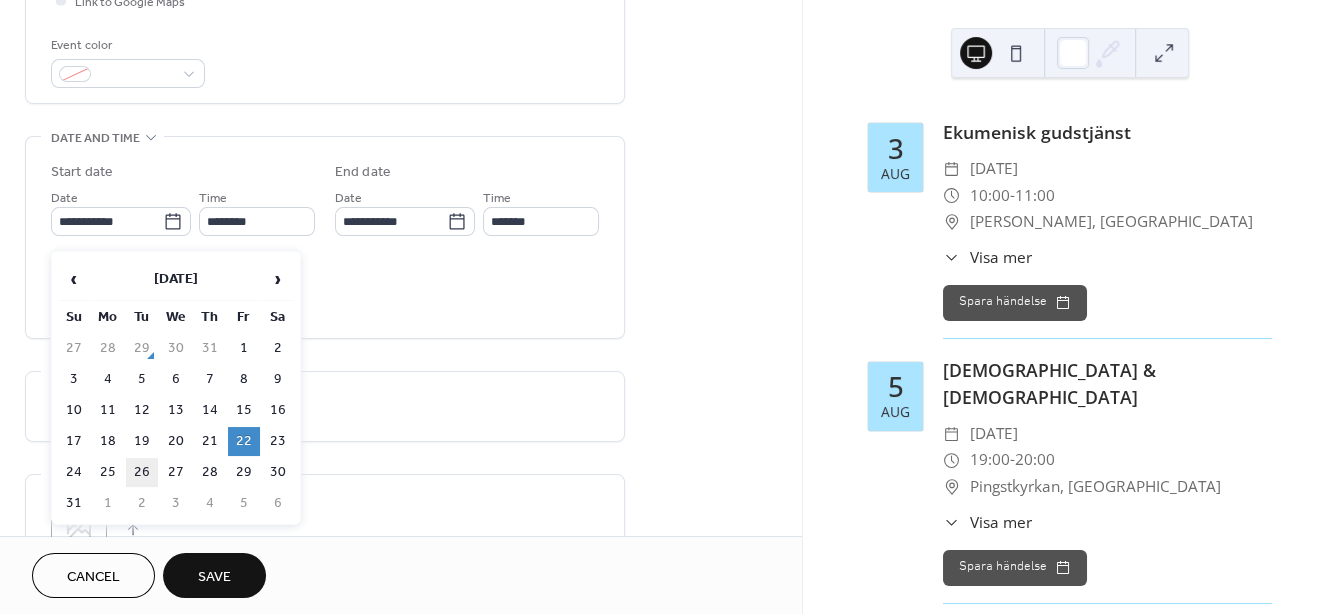 type on "**********" 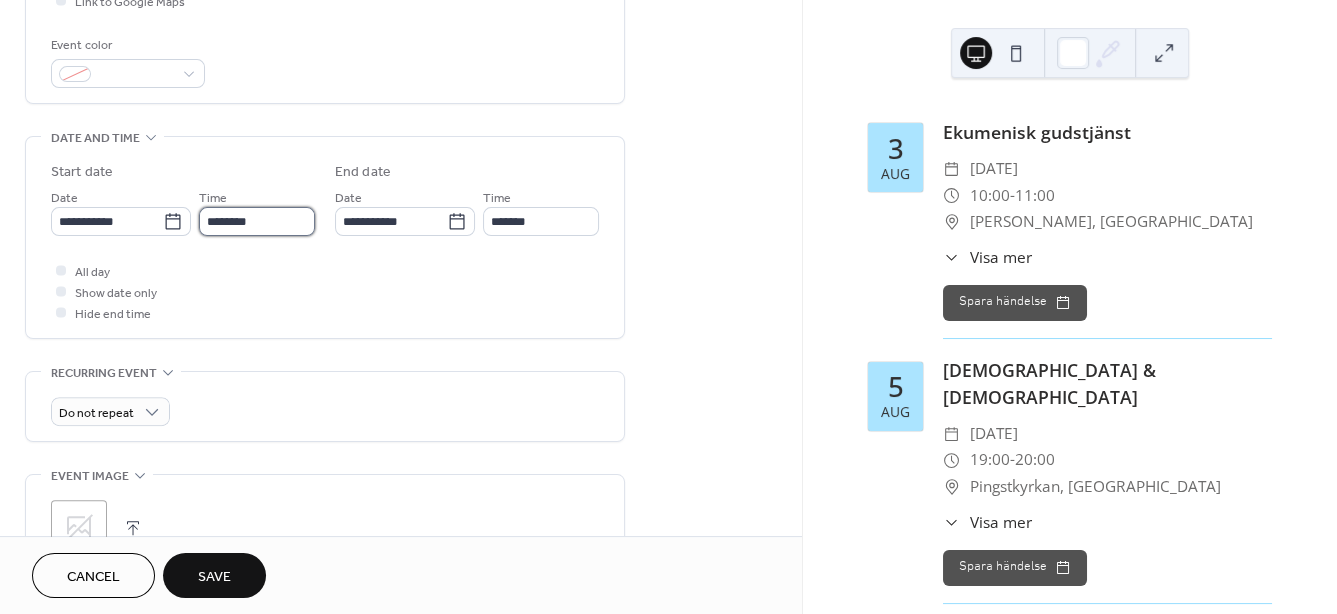 click on "********" at bounding box center (257, 221) 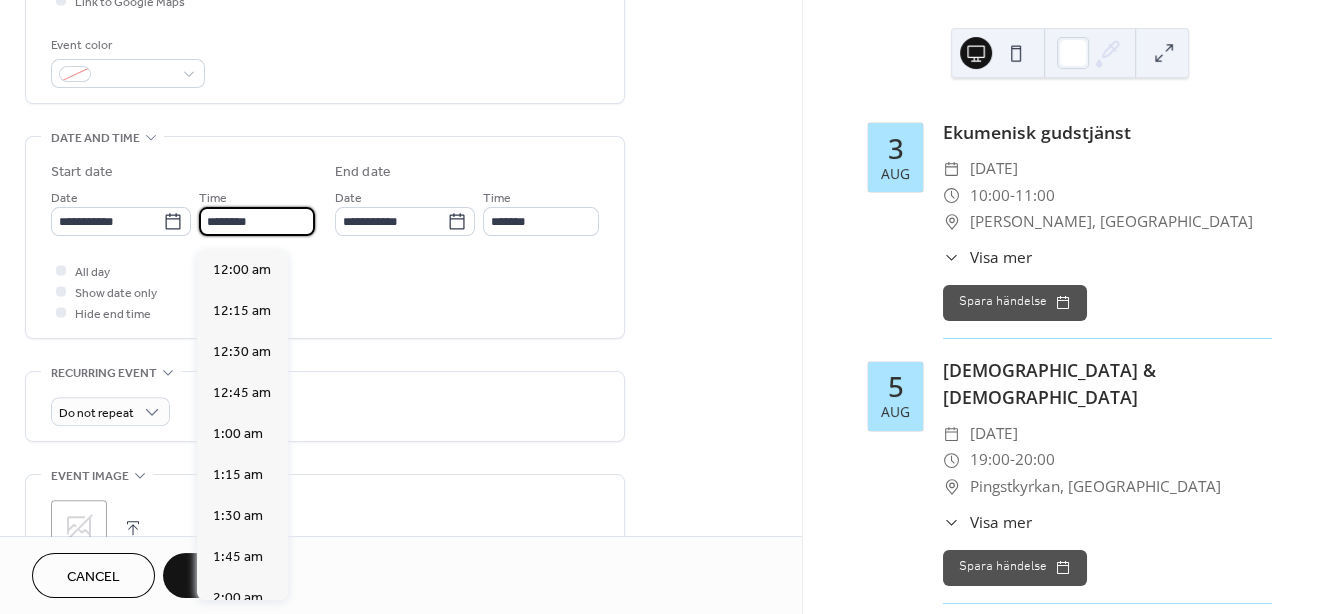 scroll, scrollTop: 1948, scrollLeft: 0, axis: vertical 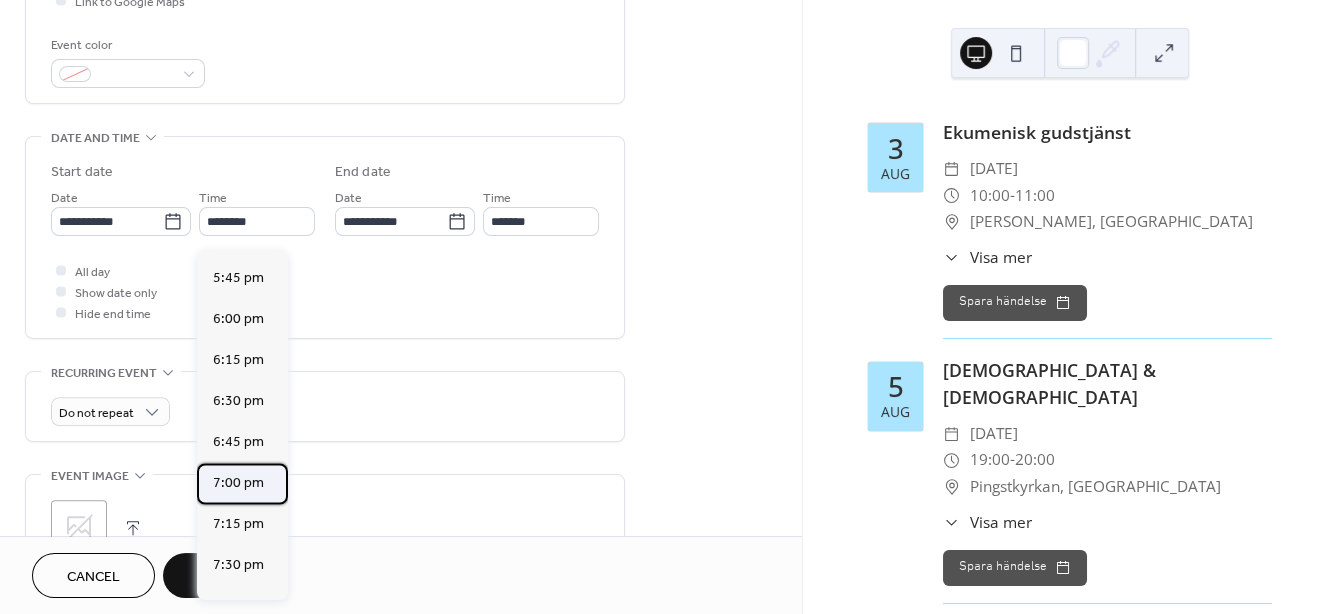 click on "7:00 pm" at bounding box center (238, 483) 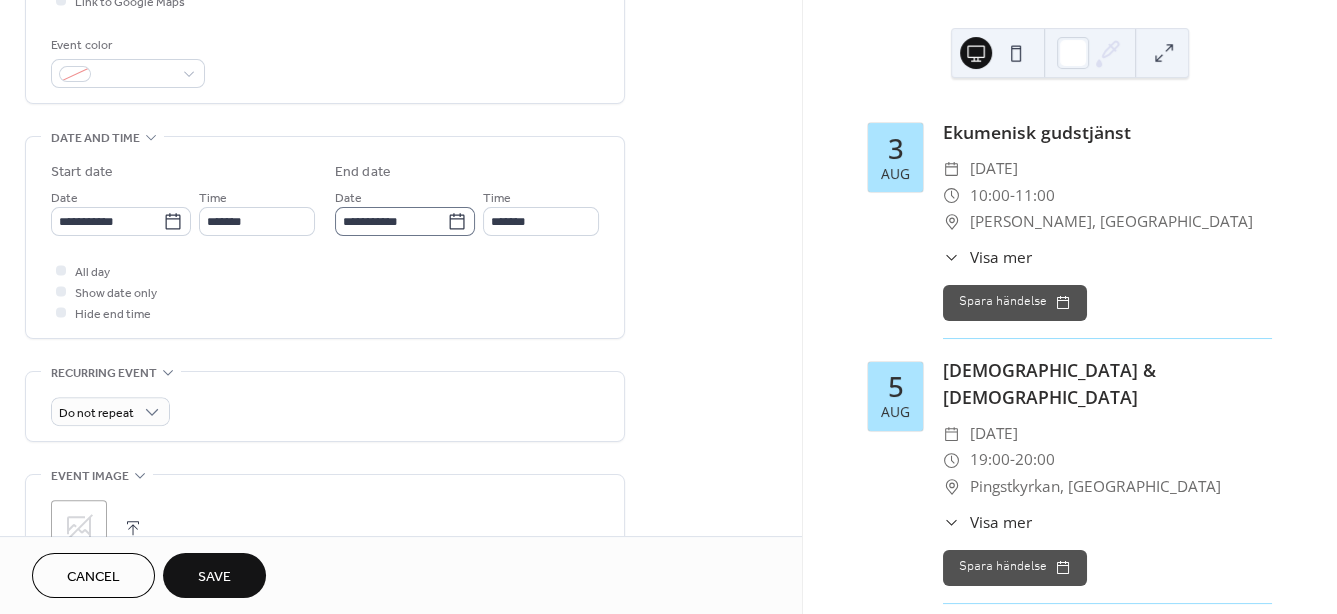 click on "**********" at bounding box center [405, 221] 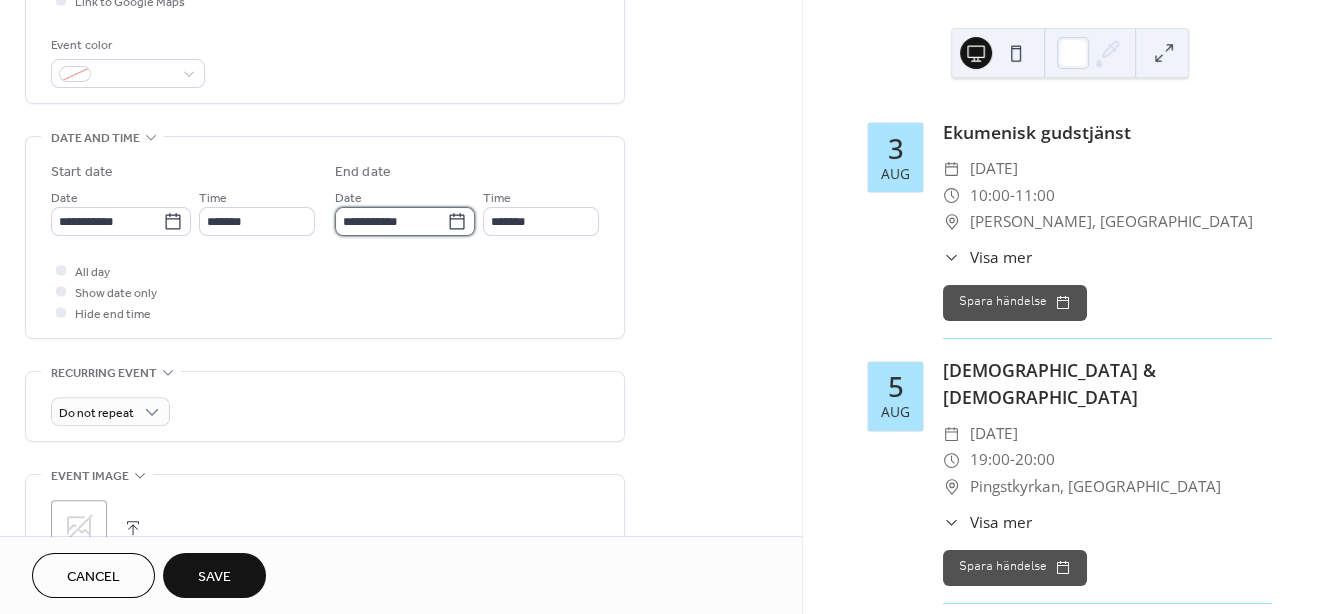 click on "**********" at bounding box center [391, 221] 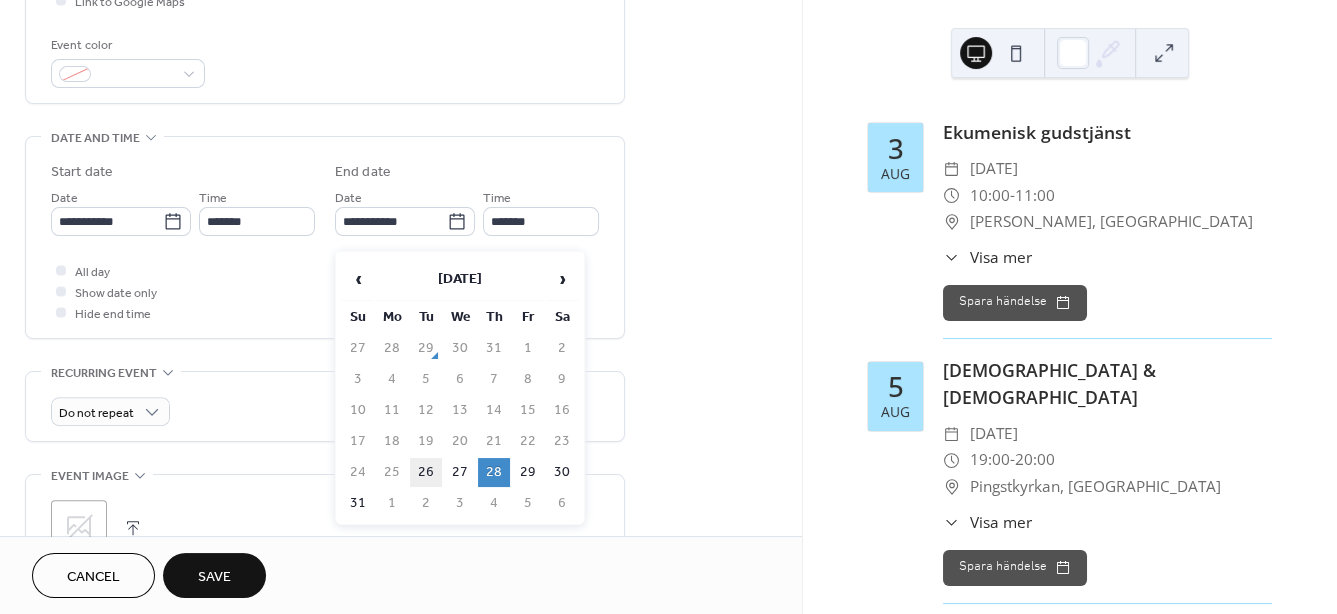 click on "26" at bounding box center (426, 472) 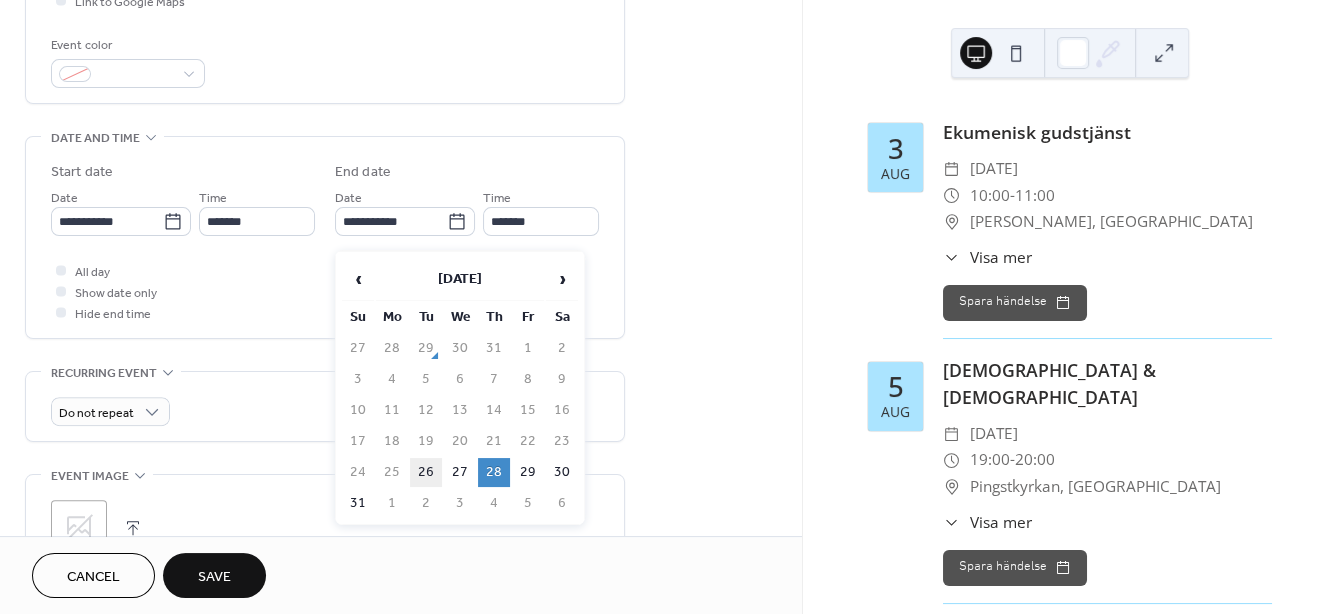 type on "**********" 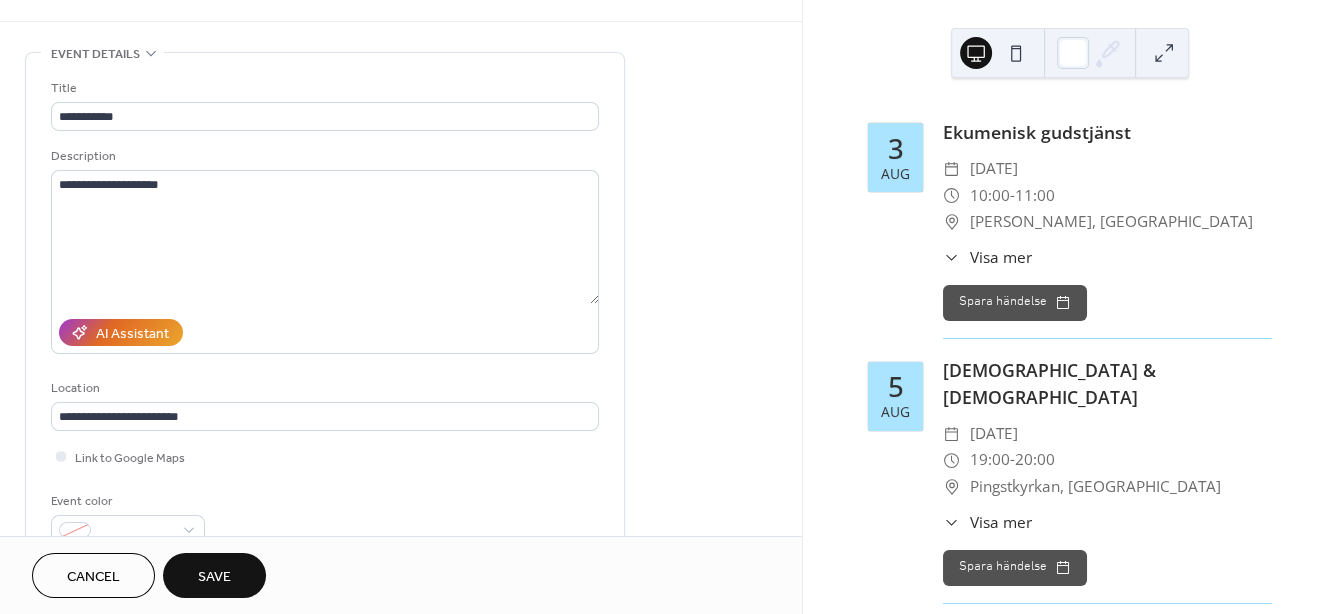 scroll, scrollTop: 0, scrollLeft: 0, axis: both 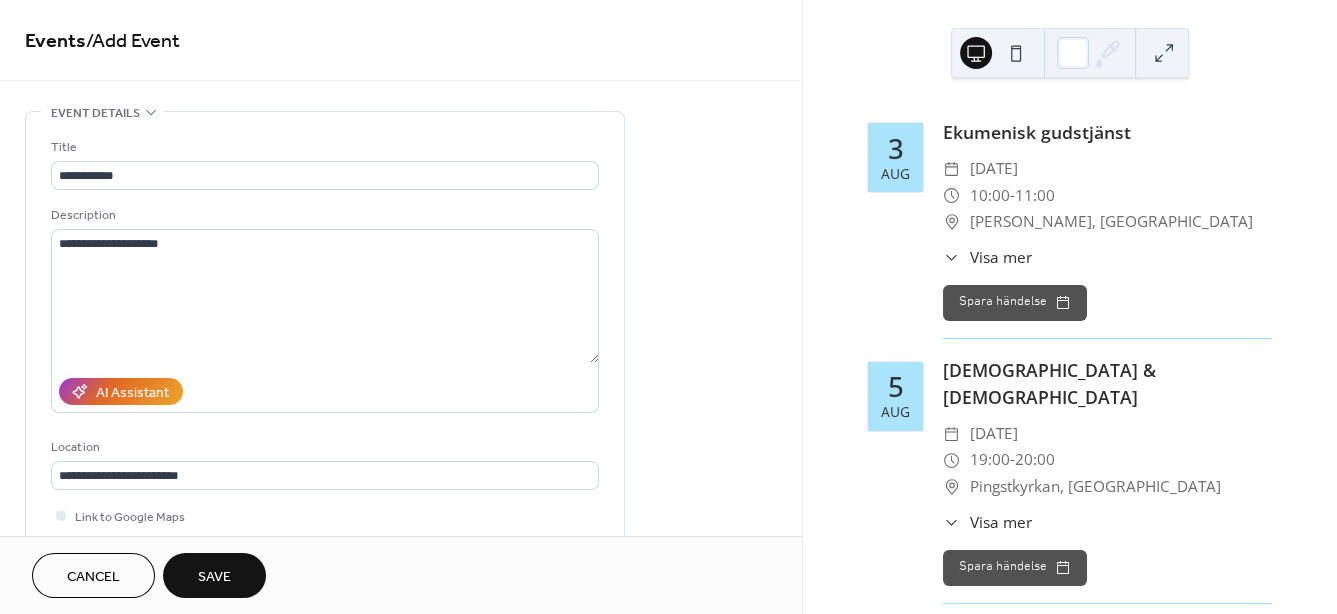 click on "Cancel Save" at bounding box center (401, 575) 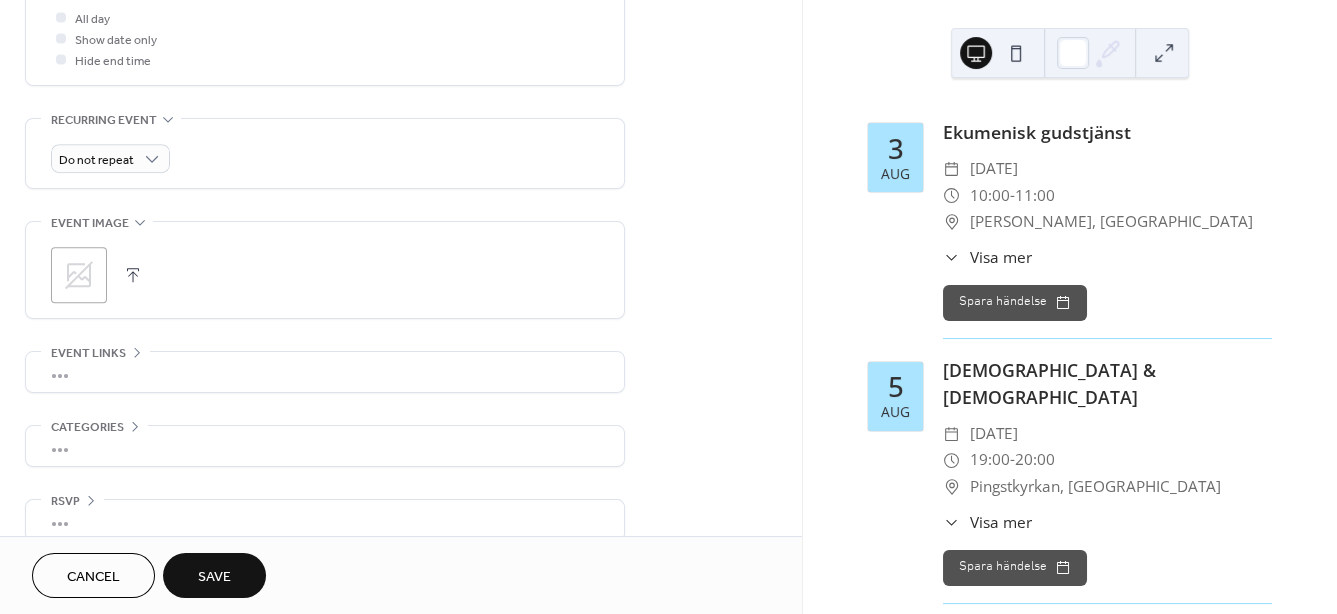 scroll, scrollTop: 801, scrollLeft: 0, axis: vertical 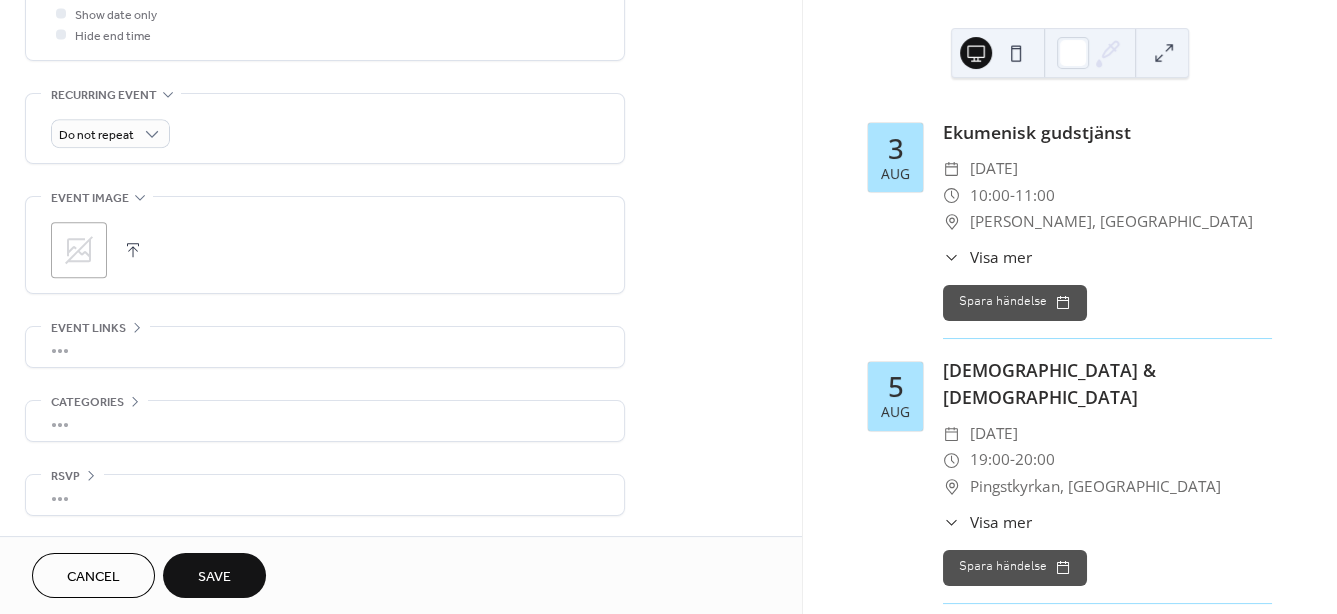 click on "Save" at bounding box center (214, 575) 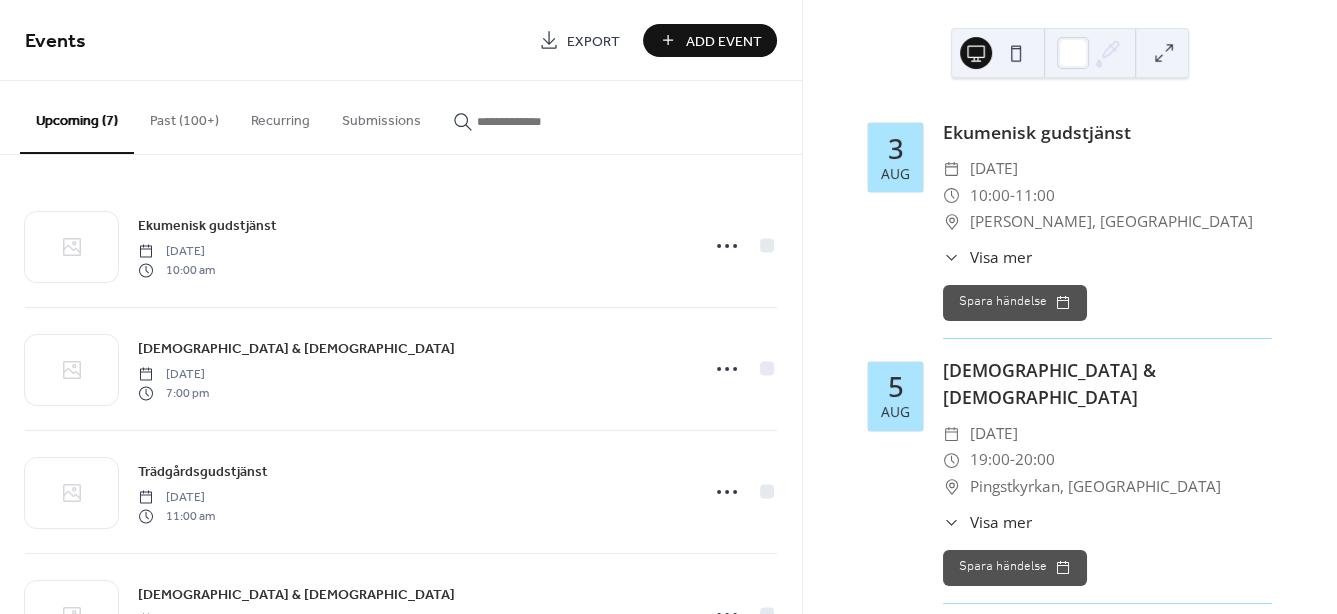 click on "Add Event" at bounding box center (724, 41) 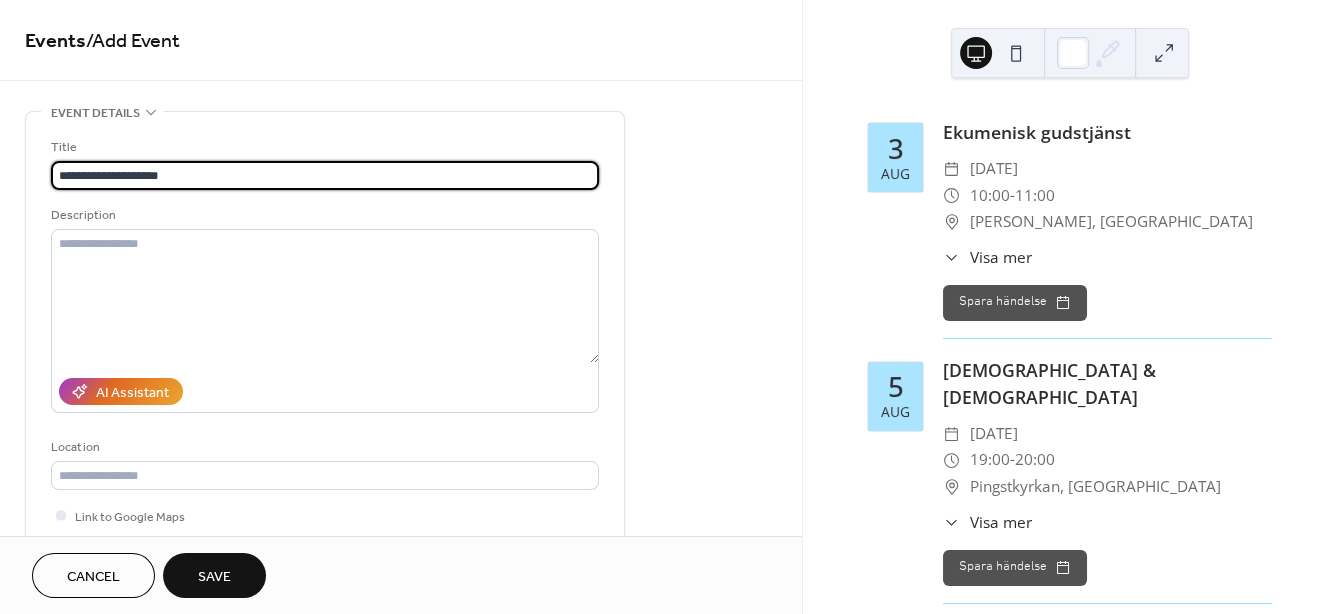 click on "**********" at bounding box center (325, 175) 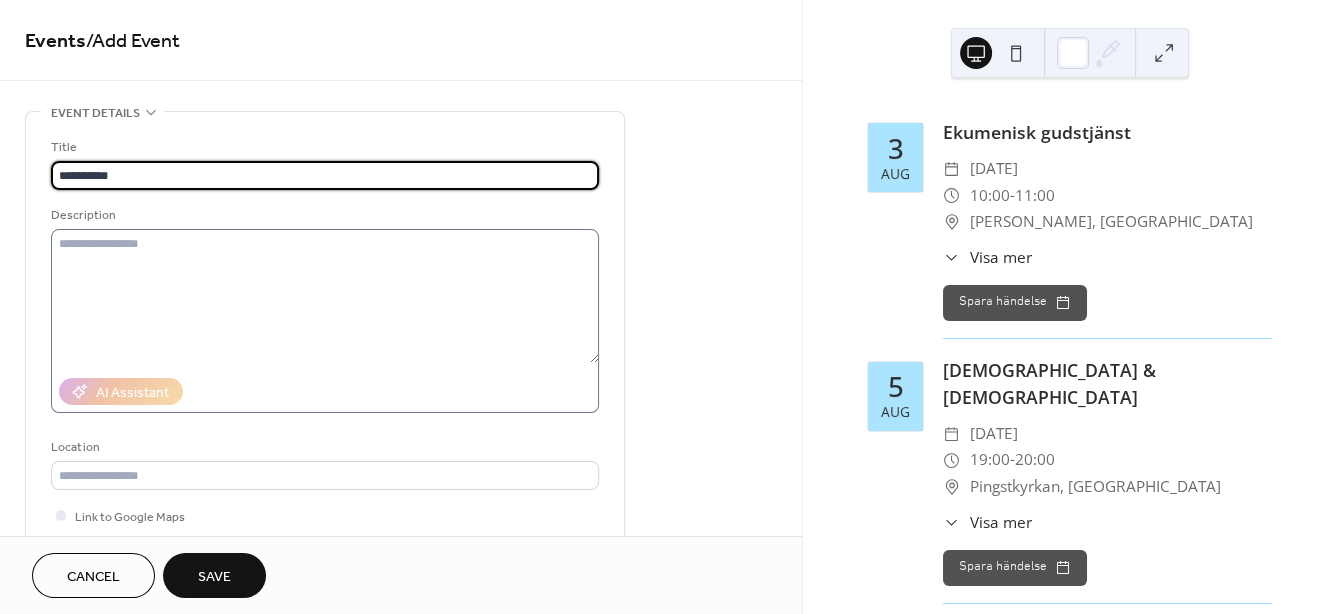 type on "**********" 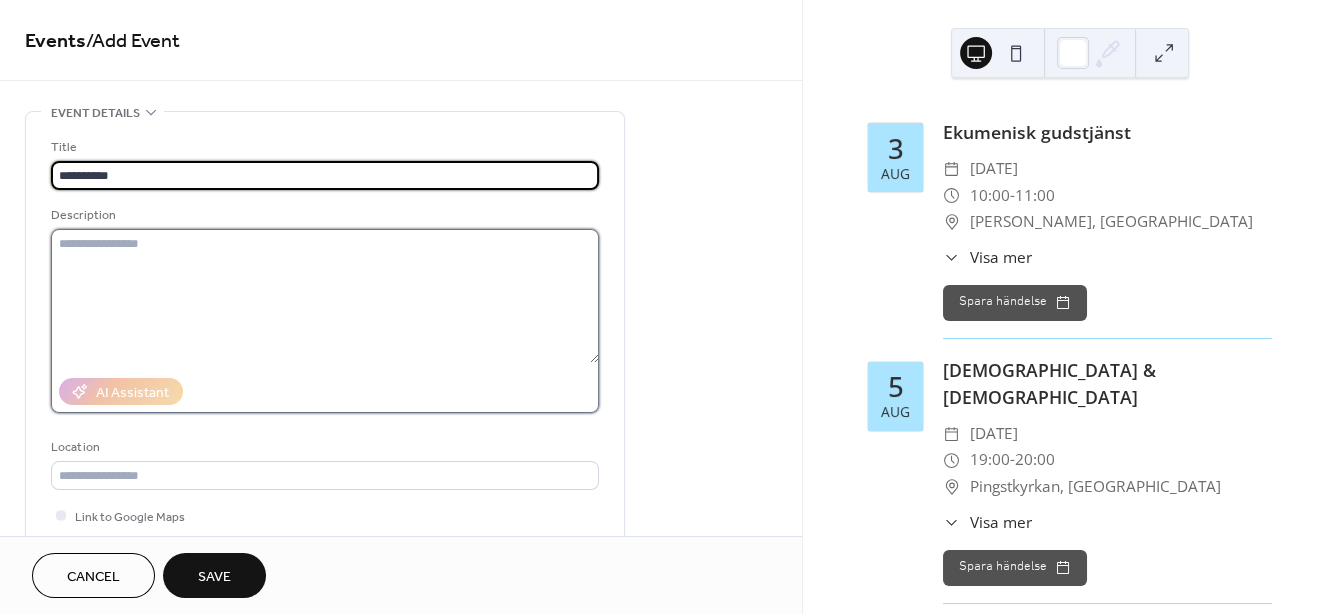 click at bounding box center [325, 296] 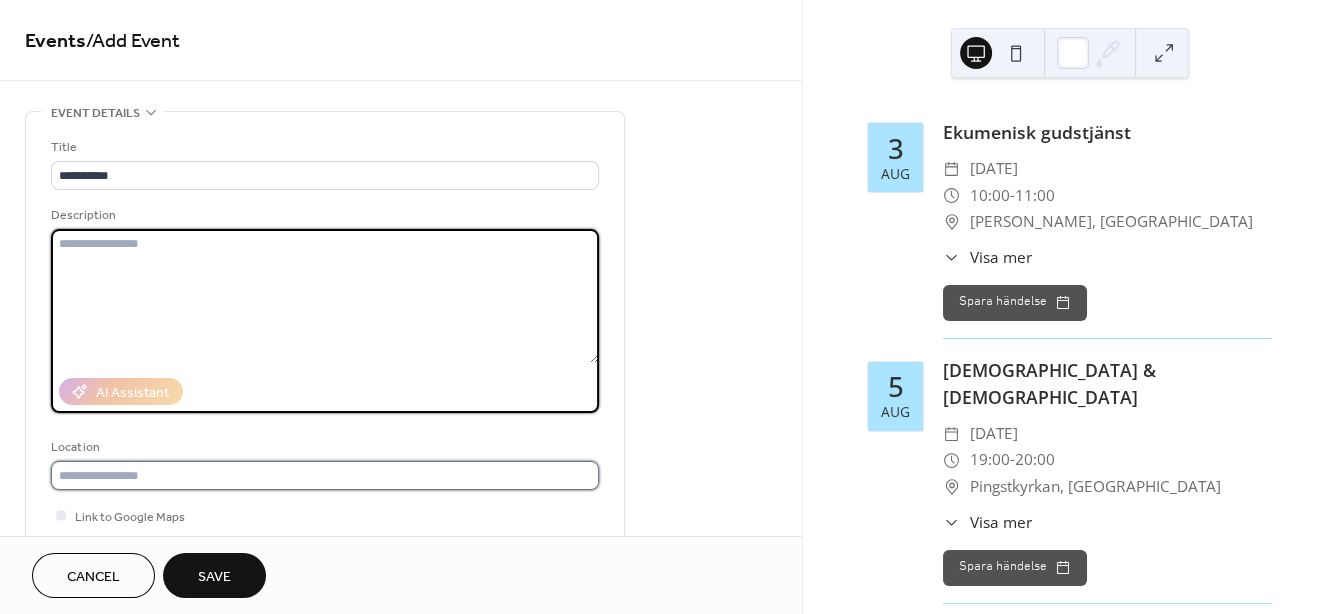 click at bounding box center (325, 475) 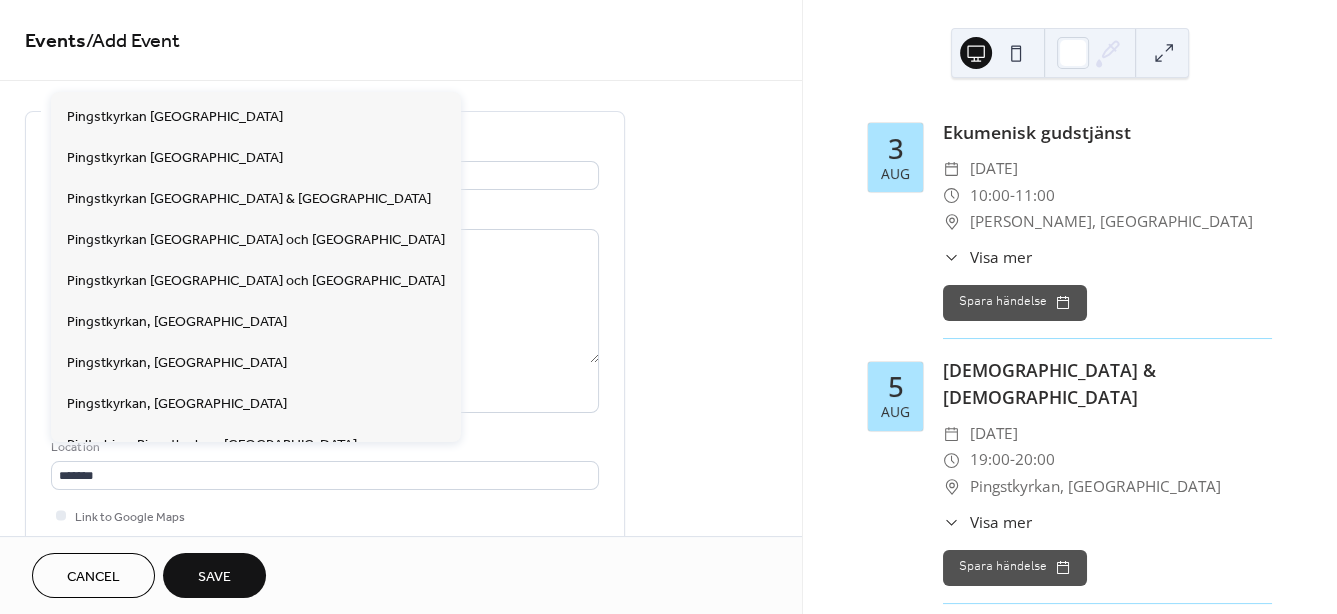 scroll, scrollTop: 218, scrollLeft: 0, axis: vertical 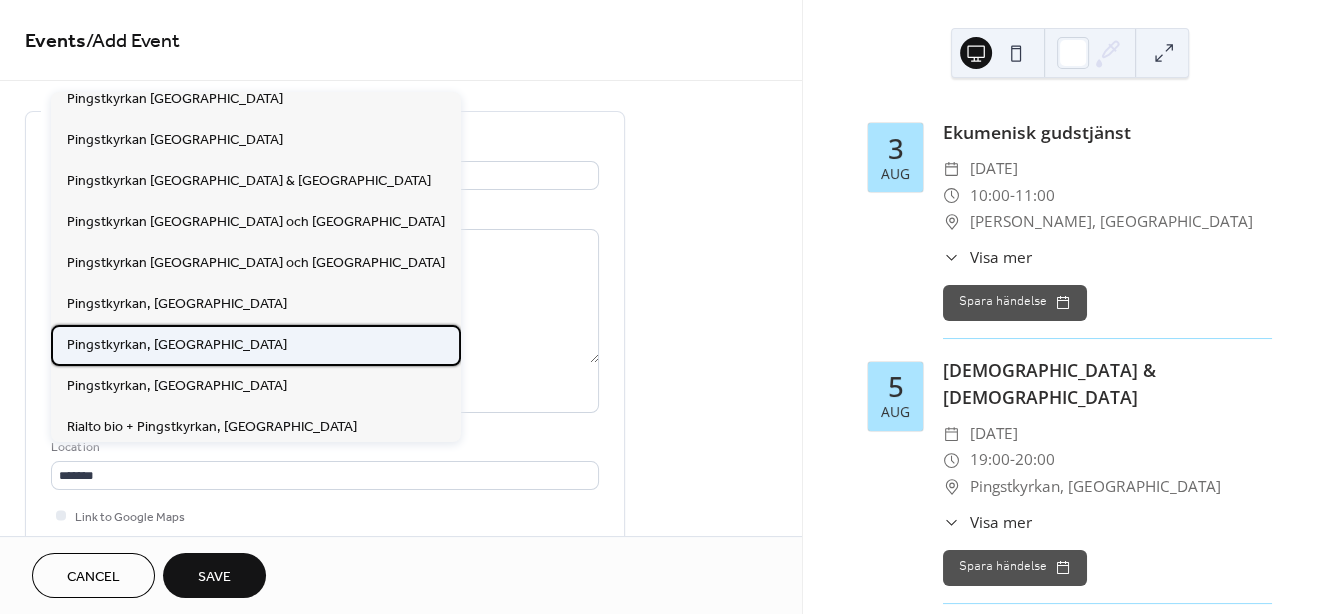 click on "Pingstkyrkan, [GEOGRAPHIC_DATA]" at bounding box center (177, 344) 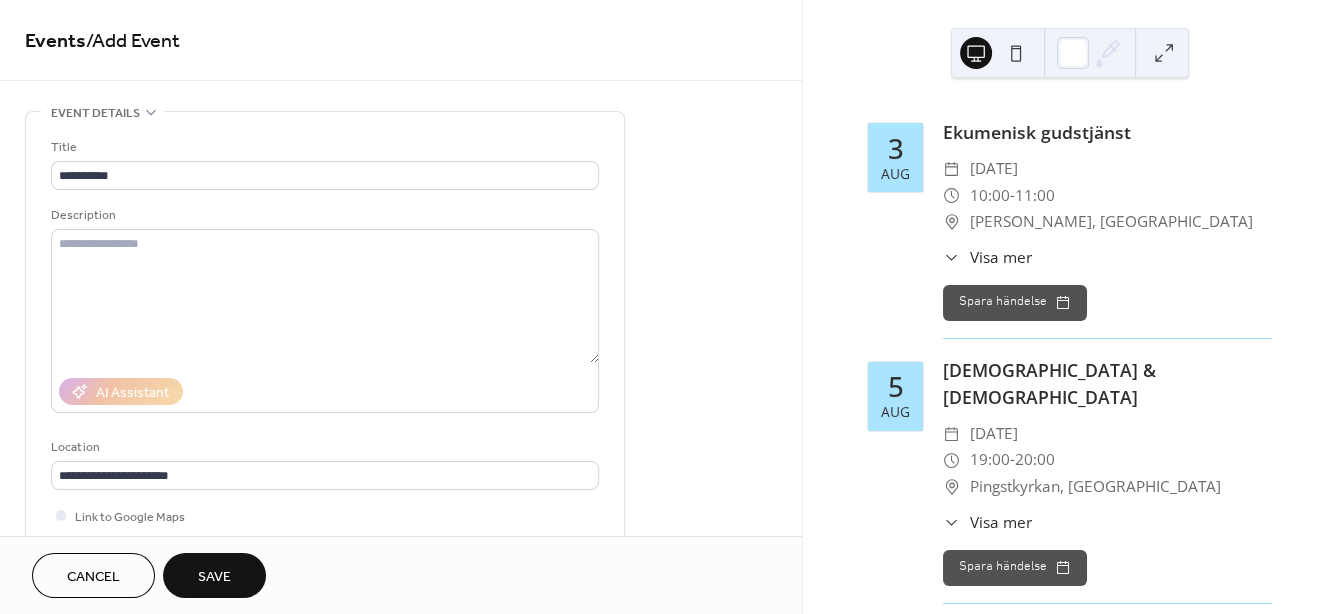 scroll, scrollTop: 515, scrollLeft: 0, axis: vertical 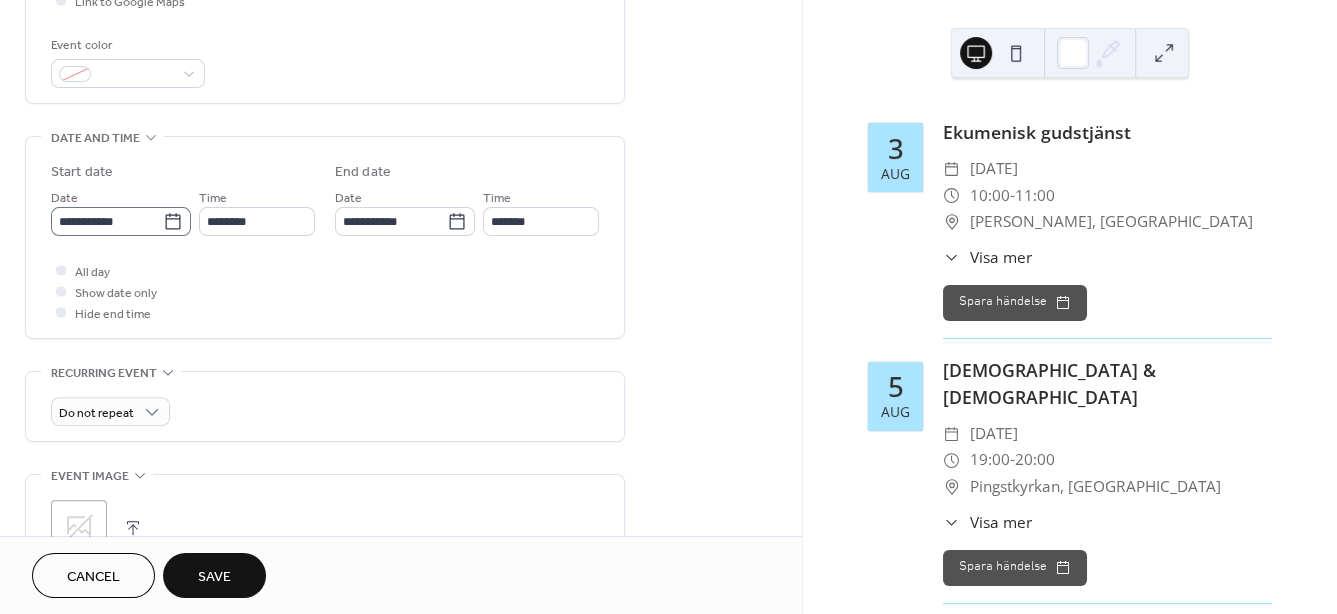 click 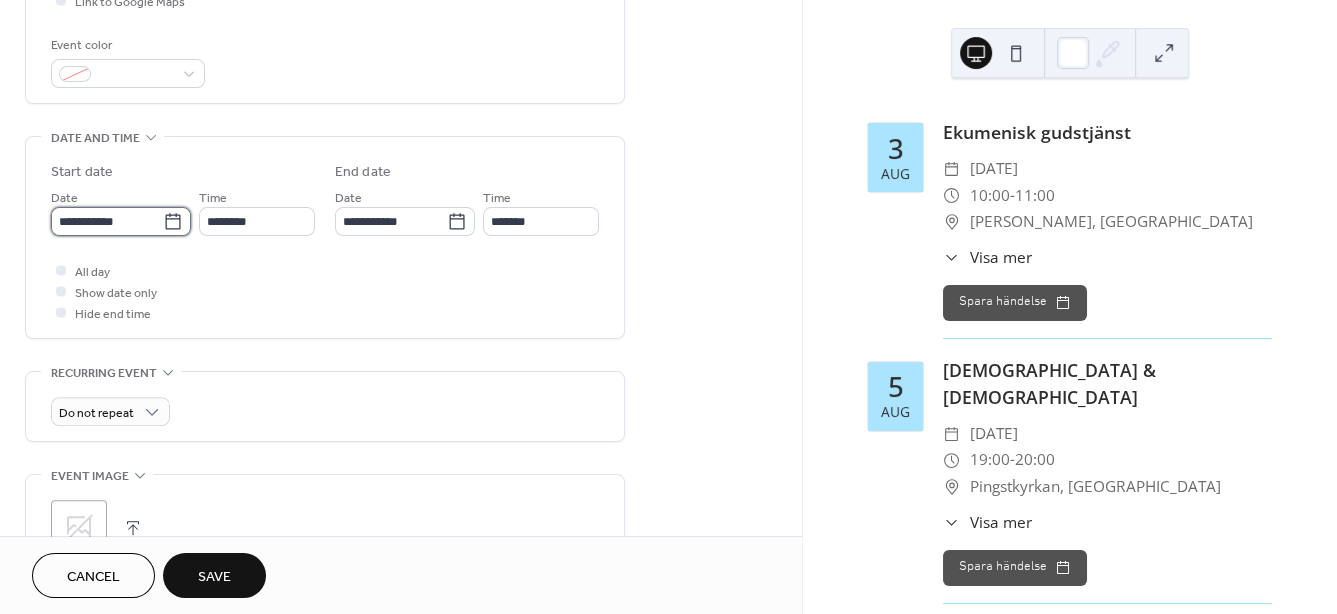 click on "**********" at bounding box center (107, 221) 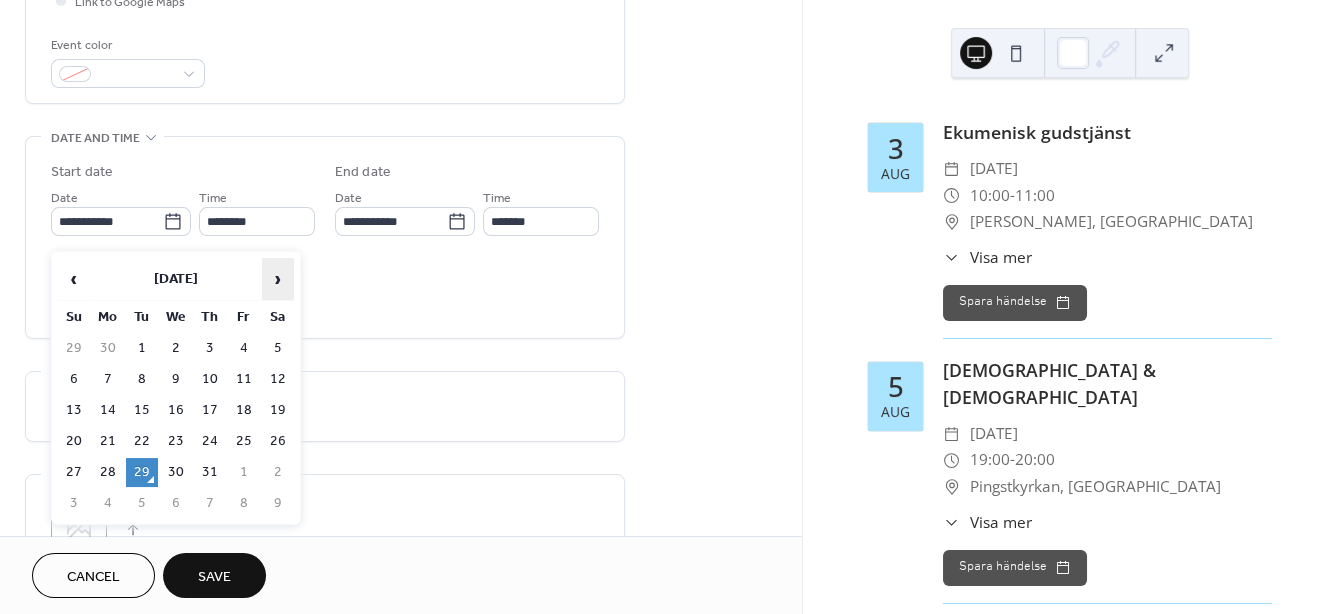 click on "›" at bounding box center (278, 279) 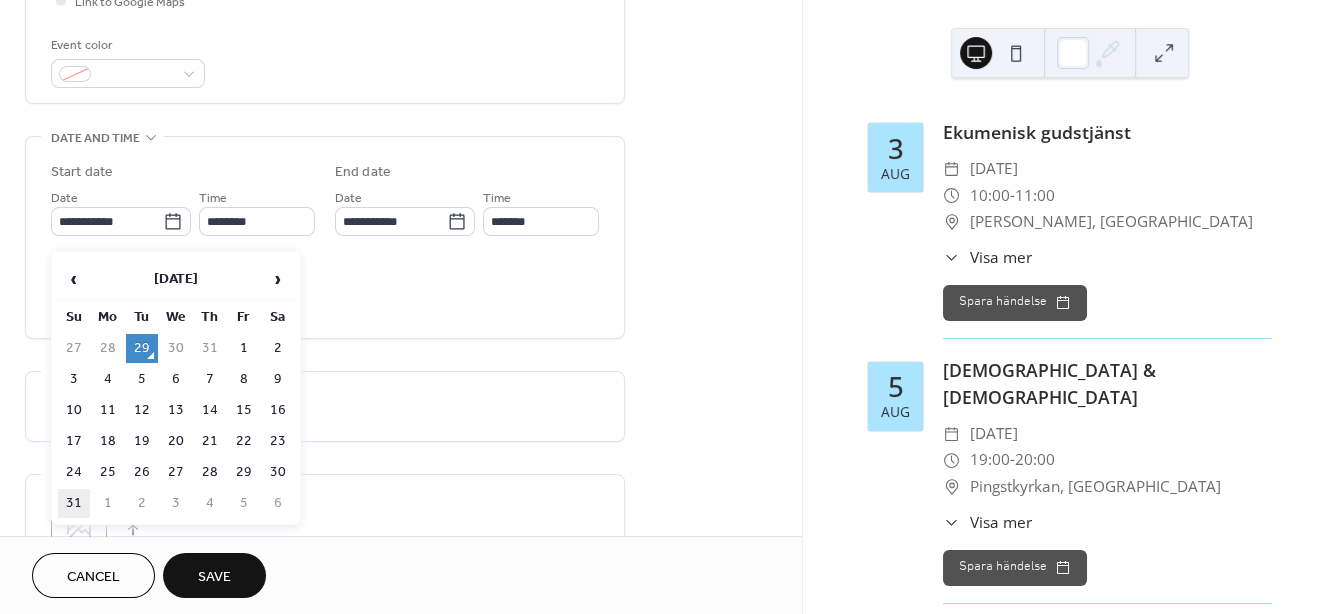 click on "31" at bounding box center [74, 503] 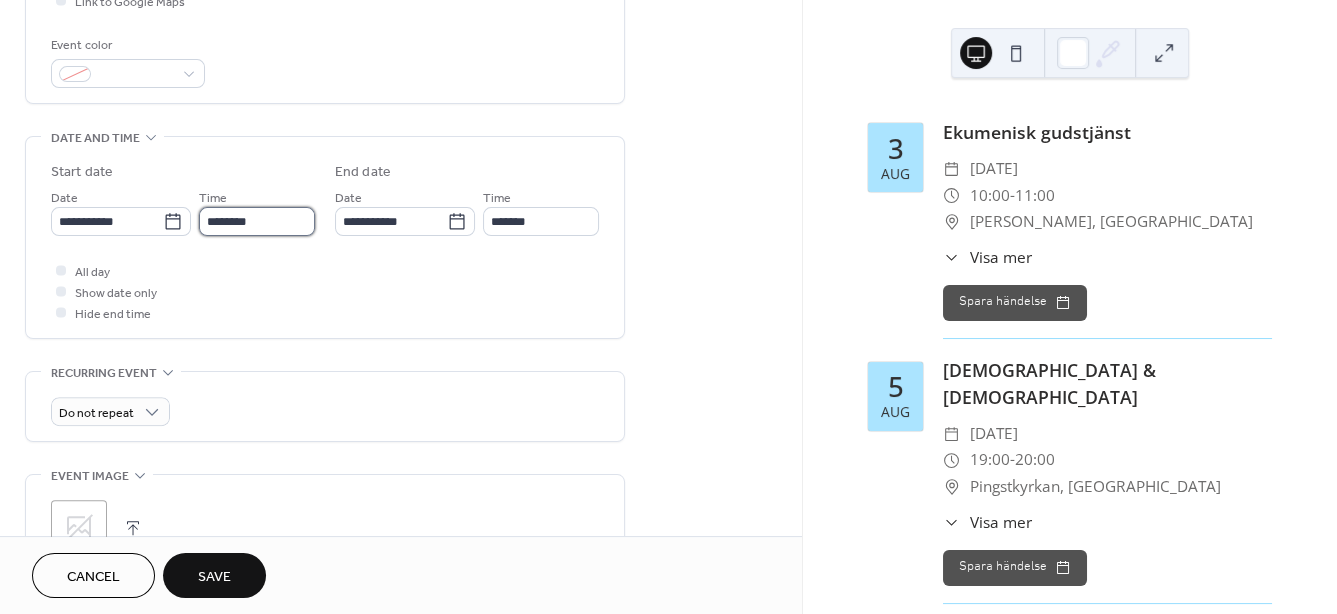 click on "********" at bounding box center [257, 221] 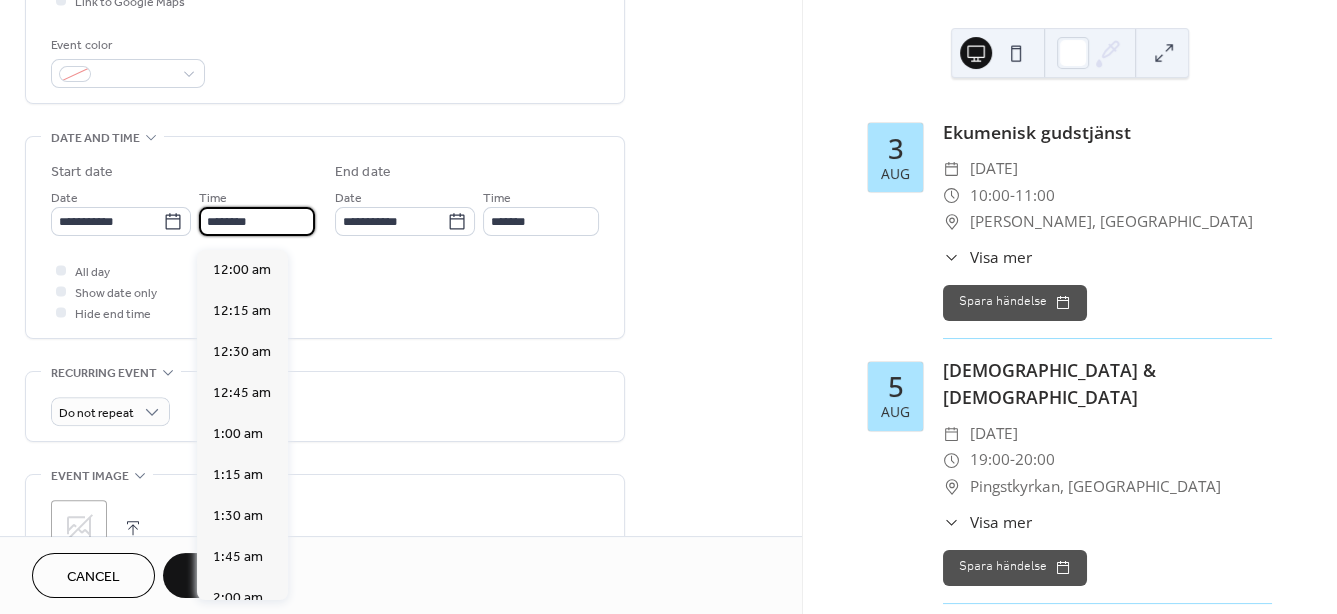 scroll, scrollTop: 1948, scrollLeft: 0, axis: vertical 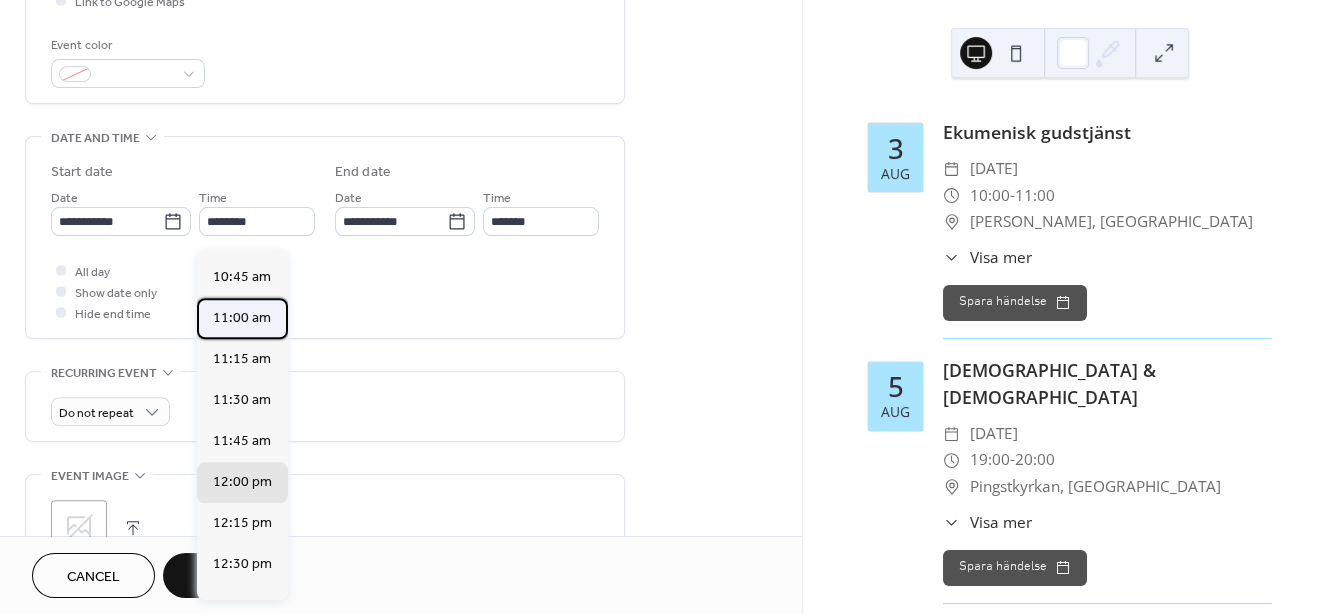 click on "11:00 am" at bounding box center (242, 318) 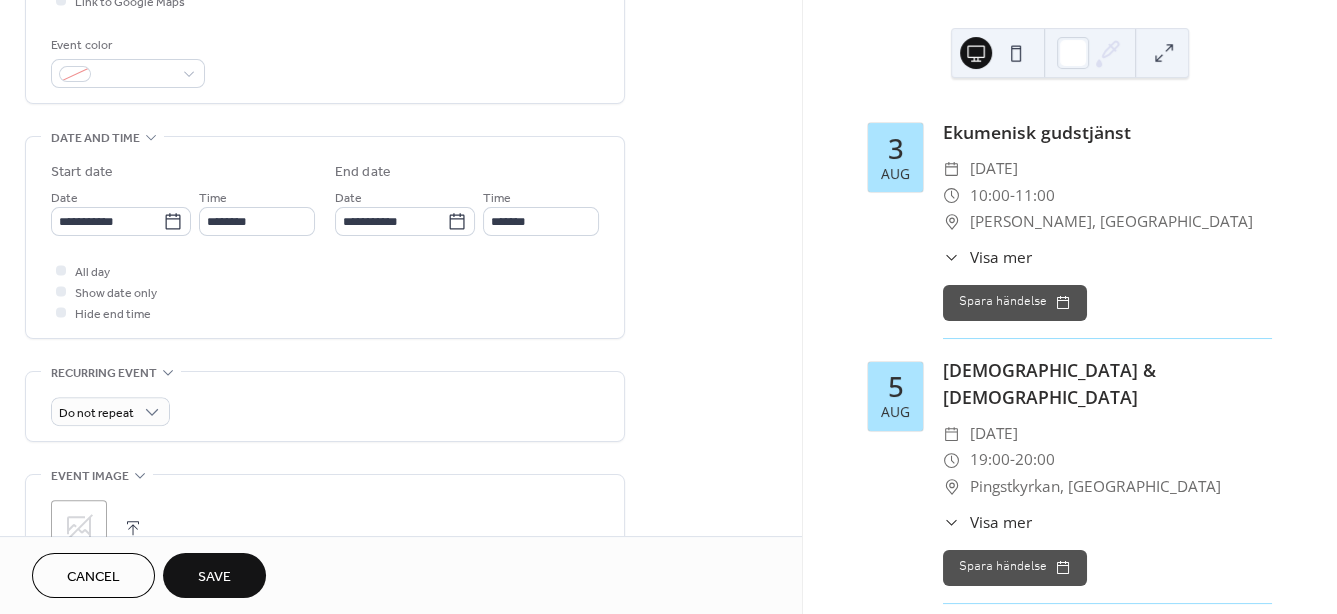 type on "********" 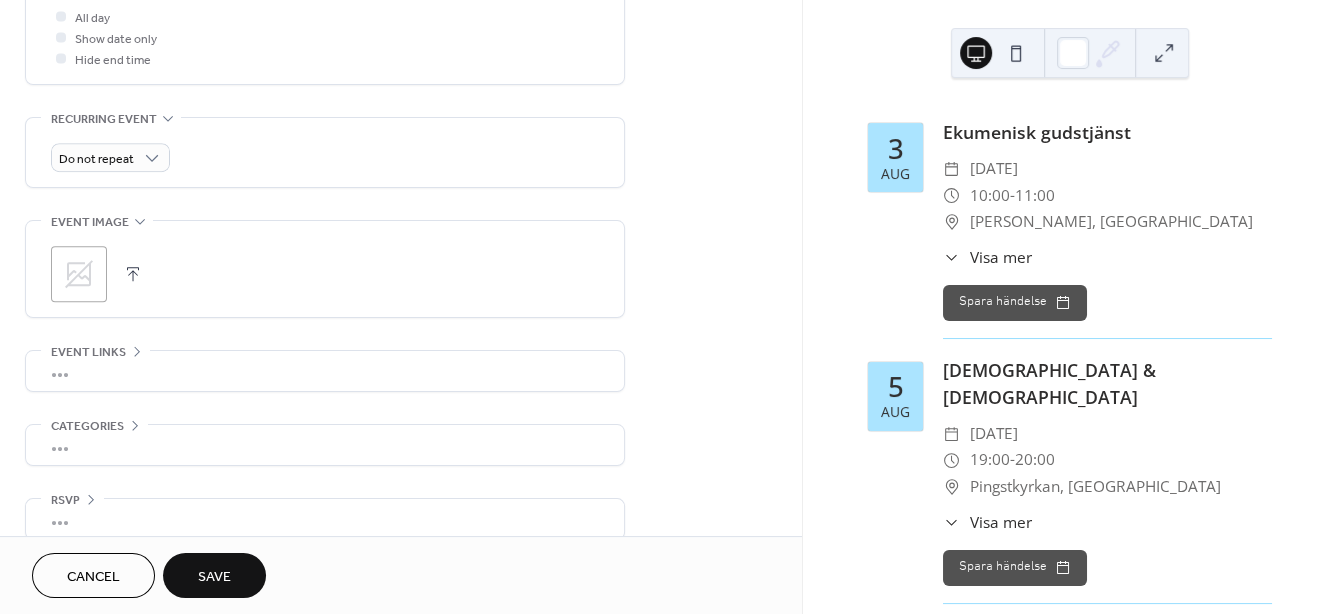 scroll, scrollTop: 801, scrollLeft: 0, axis: vertical 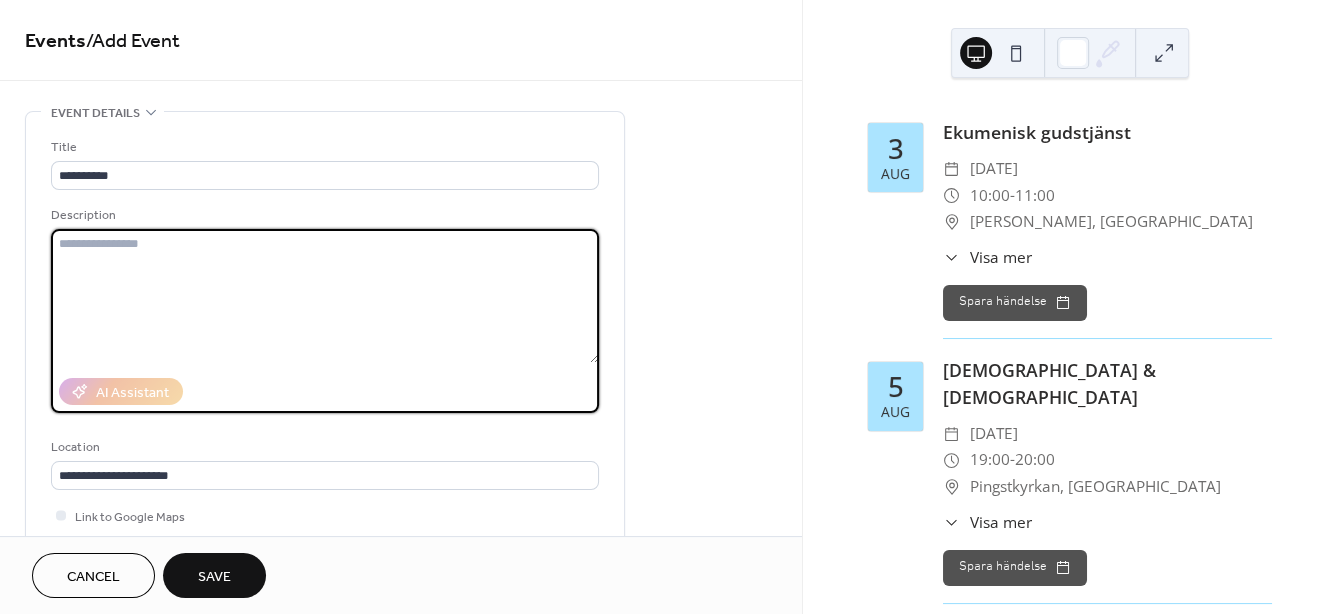 click at bounding box center [325, 296] 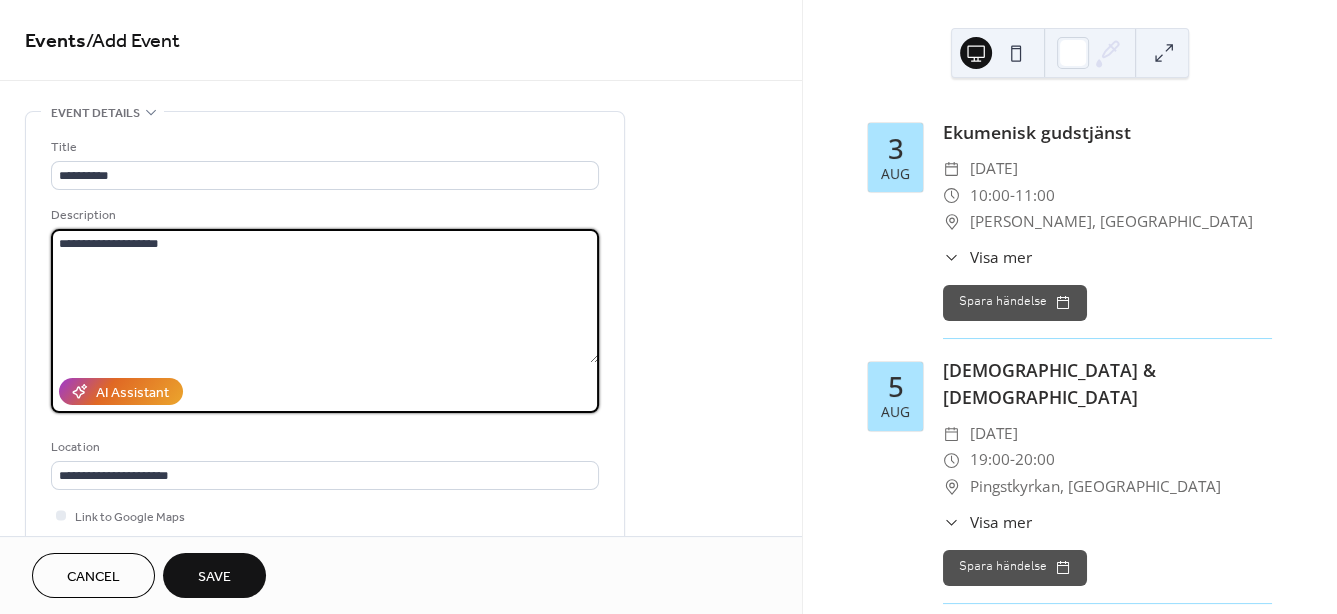 type on "**********" 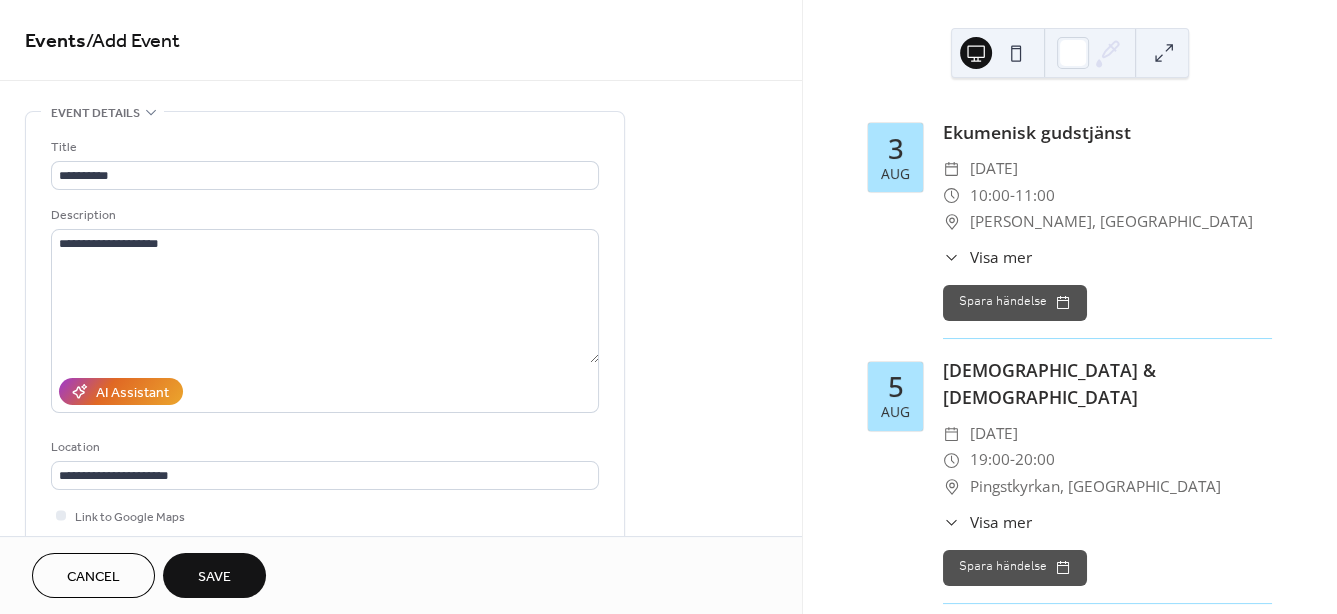 click on "Save" at bounding box center (214, 577) 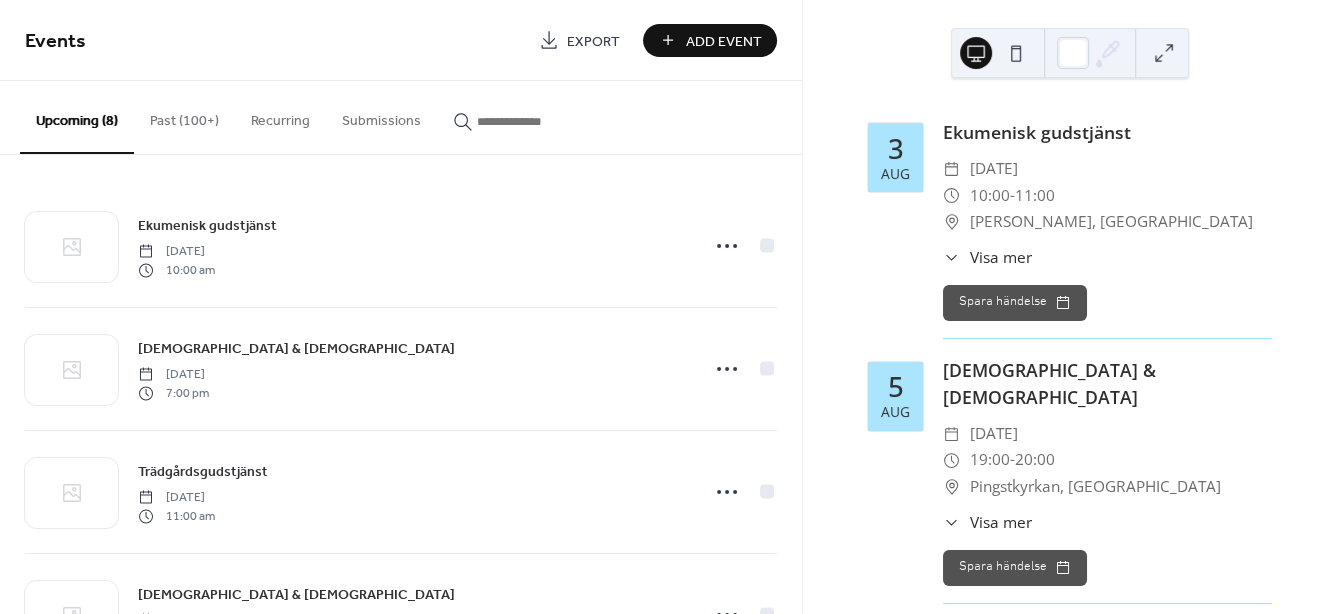 scroll, scrollTop: 437, scrollLeft: 0, axis: vertical 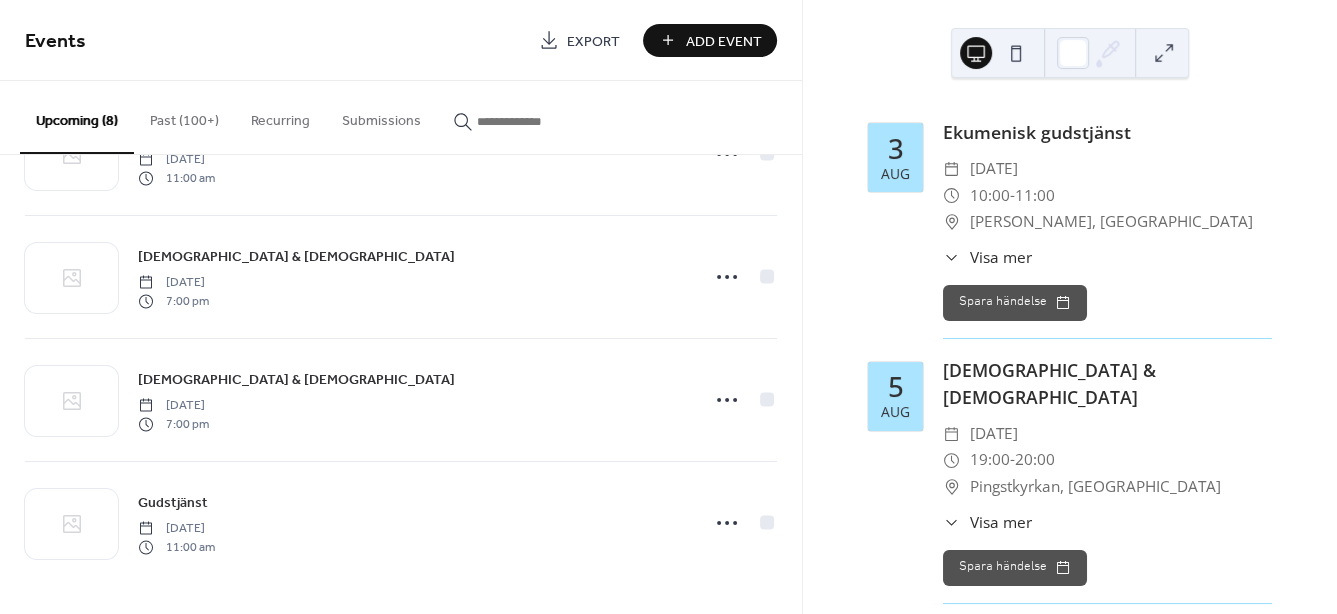 click on "Add Event" at bounding box center [724, 41] 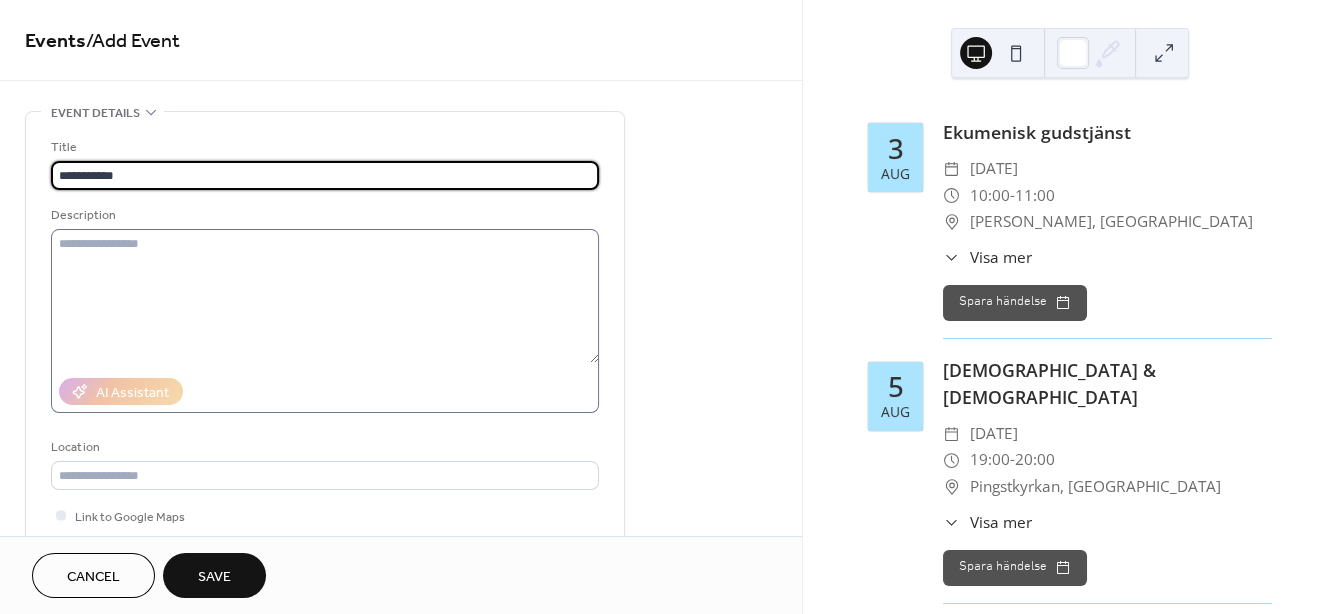 type on "**********" 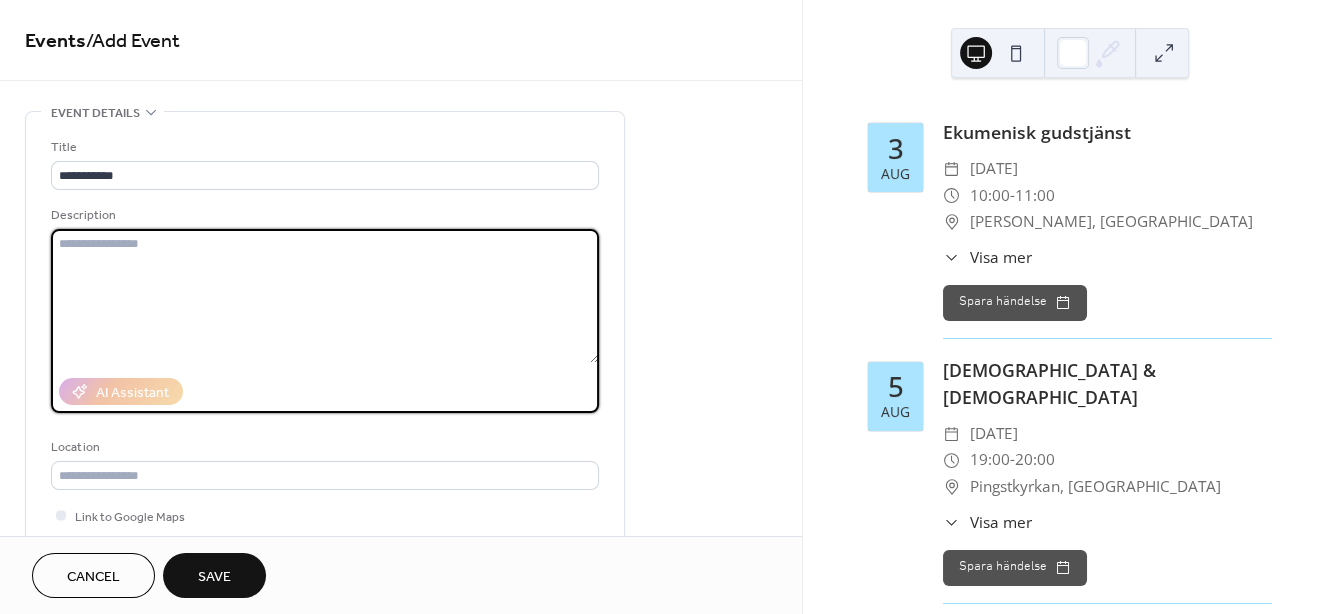 click at bounding box center (325, 296) 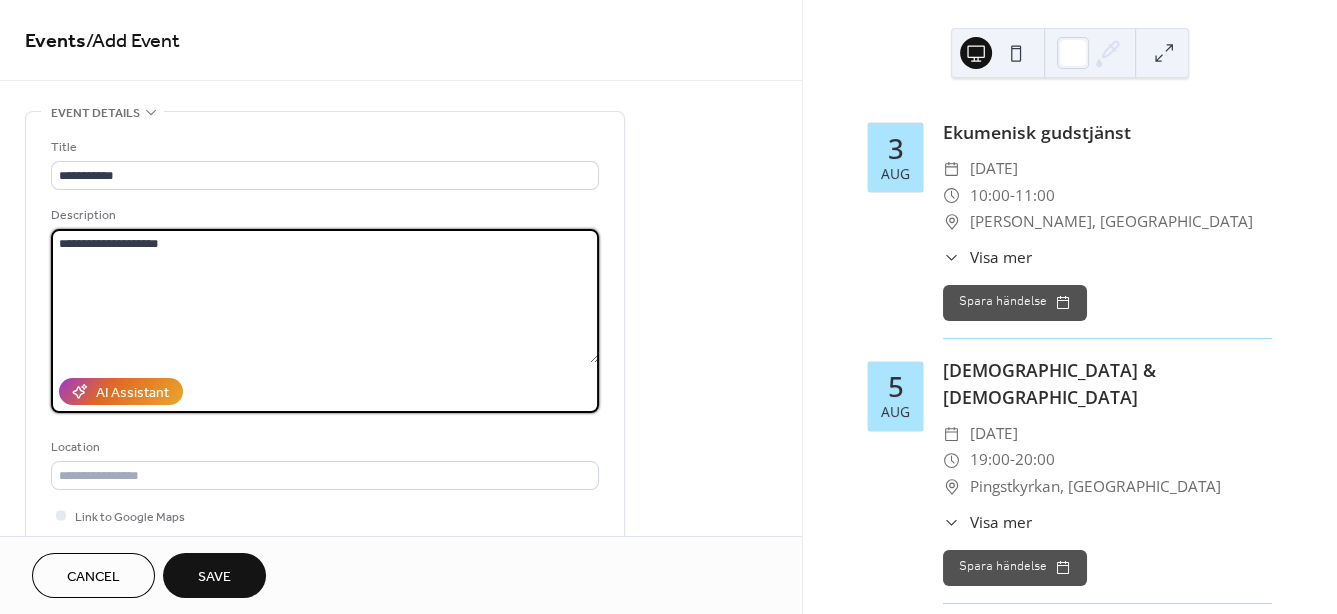 click on "**********" at bounding box center [325, 296] 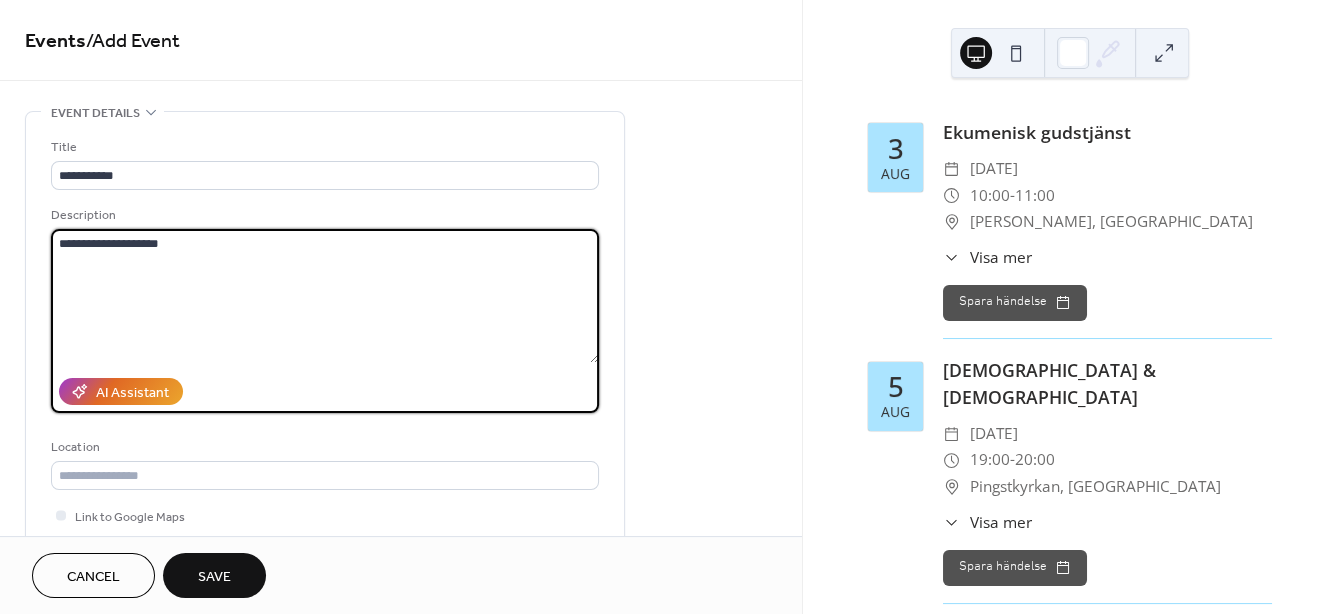click on "**********" at bounding box center [325, 296] 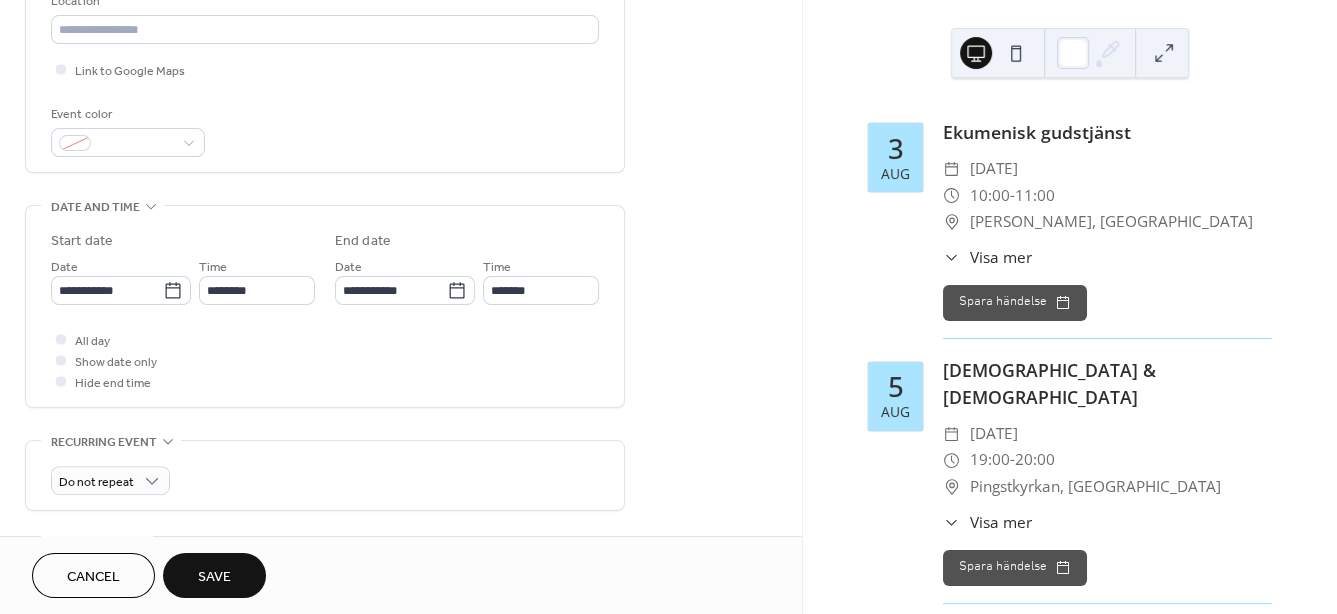 scroll, scrollTop: 515, scrollLeft: 0, axis: vertical 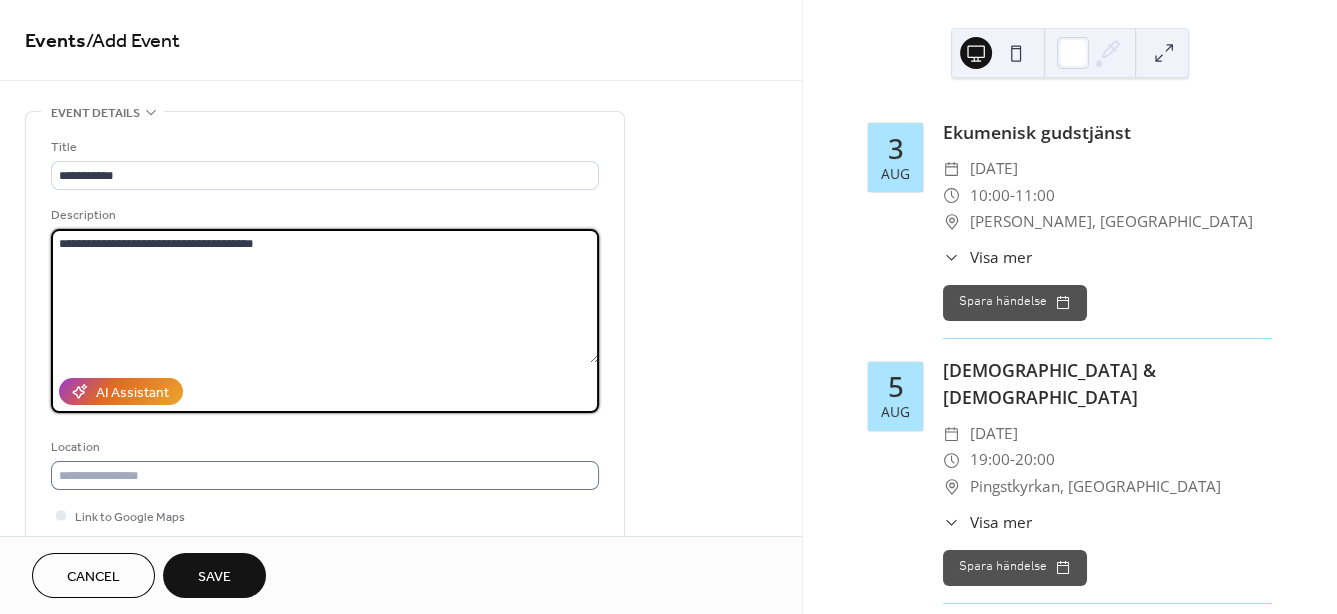type on "**********" 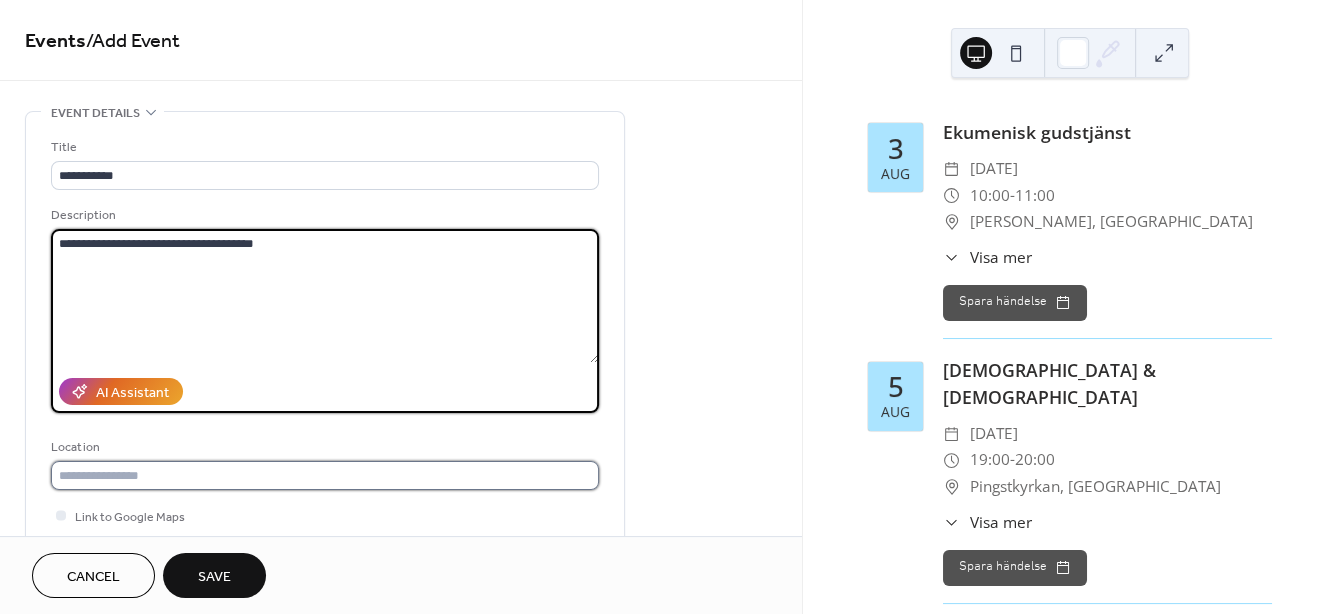 click at bounding box center (325, 475) 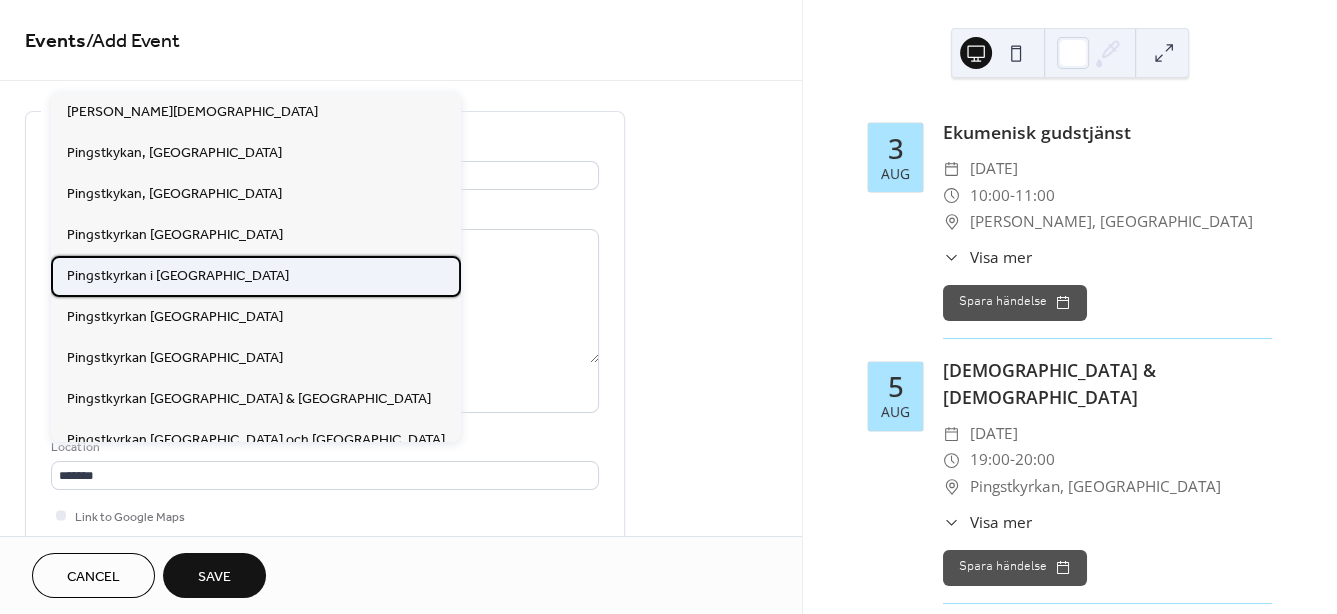 click on "Pingstkyrkan i [GEOGRAPHIC_DATA]" at bounding box center [178, 275] 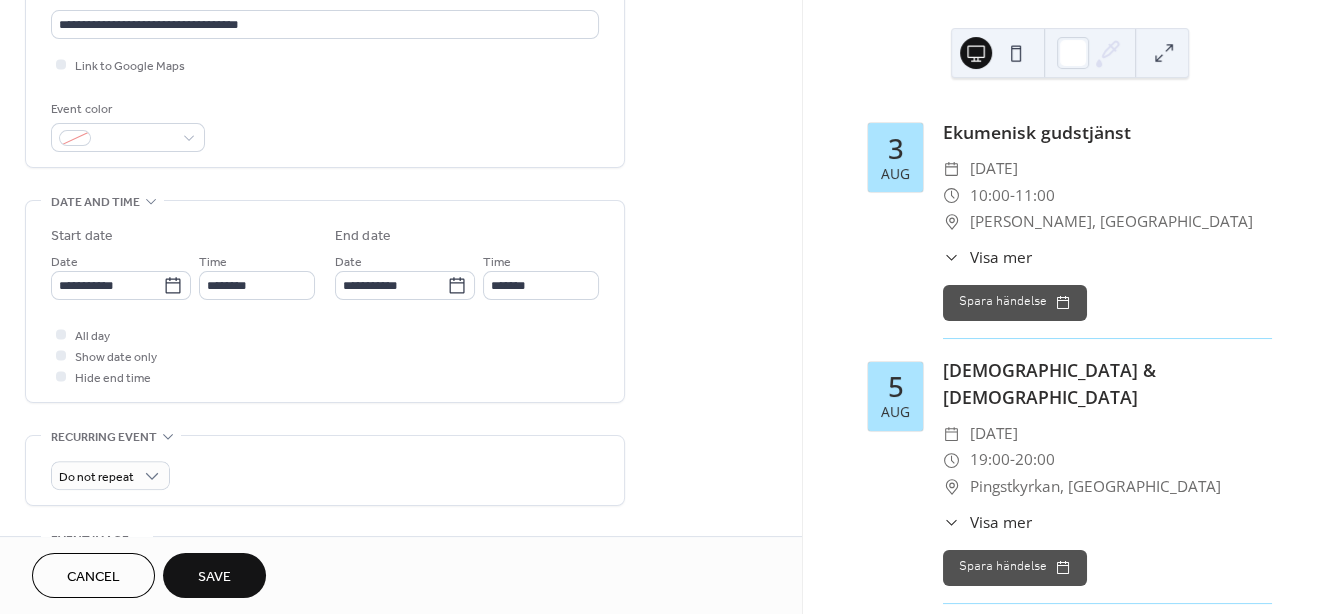 scroll, scrollTop: 515, scrollLeft: 0, axis: vertical 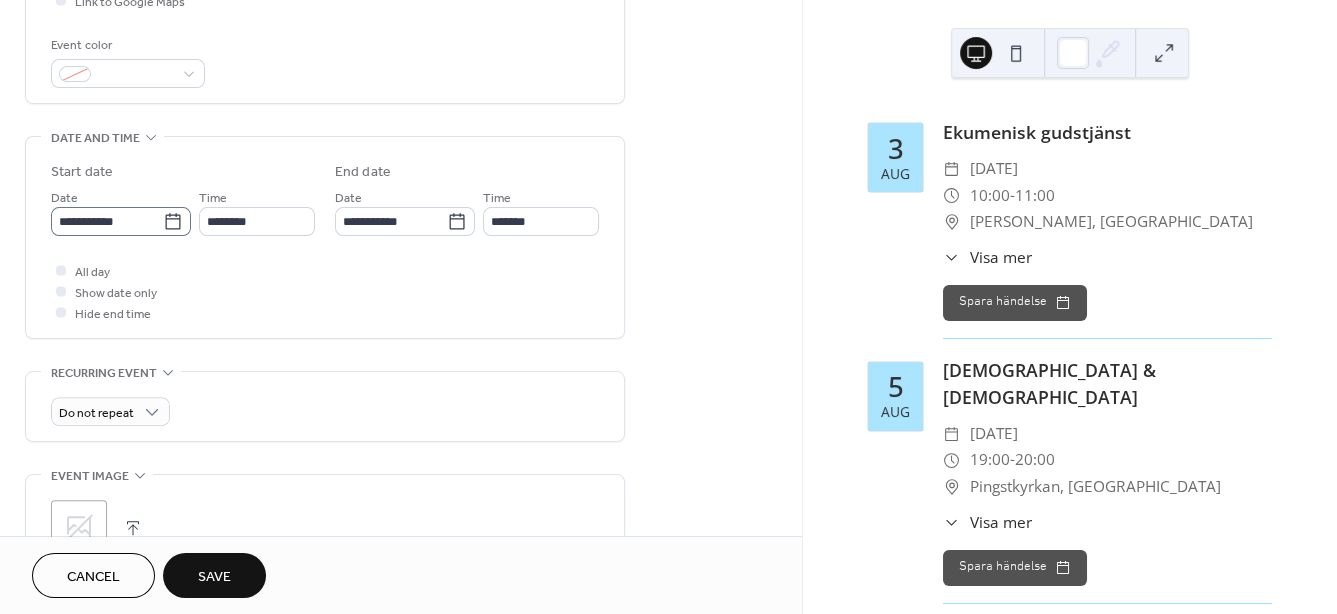 click on "**********" at bounding box center (121, 221) 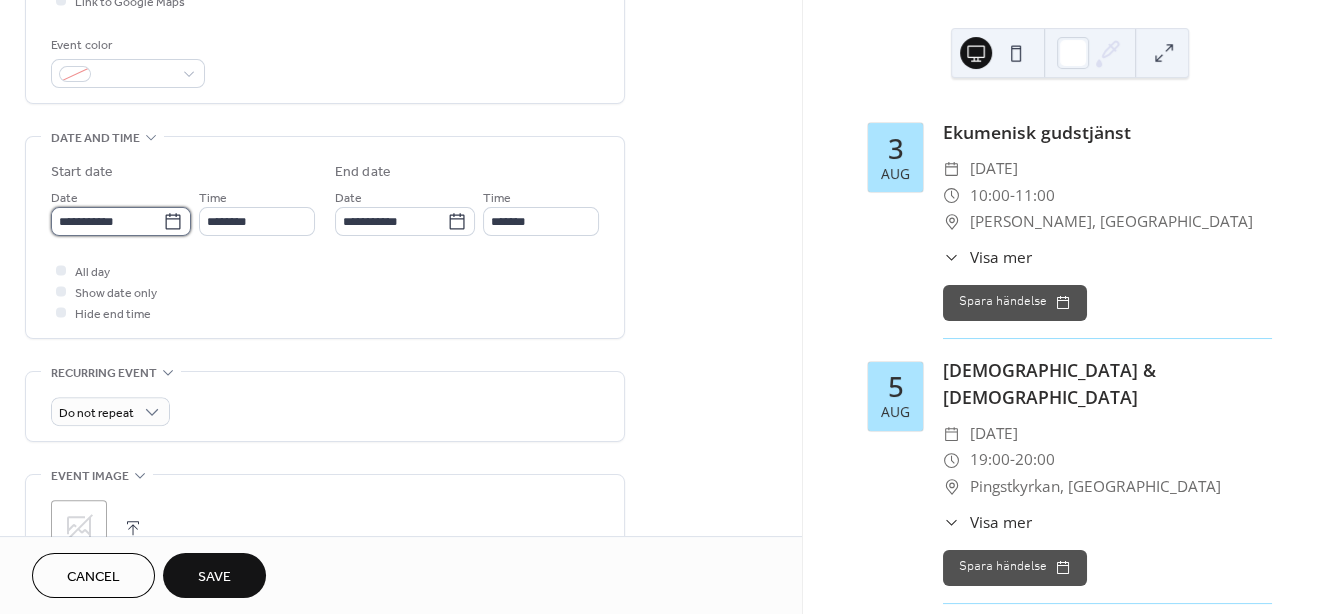 click on "**********" at bounding box center [107, 221] 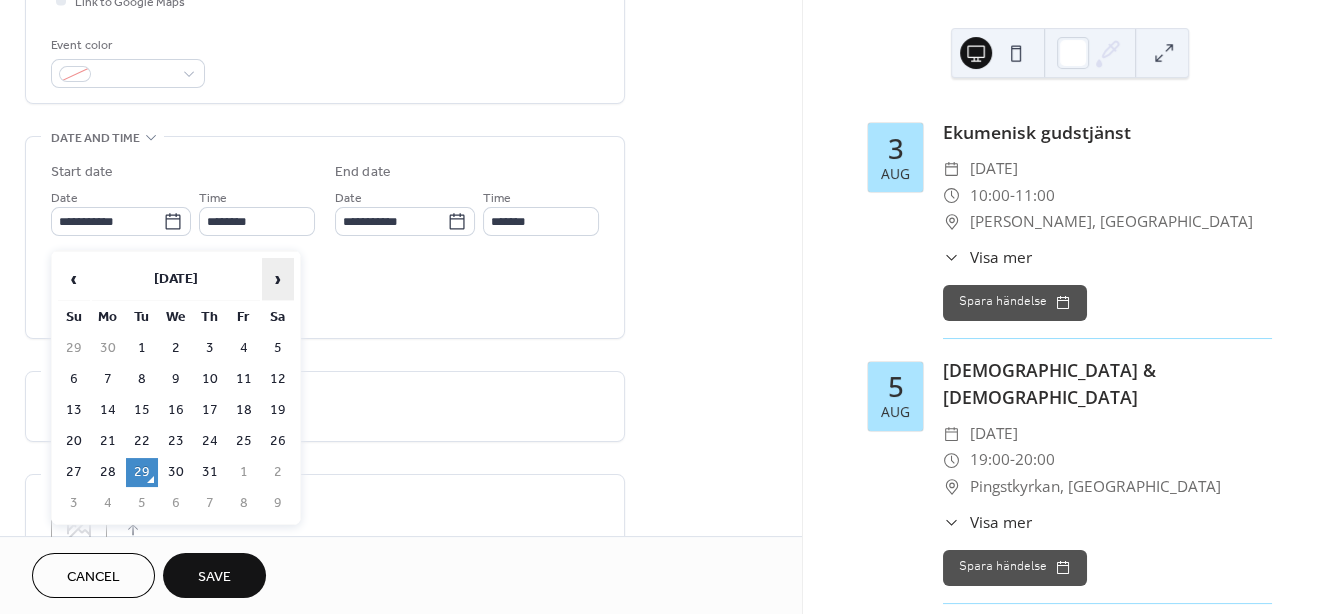 click on "›" at bounding box center (278, 279) 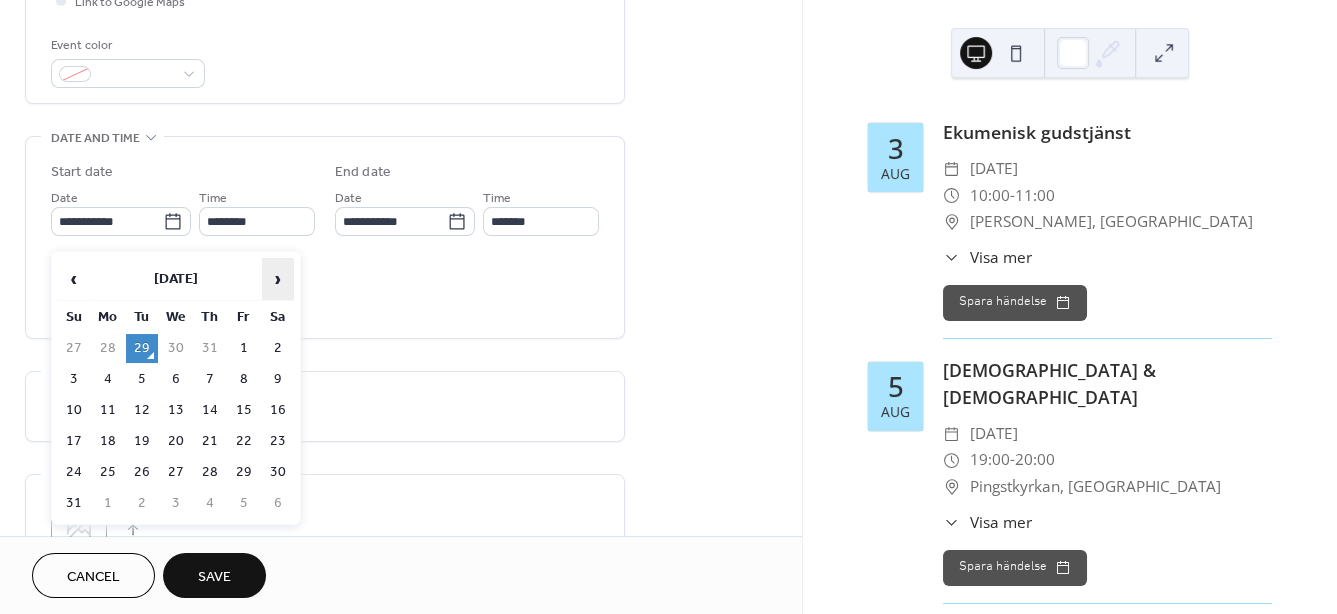click on "›" at bounding box center (278, 279) 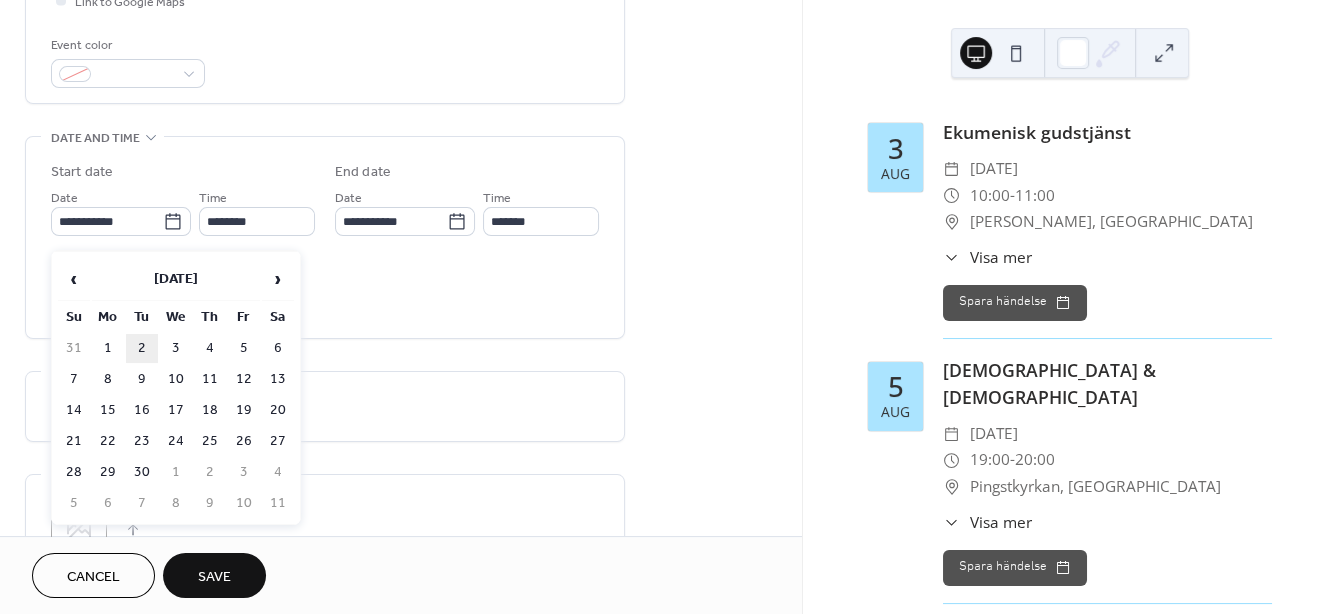 click on "2" at bounding box center [142, 348] 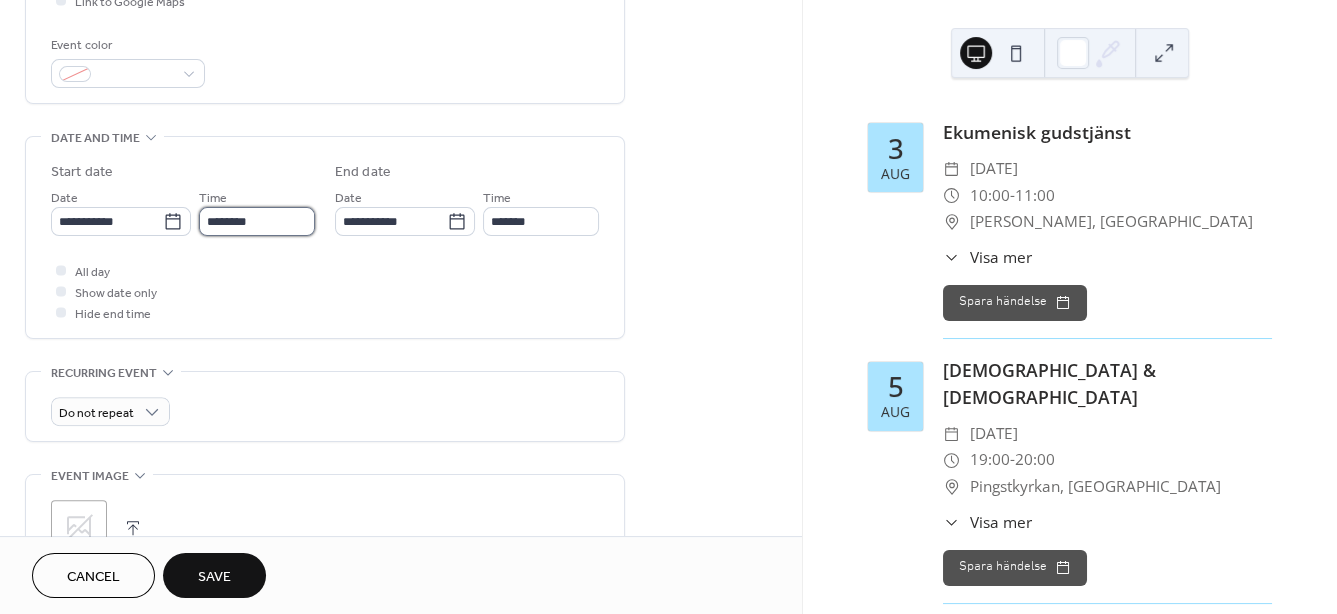 click on "********" at bounding box center (257, 221) 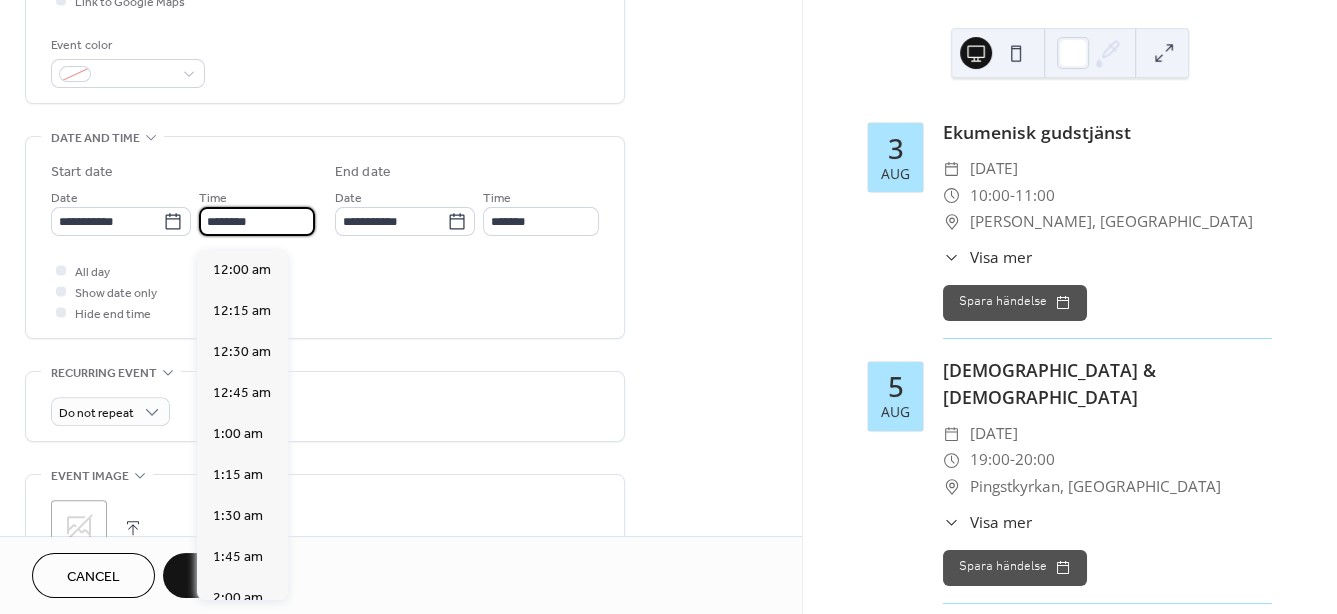 scroll, scrollTop: 1948, scrollLeft: 0, axis: vertical 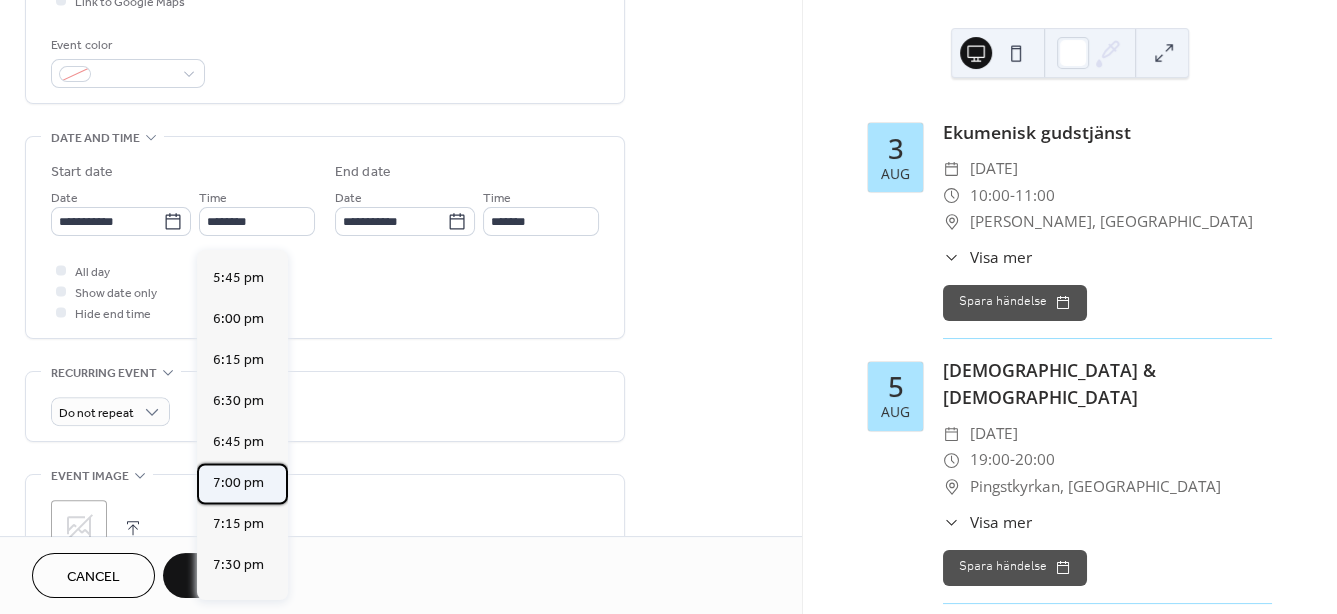 click on "7:00 pm" at bounding box center [238, 483] 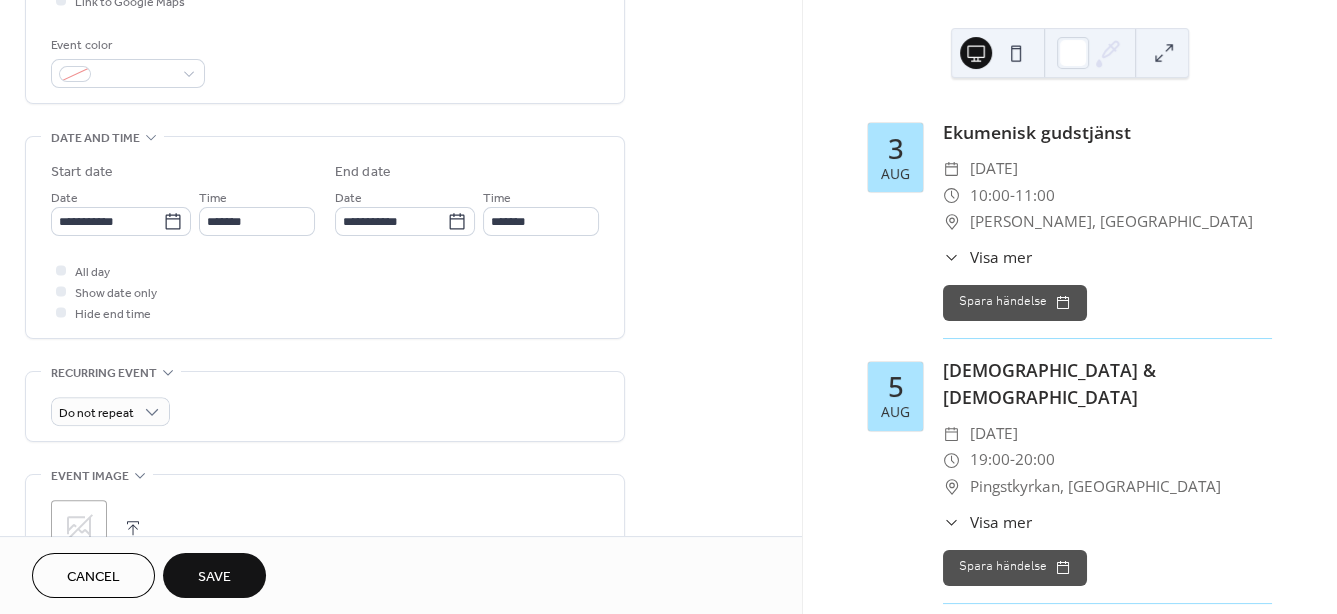 type on "*******" 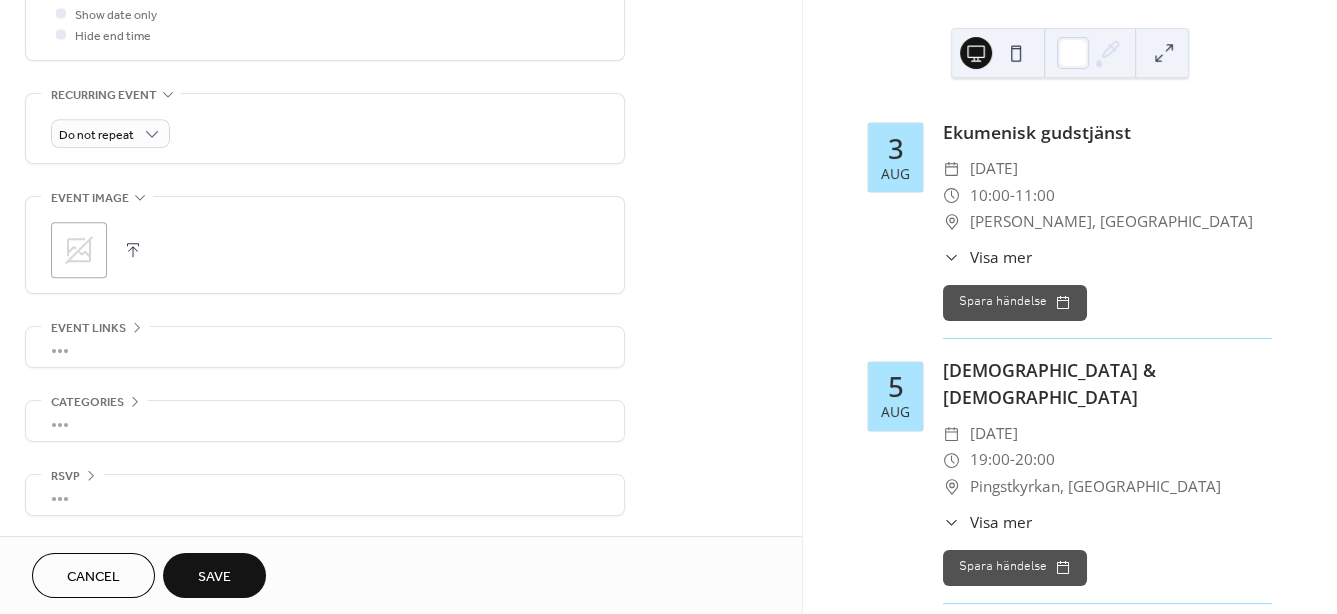 scroll, scrollTop: 286, scrollLeft: 0, axis: vertical 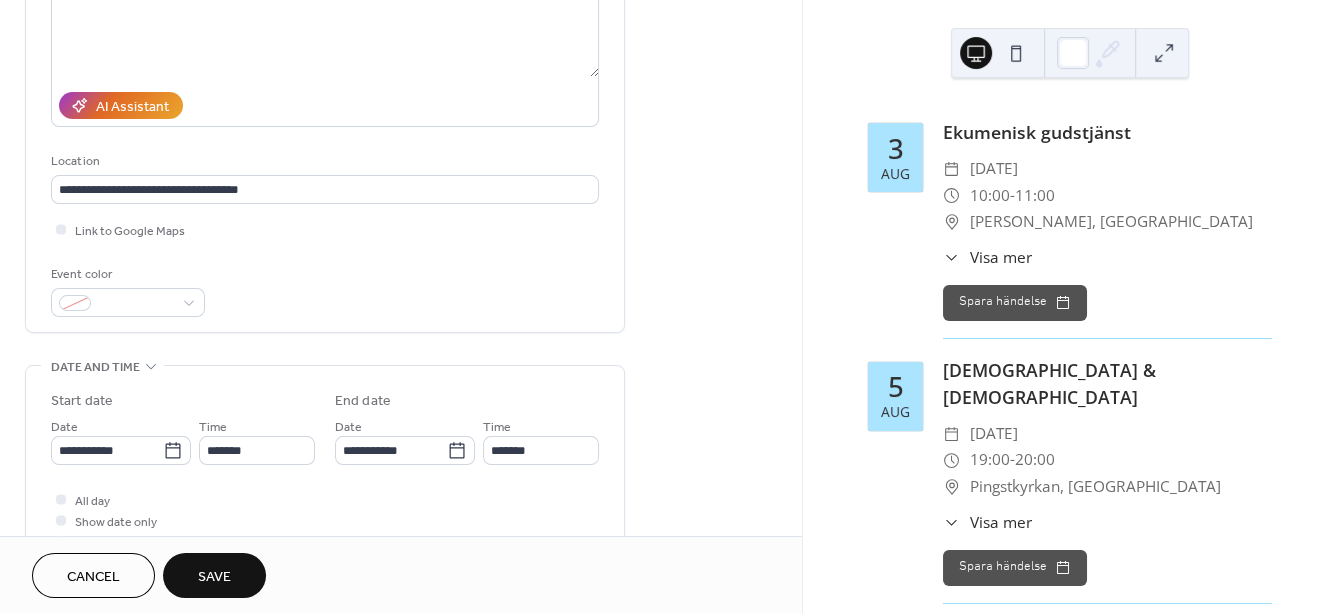 click on "Save" at bounding box center [214, 577] 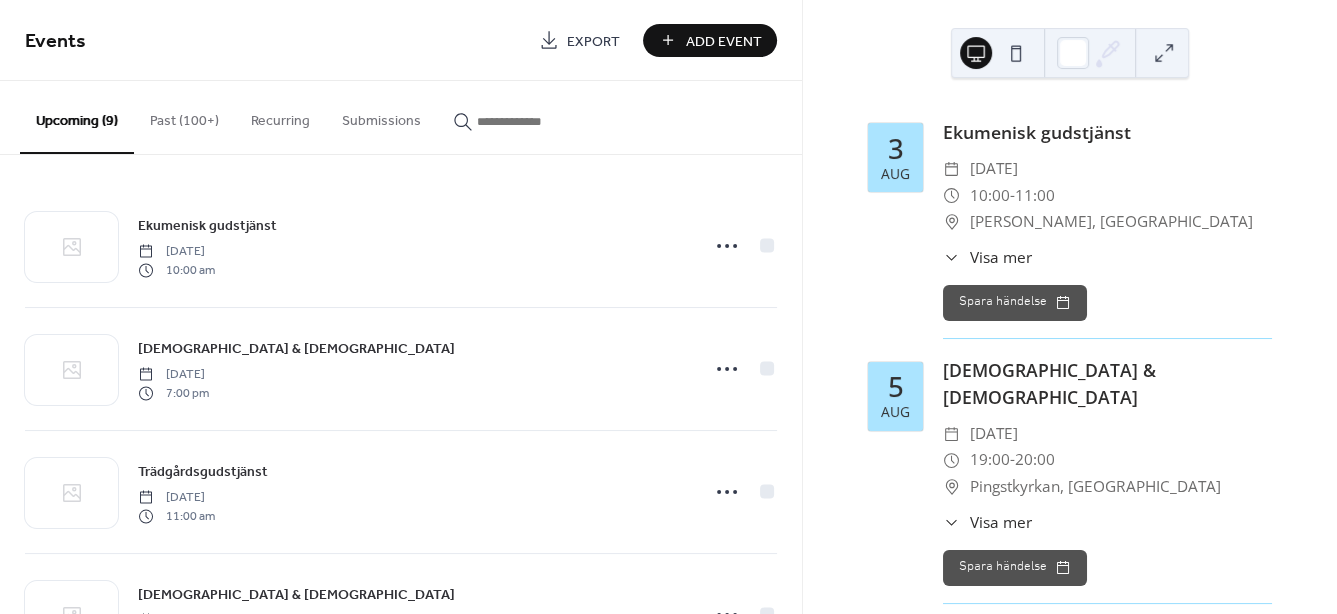 click on "Add Event" at bounding box center (724, 41) 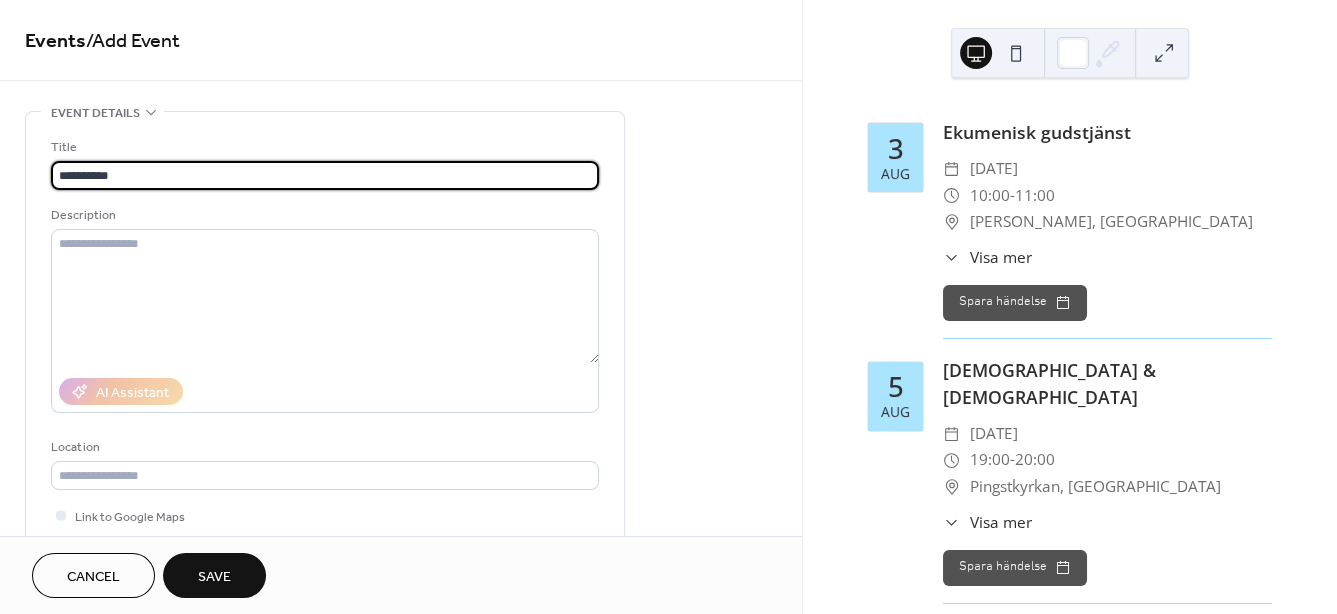 scroll, scrollTop: 515, scrollLeft: 0, axis: vertical 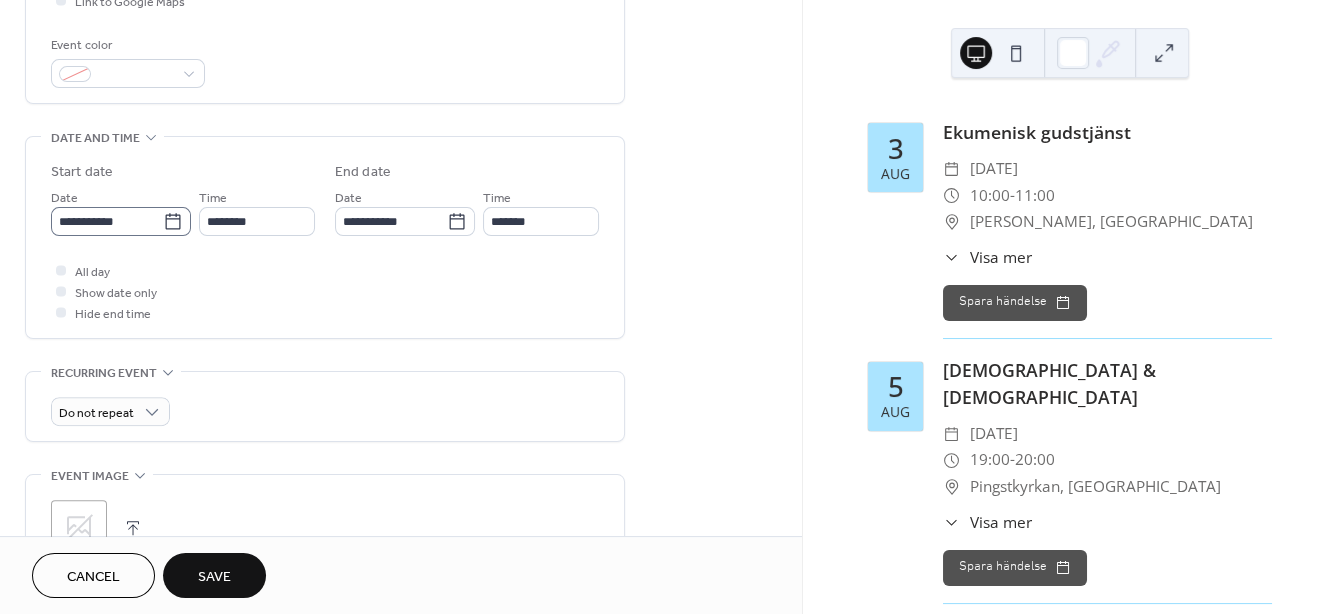 type on "**********" 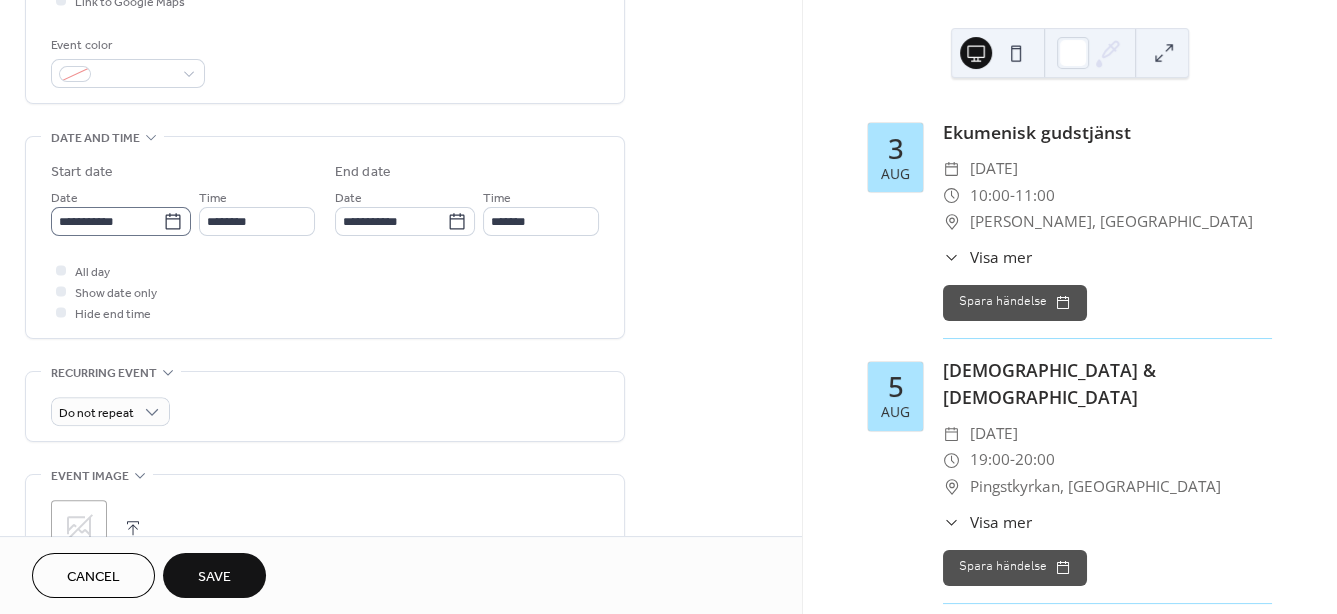 click 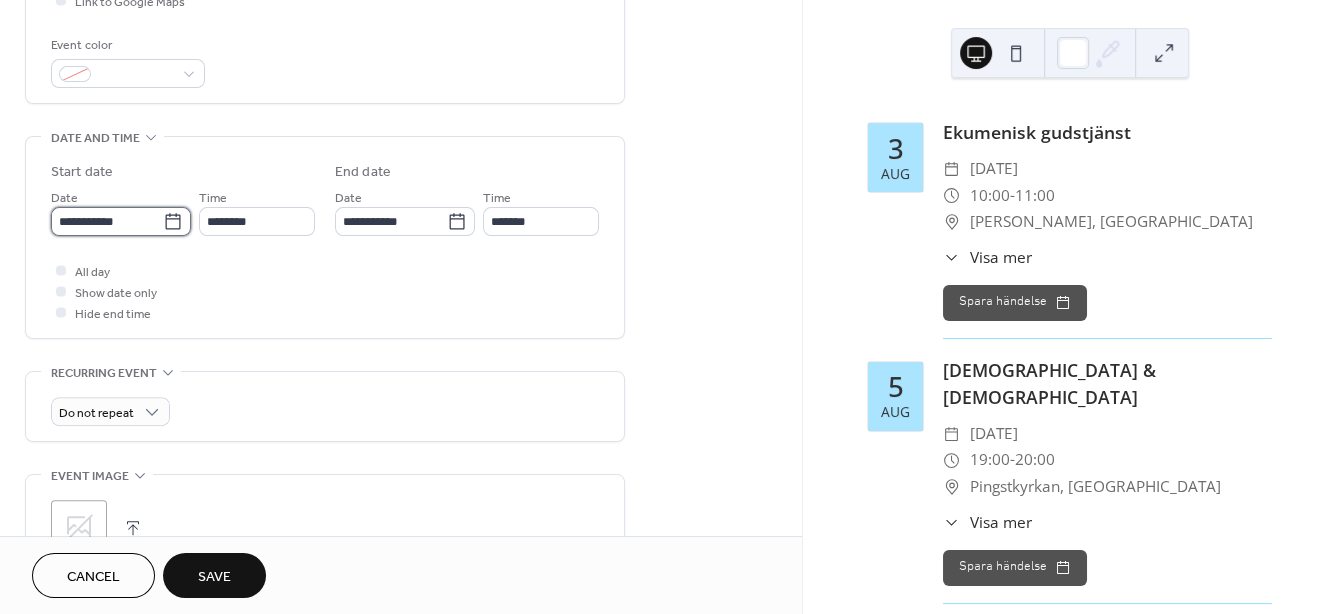 click on "**********" at bounding box center (107, 221) 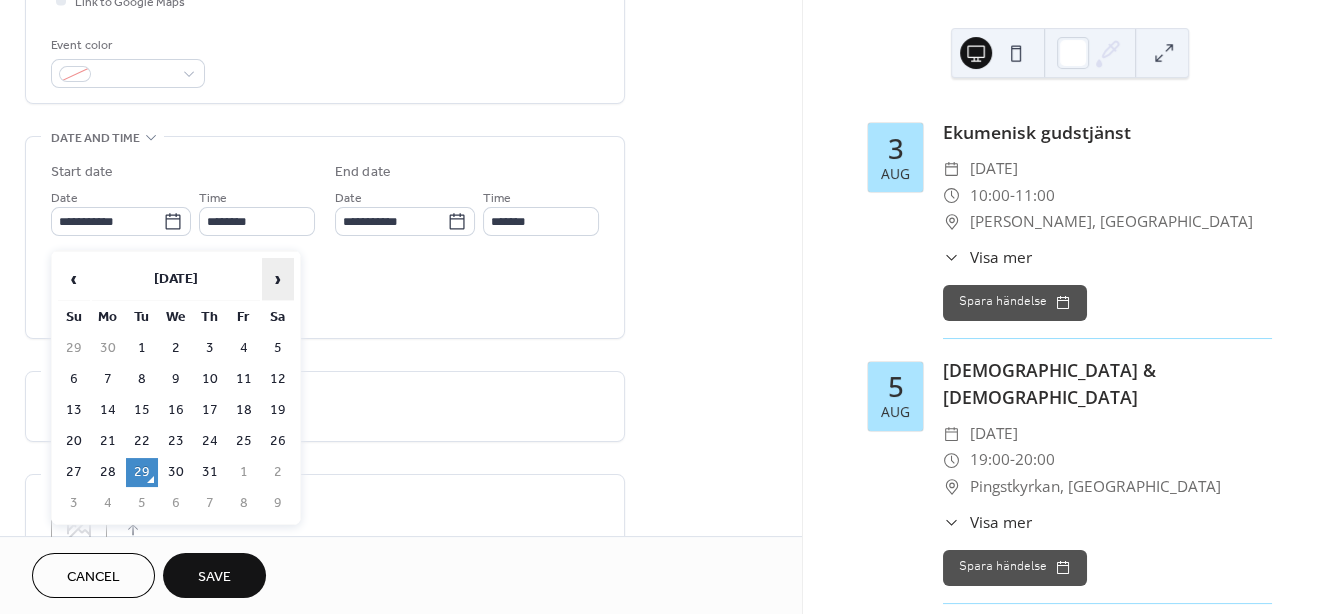 click on "›" at bounding box center (278, 279) 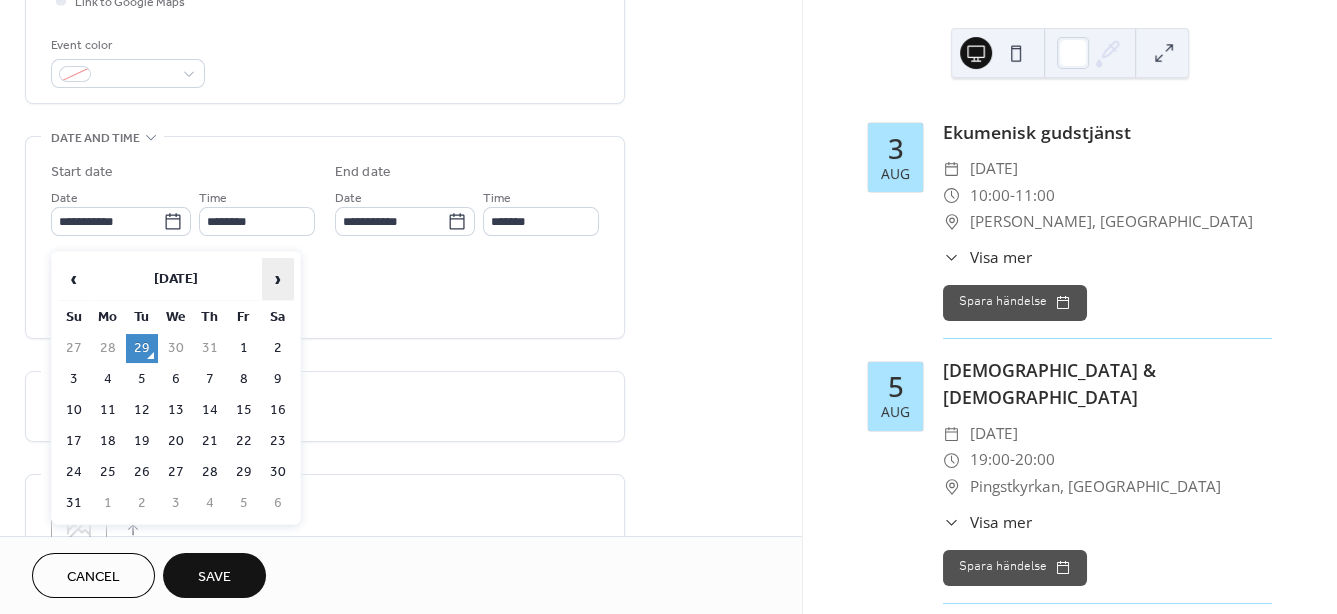 click on "›" at bounding box center (278, 279) 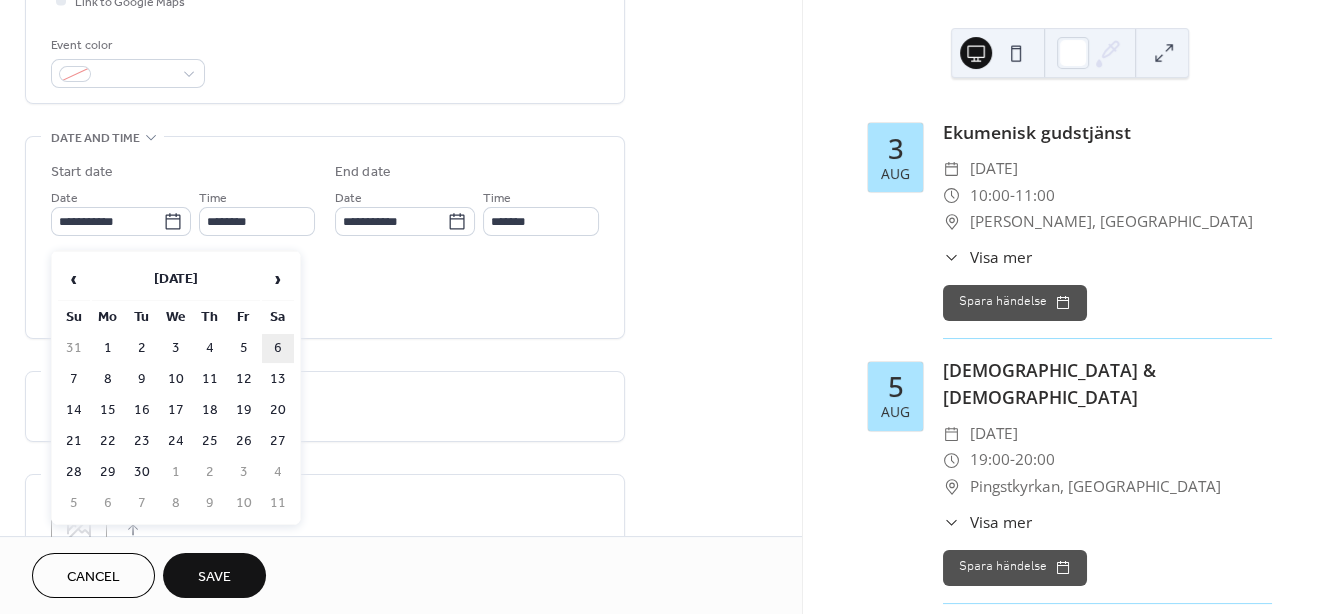 click on "6" at bounding box center (278, 348) 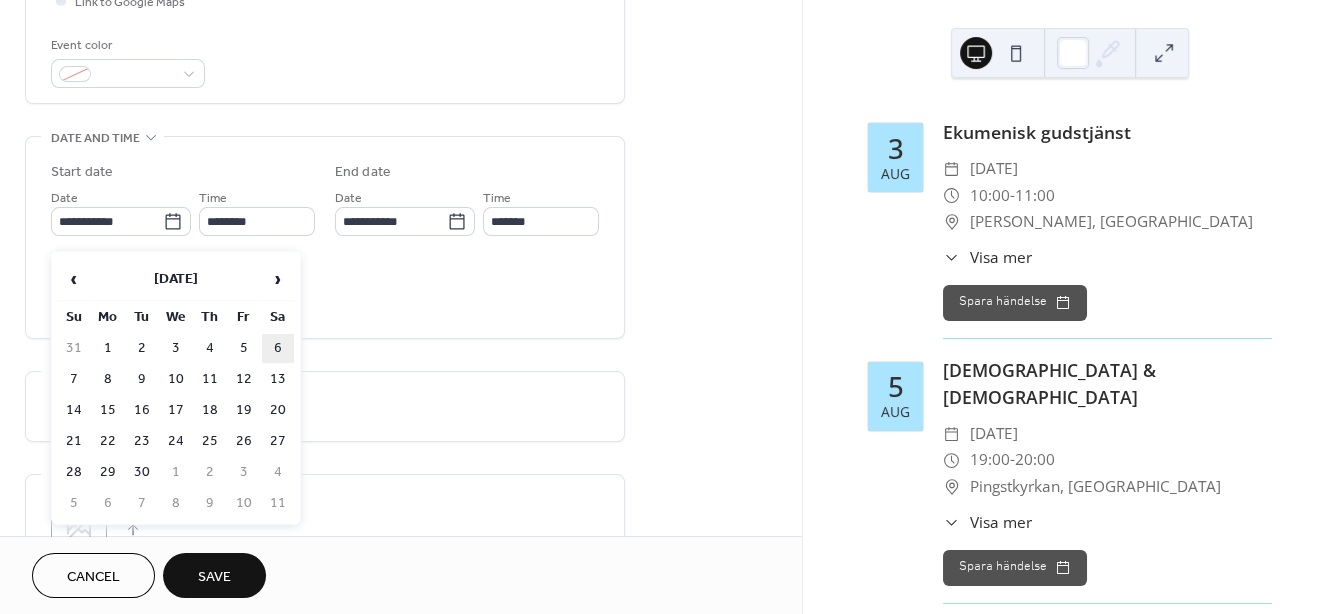 type on "**********" 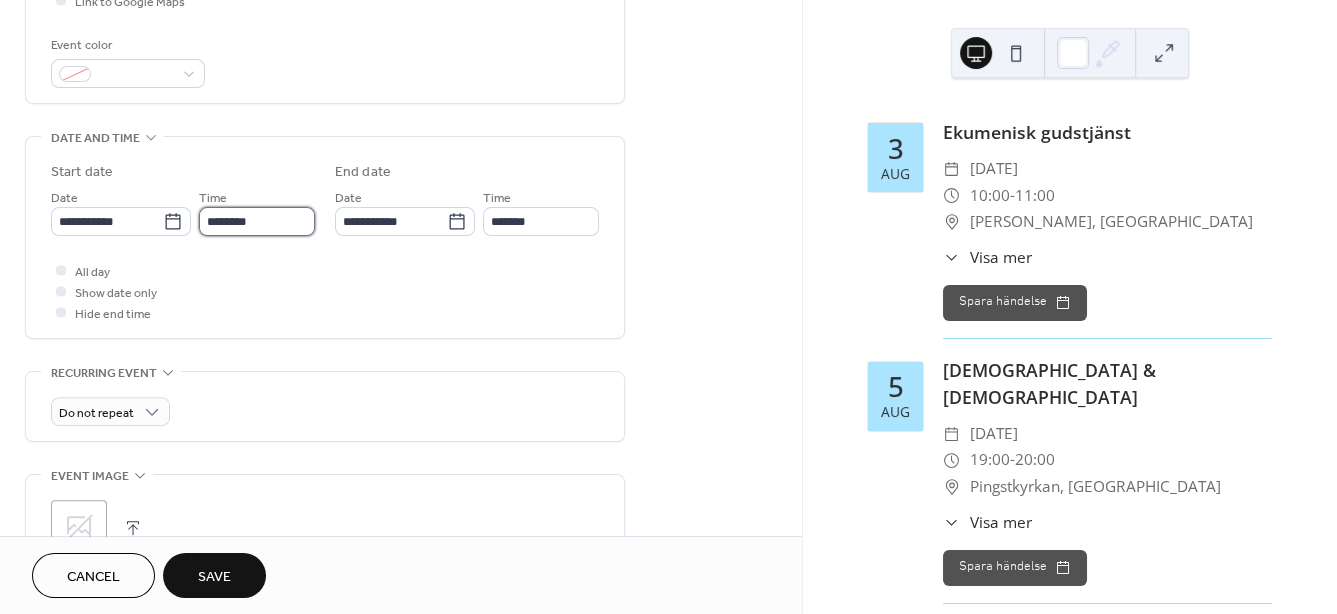 click on "********" at bounding box center [257, 221] 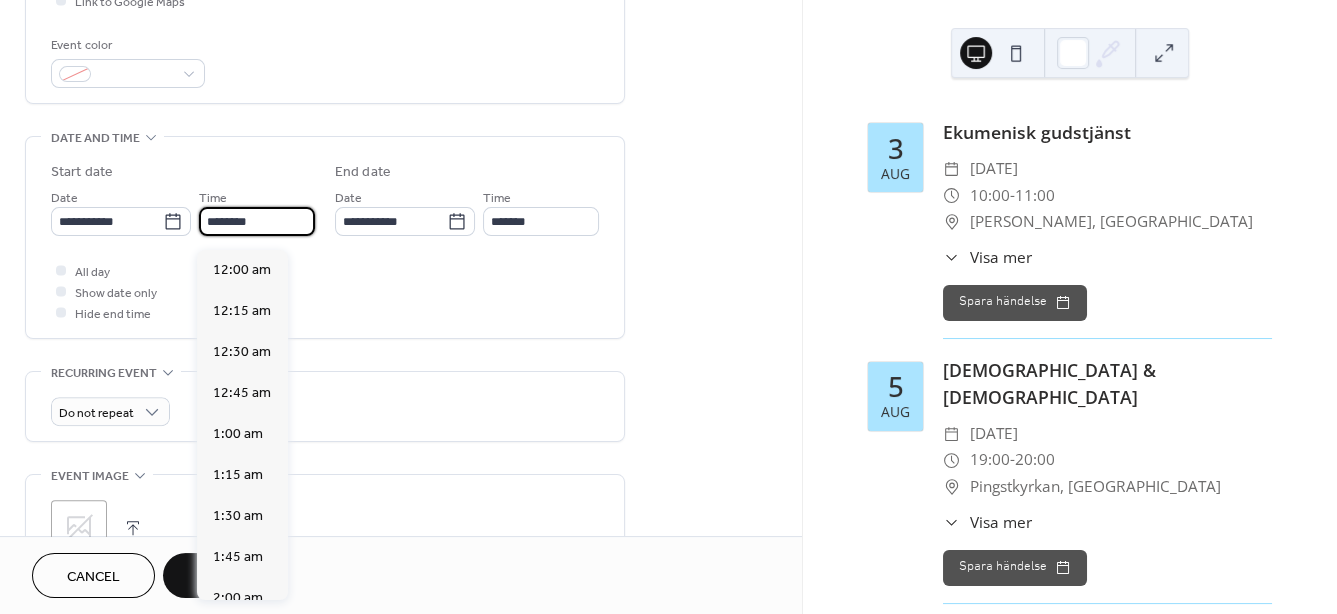 scroll, scrollTop: 1948, scrollLeft: 0, axis: vertical 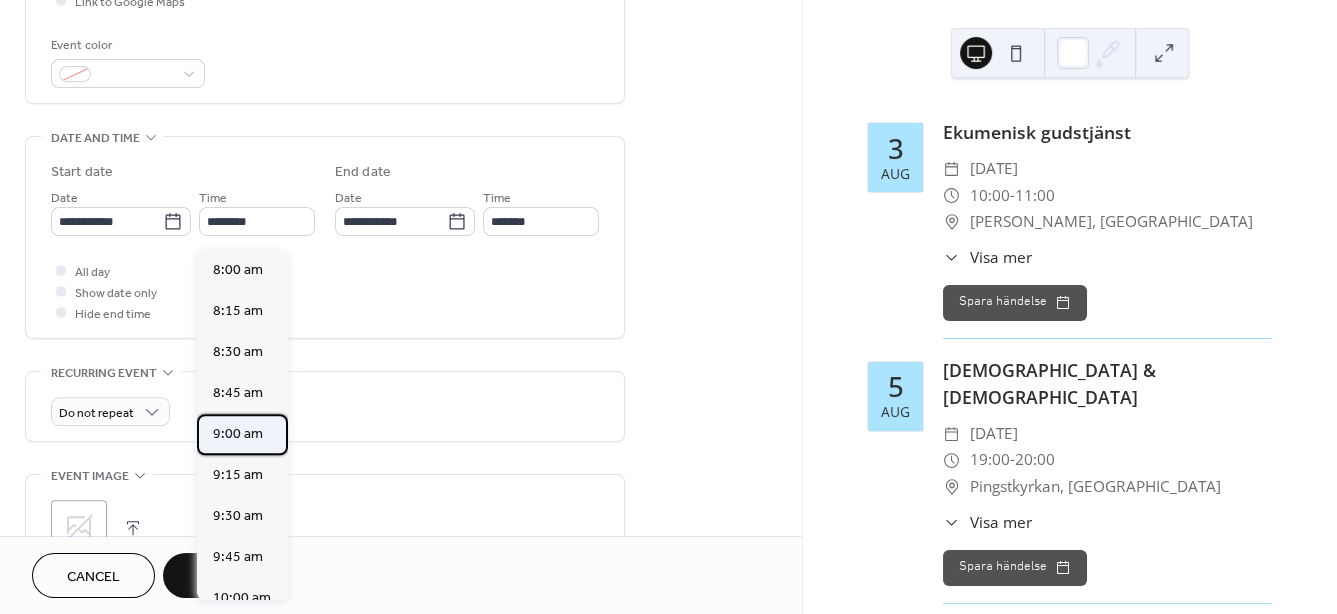 click on "9:00 am" at bounding box center [238, 434] 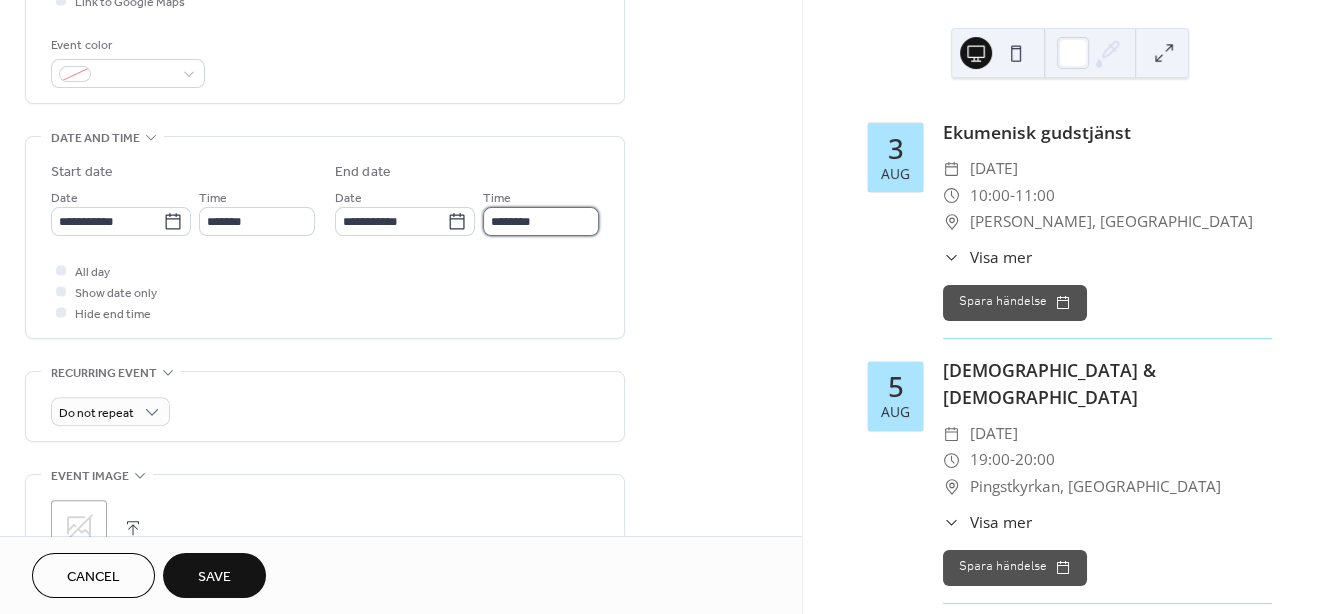 click on "********" at bounding box center (541, 221) 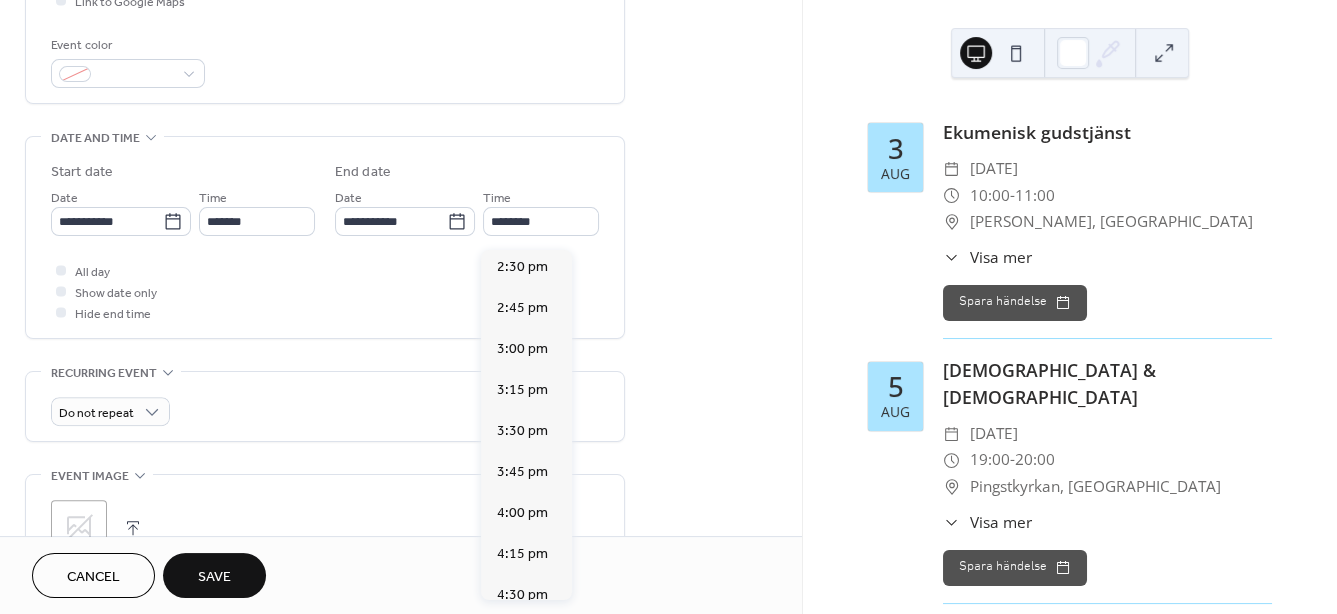scroll, scrollTop: 857, scrollLeft: 0, axis: vertical 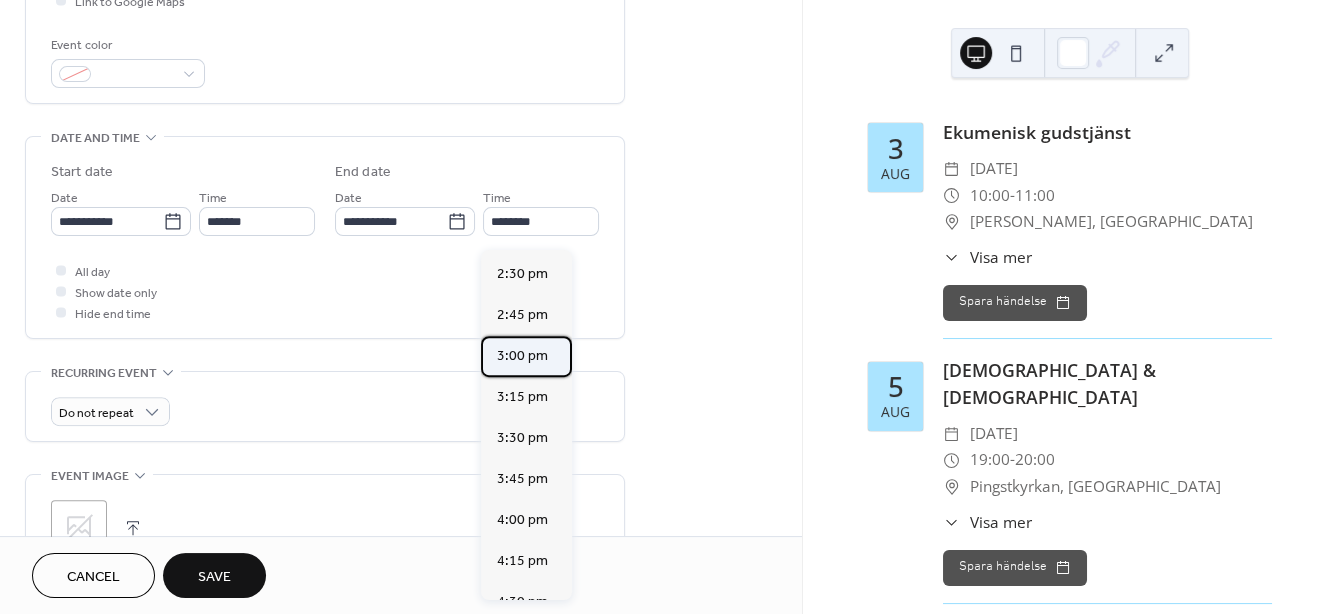 click on "3:00 pm" at bounding box center (522, 356) 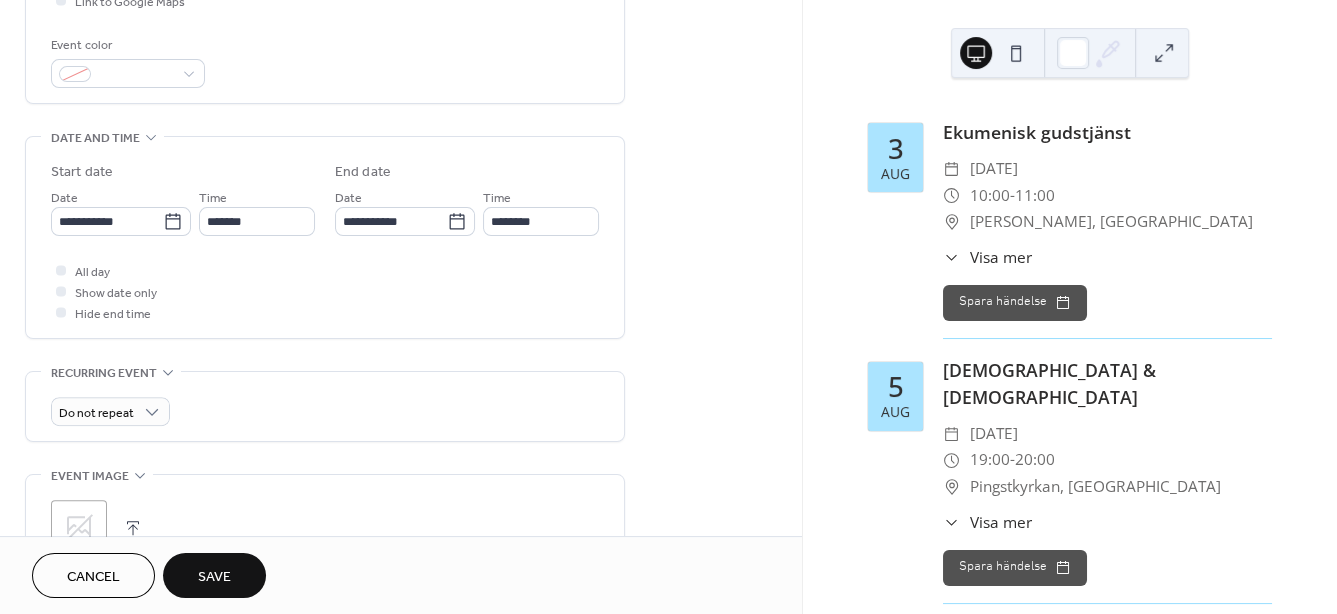 type on "*******" 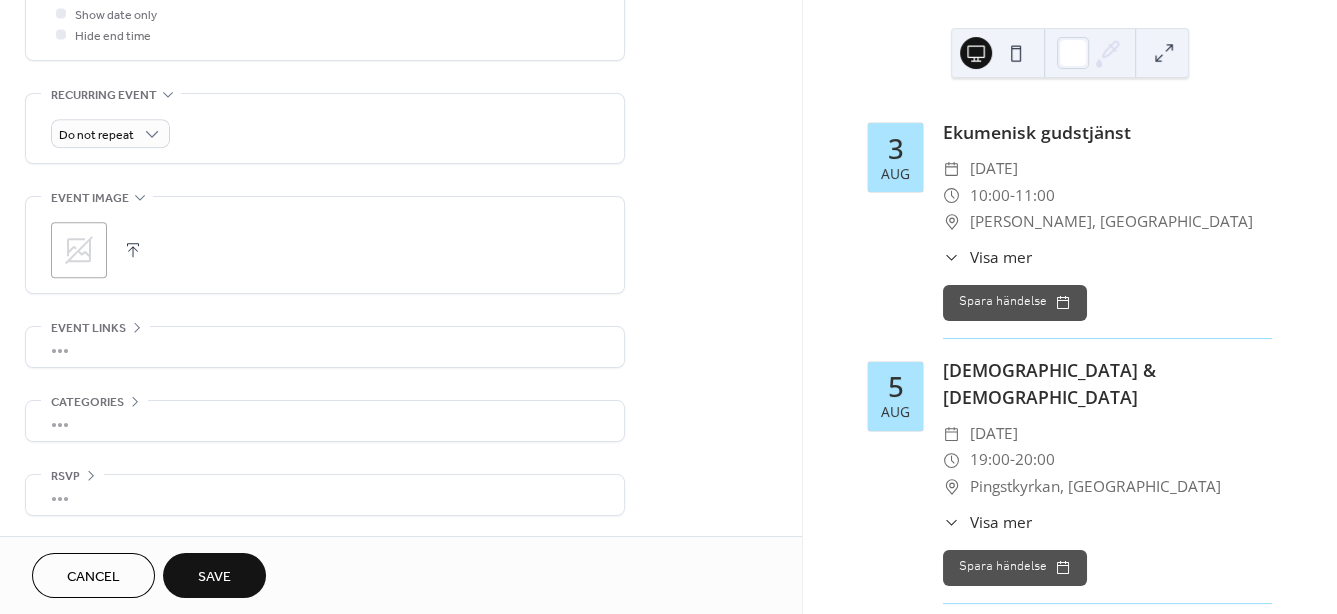 scroll, scrollTop: 286, scrollLeft: 0, axis: vertical 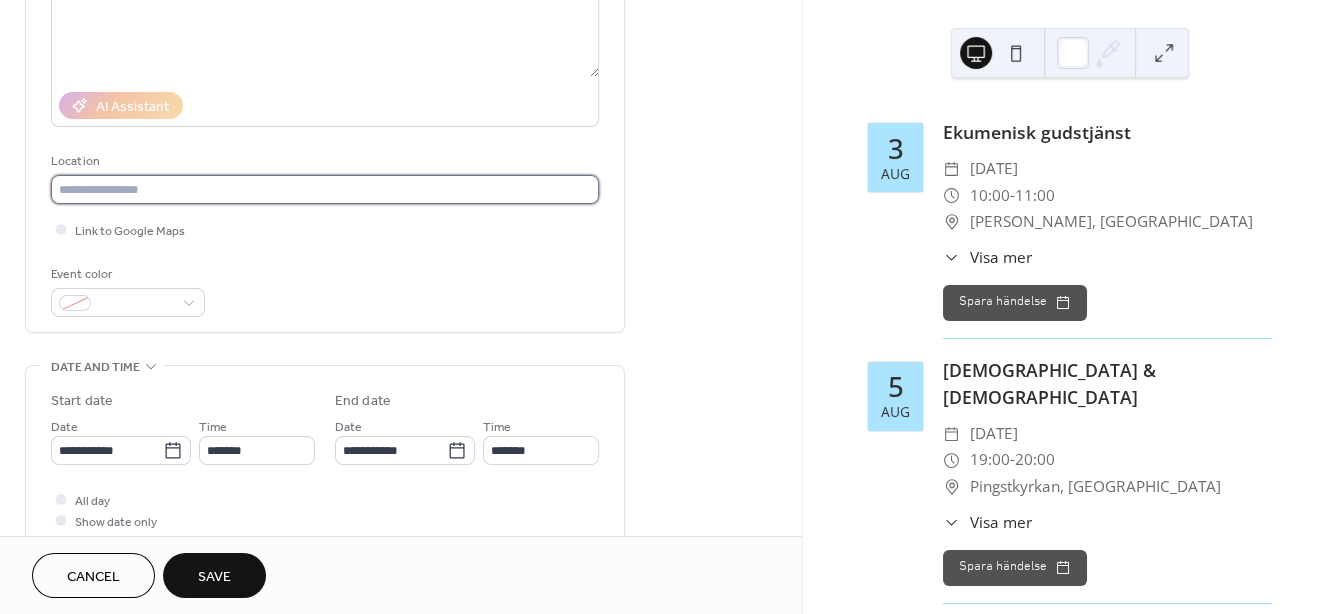 click at bounding box center [325, 189] 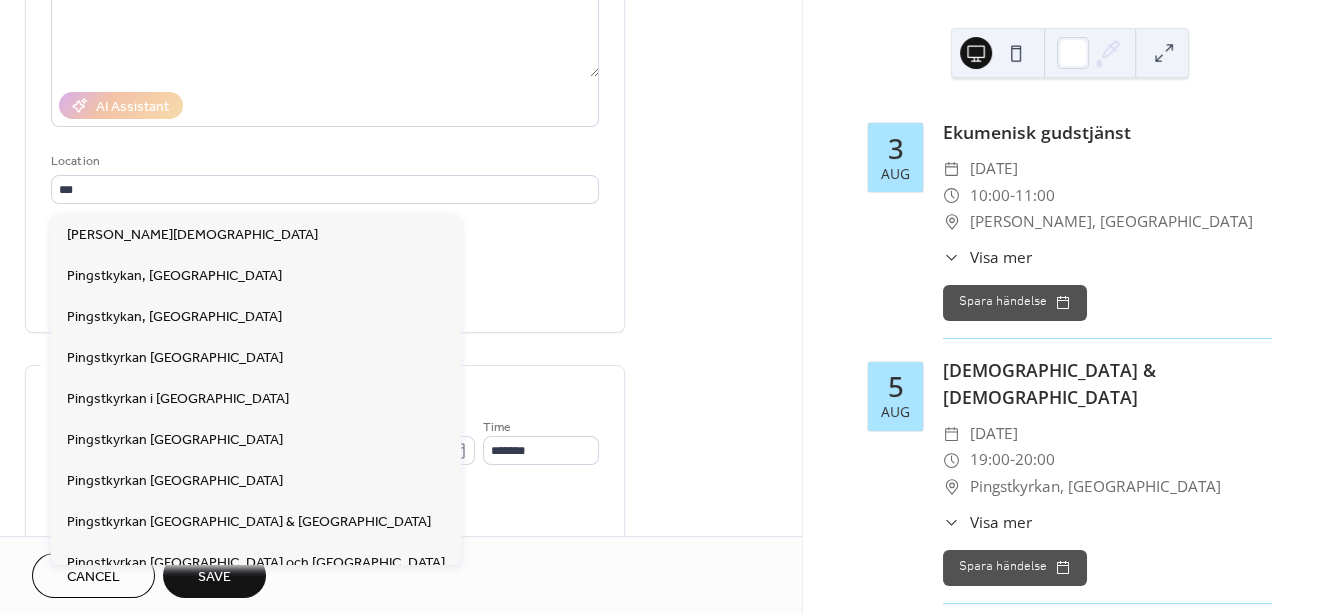 click on "Event color" at bounding box center (325, 290) 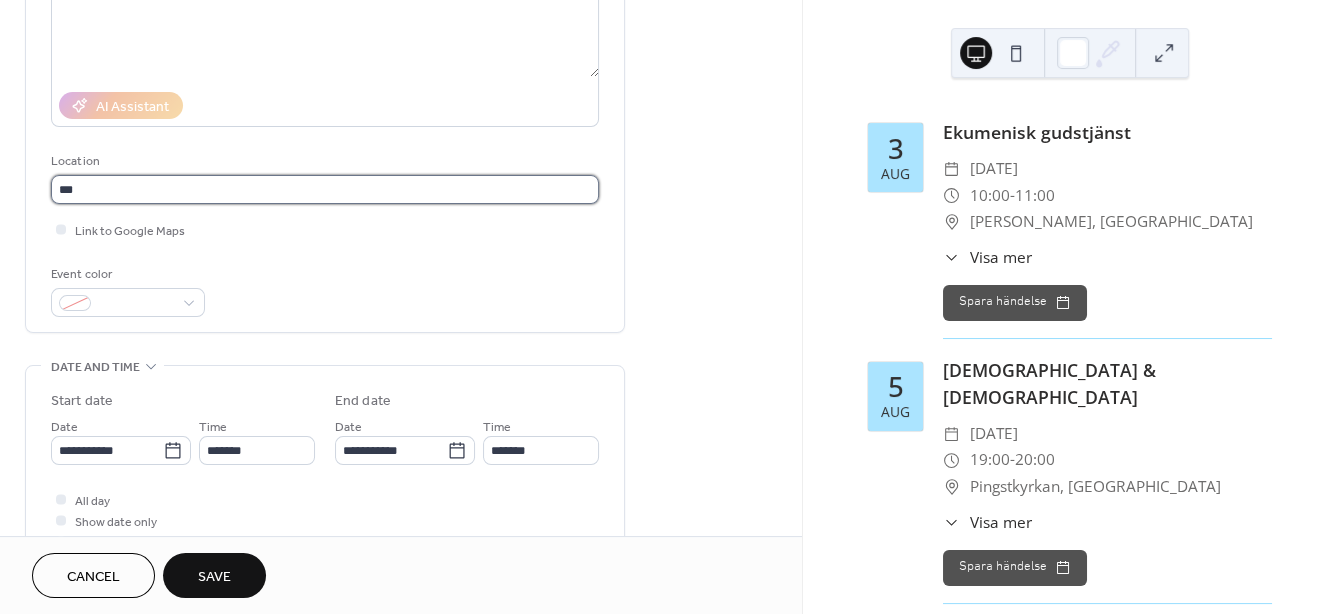 click on "***" at bounding box center (325, 189) 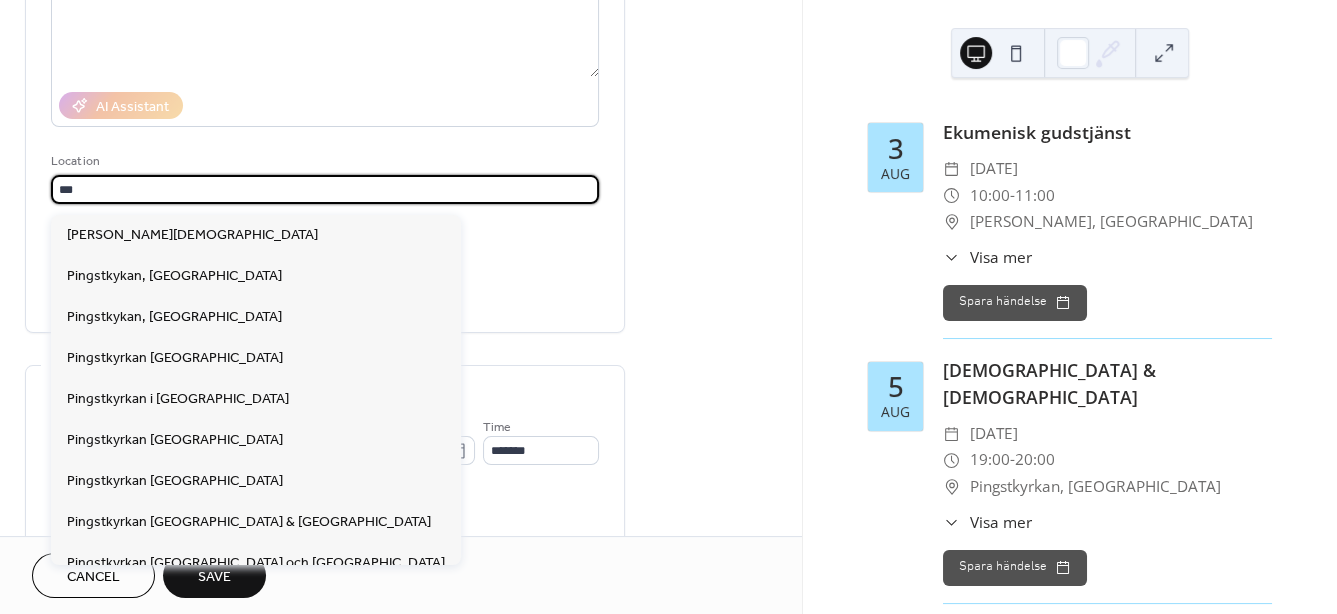 click on "***" at bounding box center (325, 189) 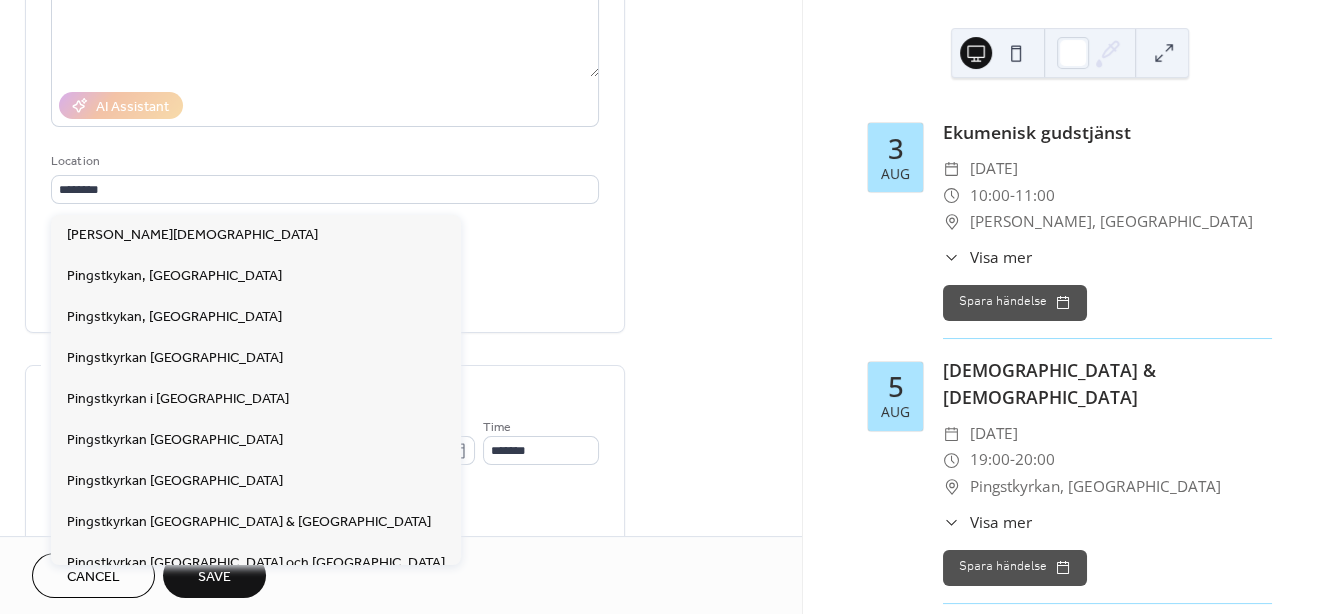 scroll, scrollTop: 218, scrollLeft: 0, axis: vertical 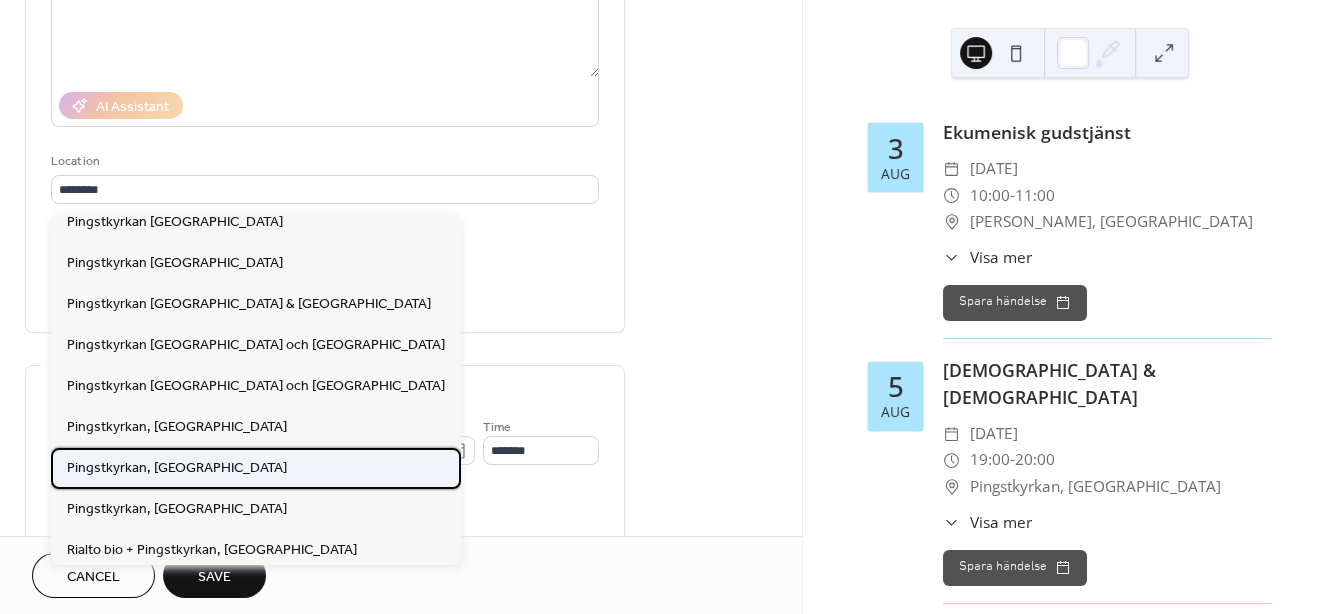 click on "Pingstkyrkan, [GEOGRAPHIC_DATA]" at bounding box center (177, 468) 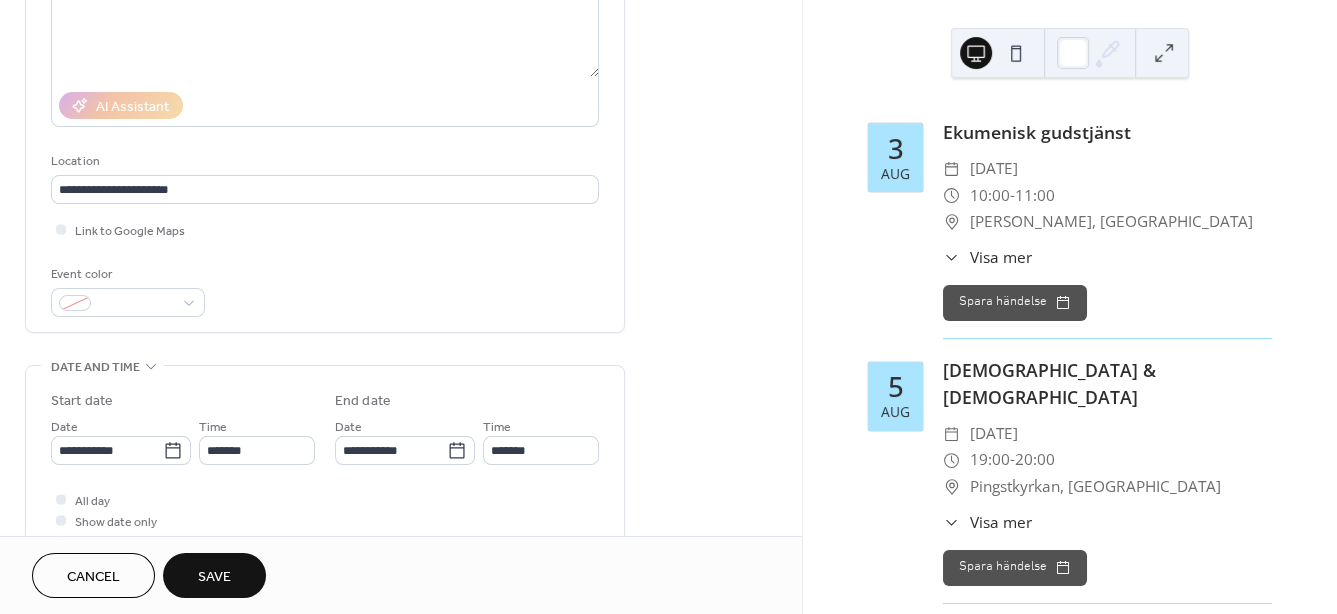 scroll, scrollTop: 0, scrollLeft: 0, axis: both 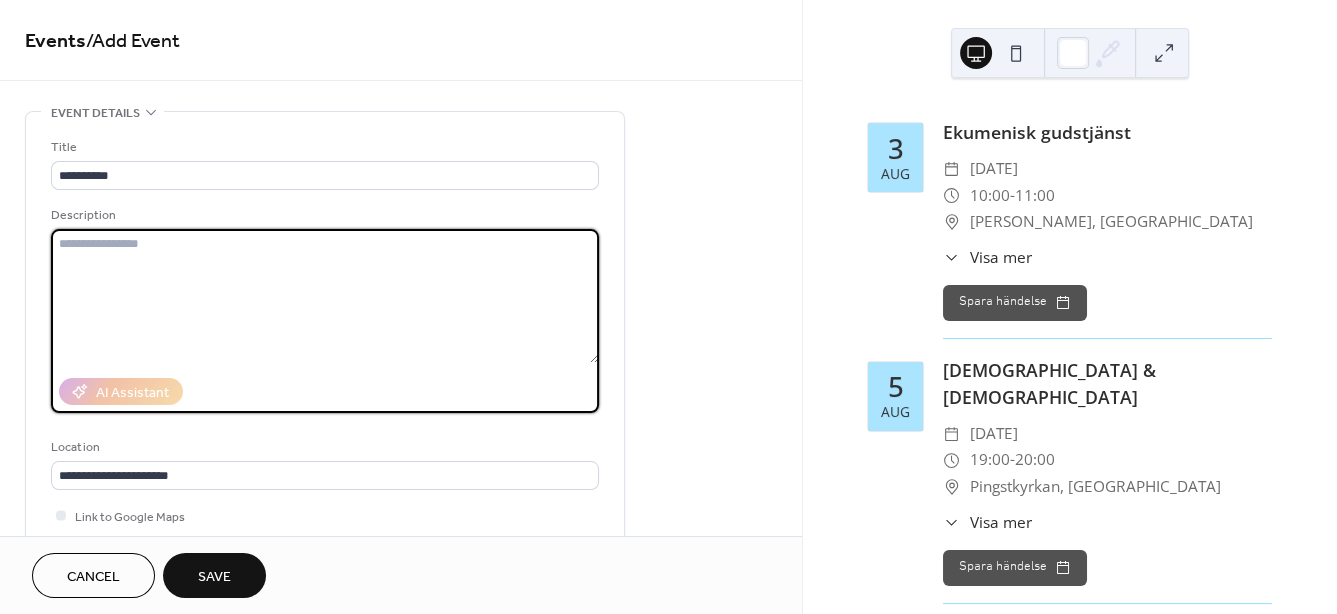 click at bounding box center [325, 296] 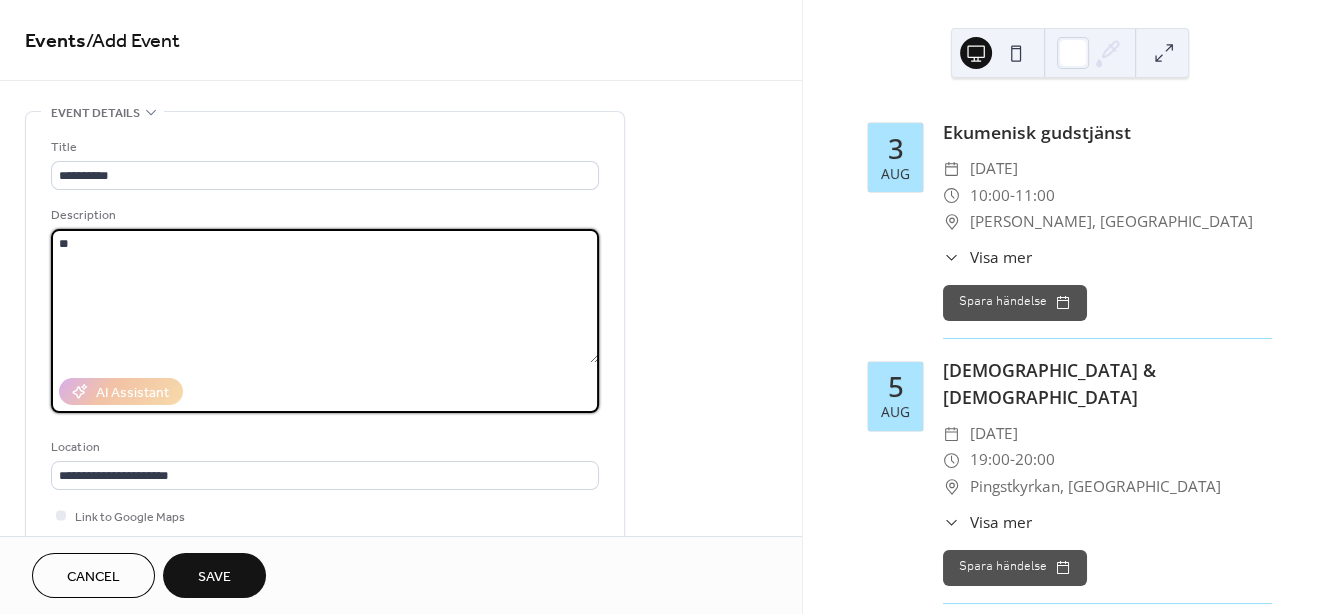 type on "*" 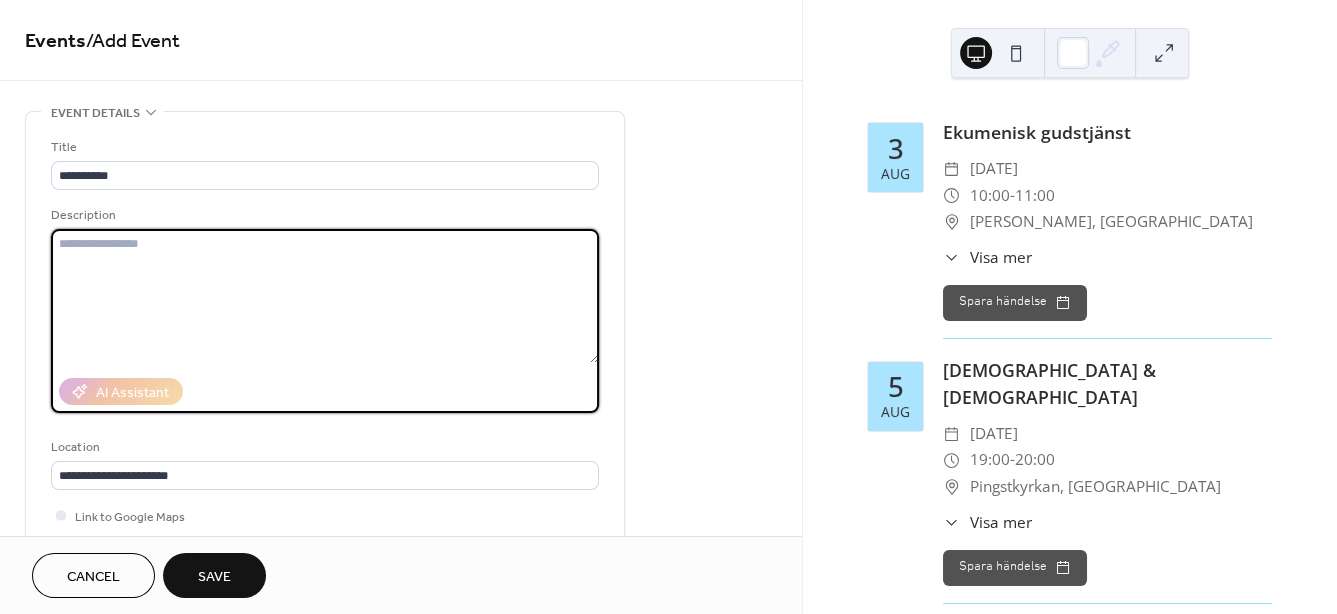 paste on "**********" 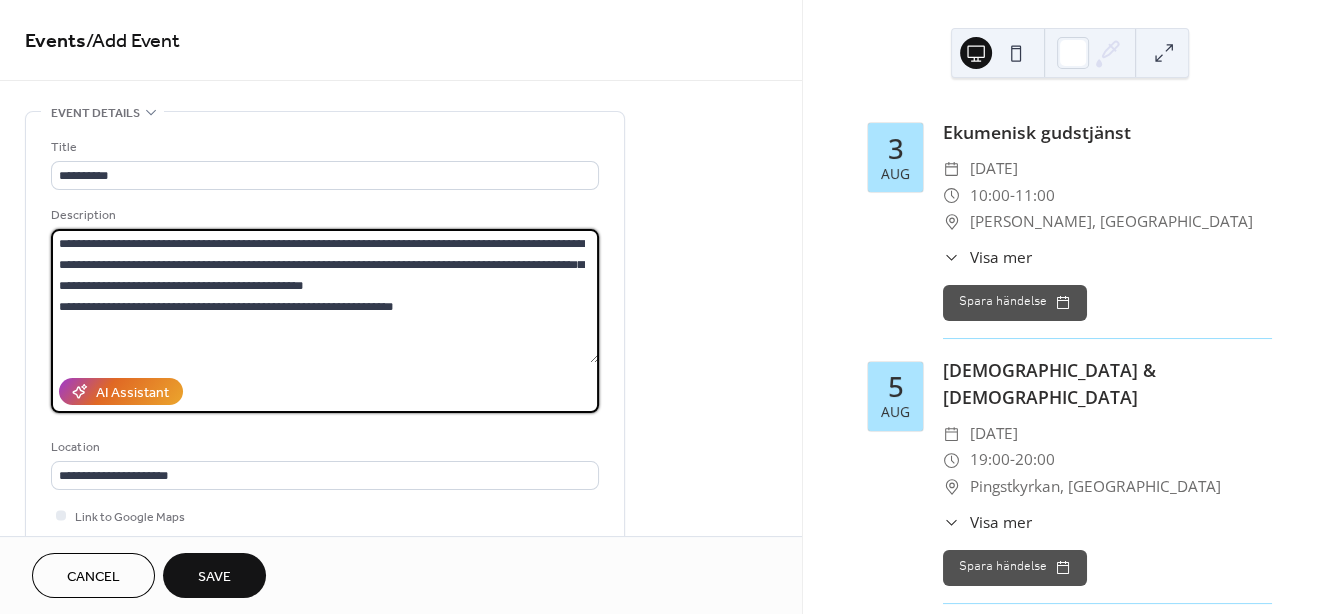 click on "**********" at bounding box center (325, 296) 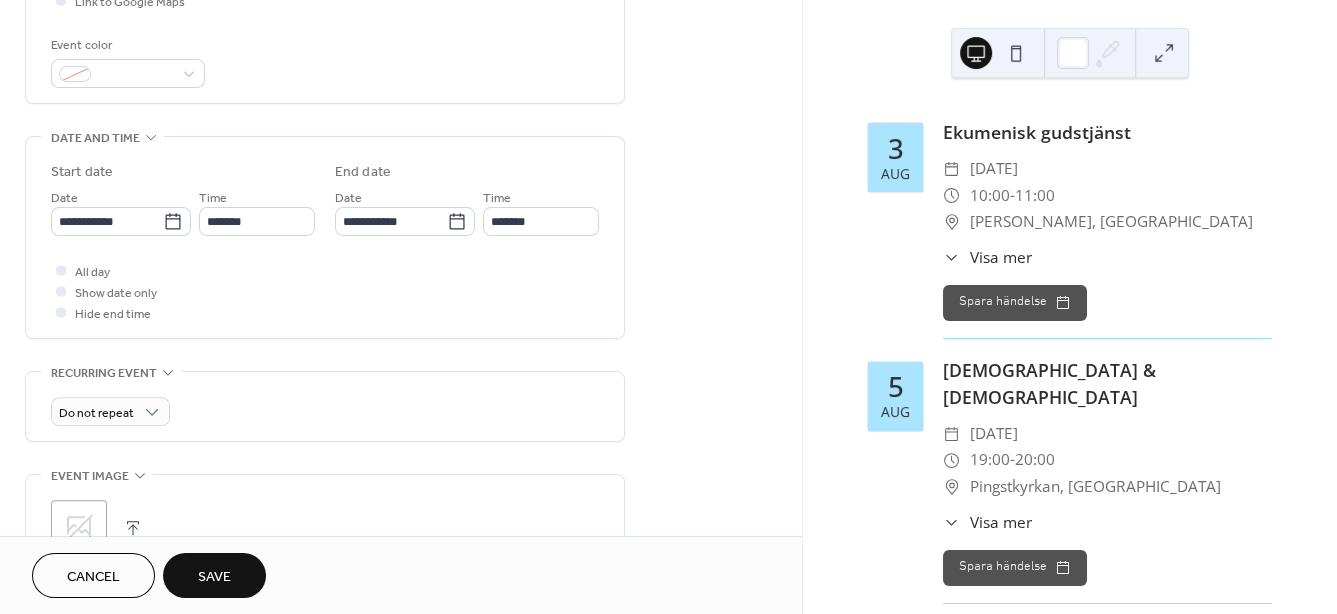 scroll, scrollTop: 0, scrollLeft: 0, axis: both 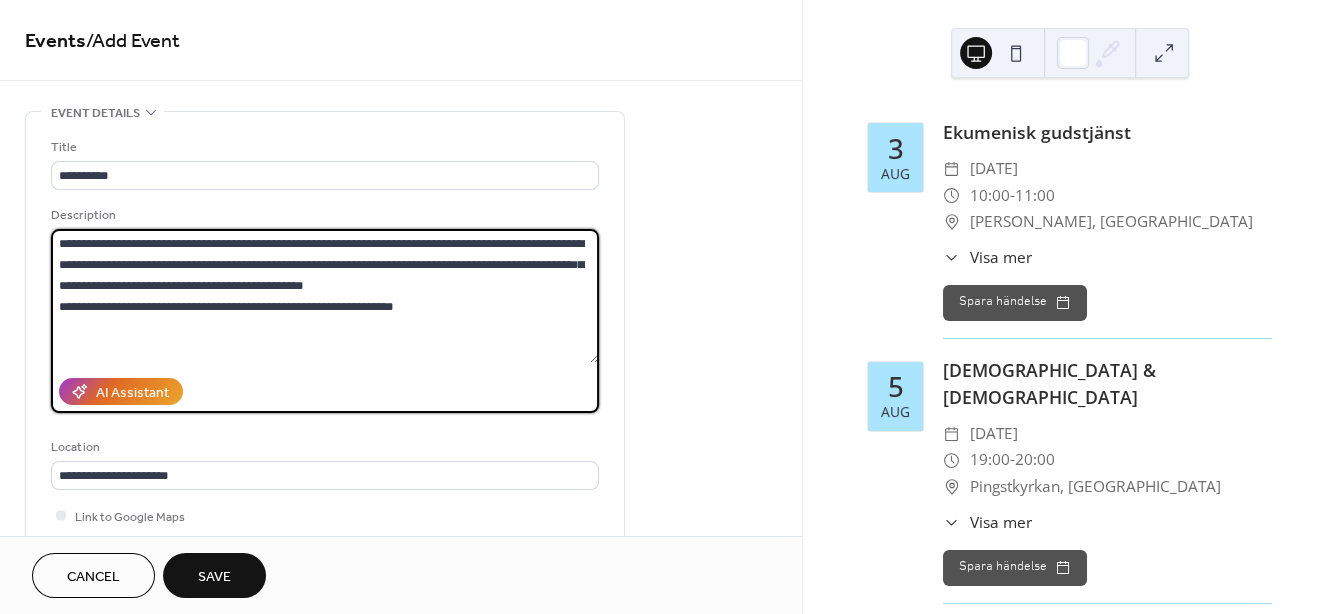 type on "**********" 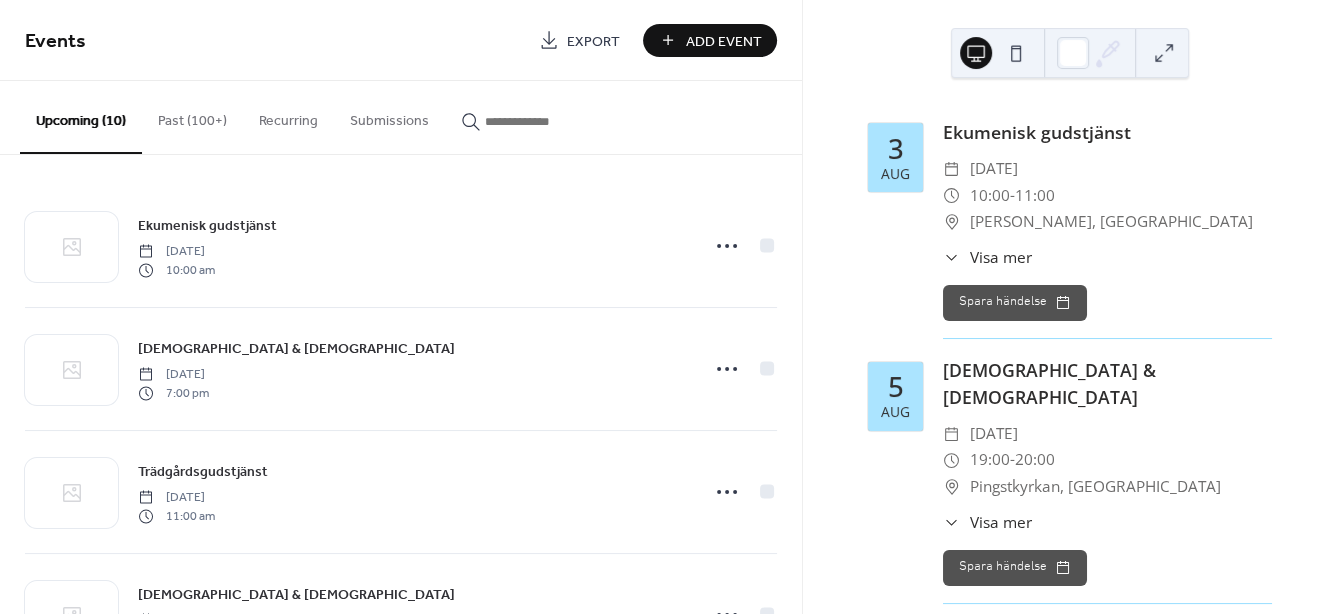 click on "Add Event" at bounding box center (724, 41) 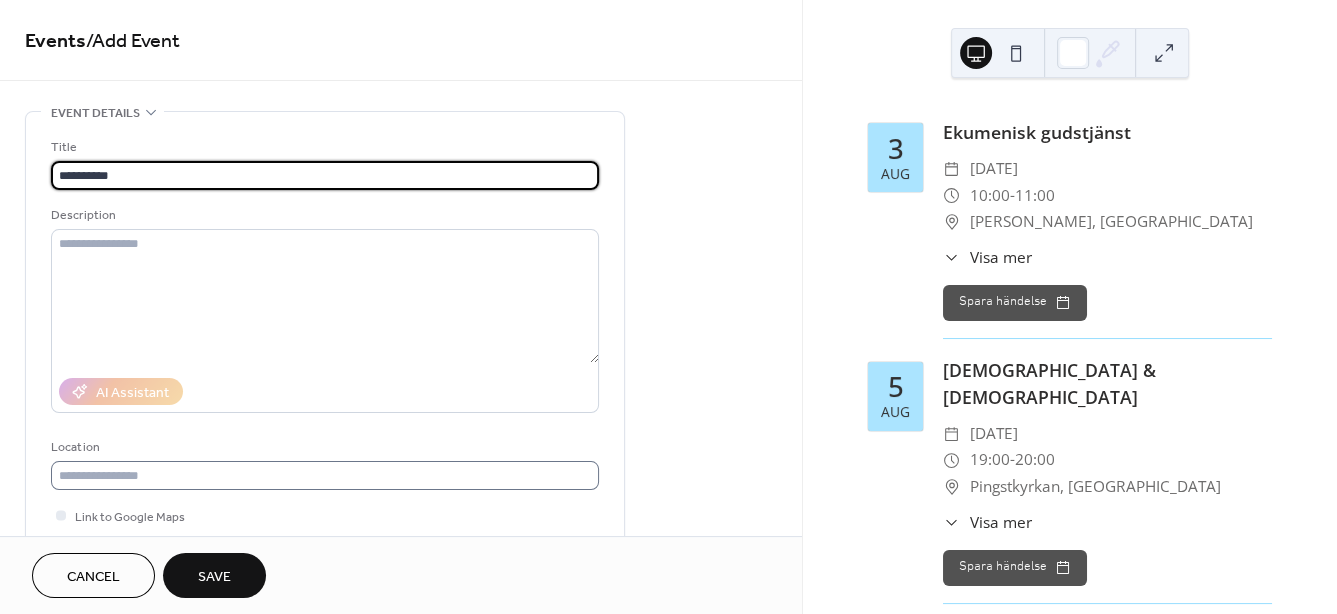 type on "**********" 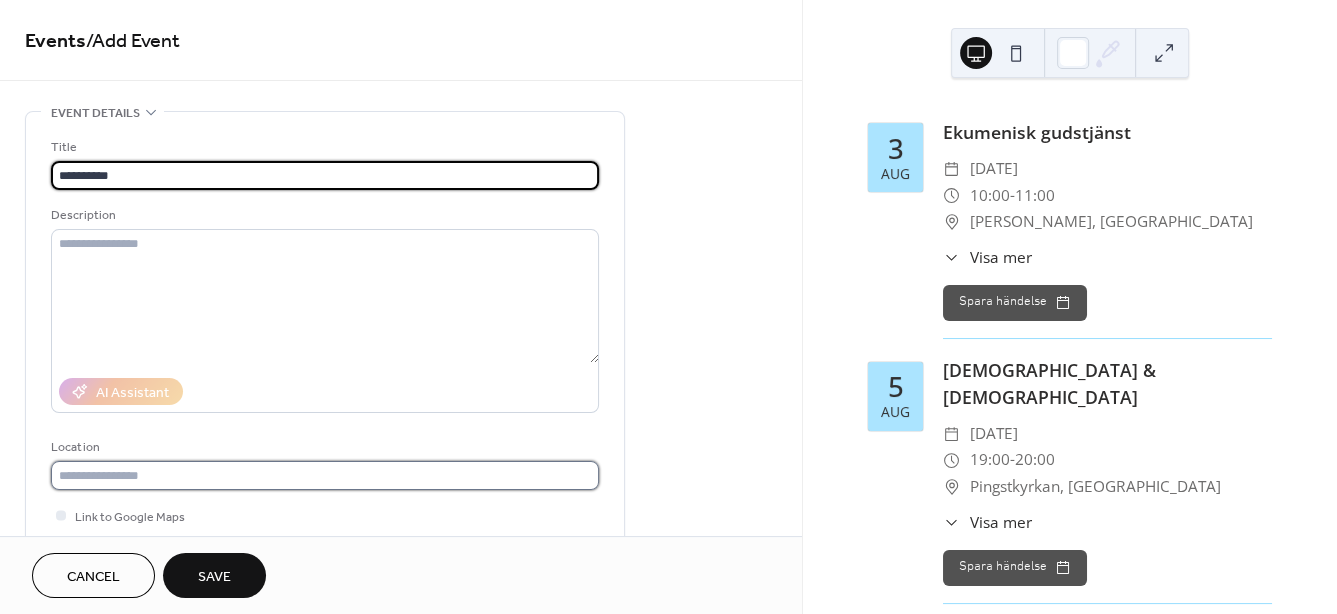 click at bounding box center (325, 475) 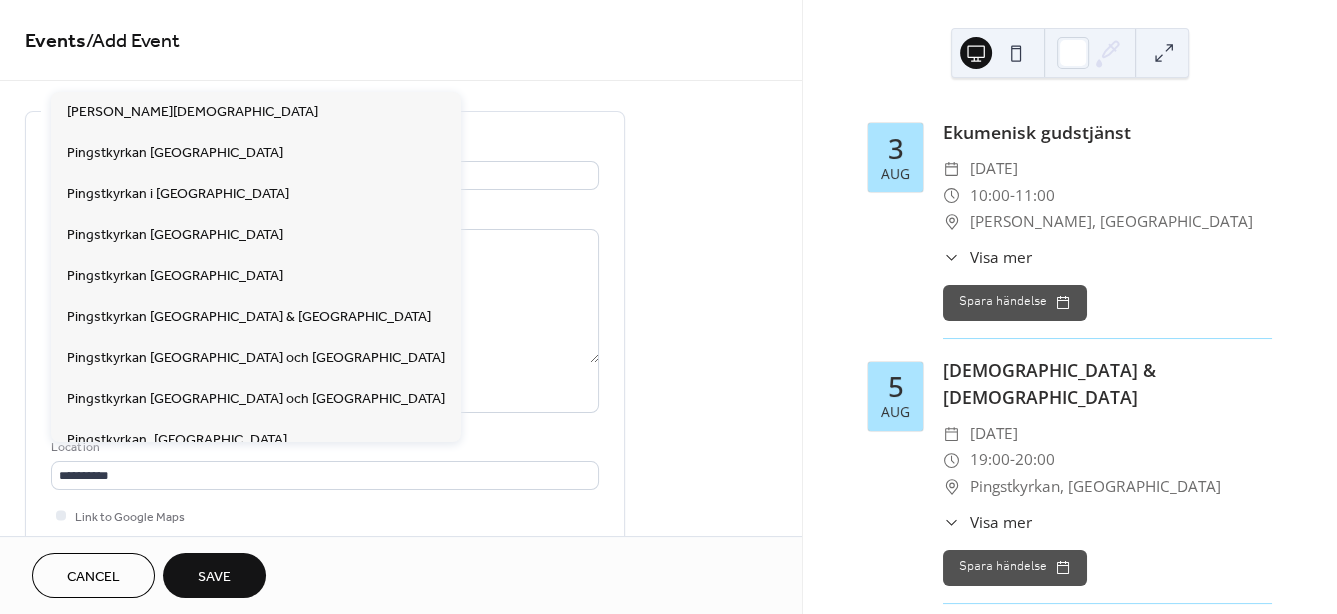 scroll, scrollTop: 137, scrollLeft: 0, axis: vertical 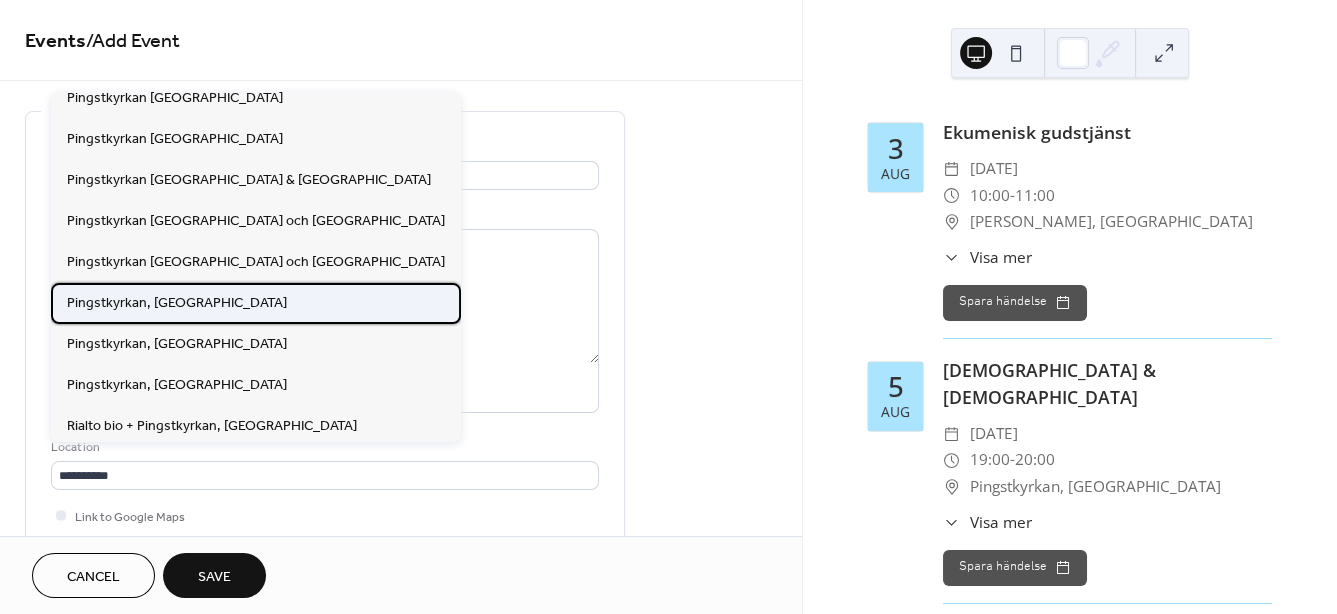 click on "Pingstkyrkan, [GEOGRAPHIC_DATA]" at bounding box center (177, 302) 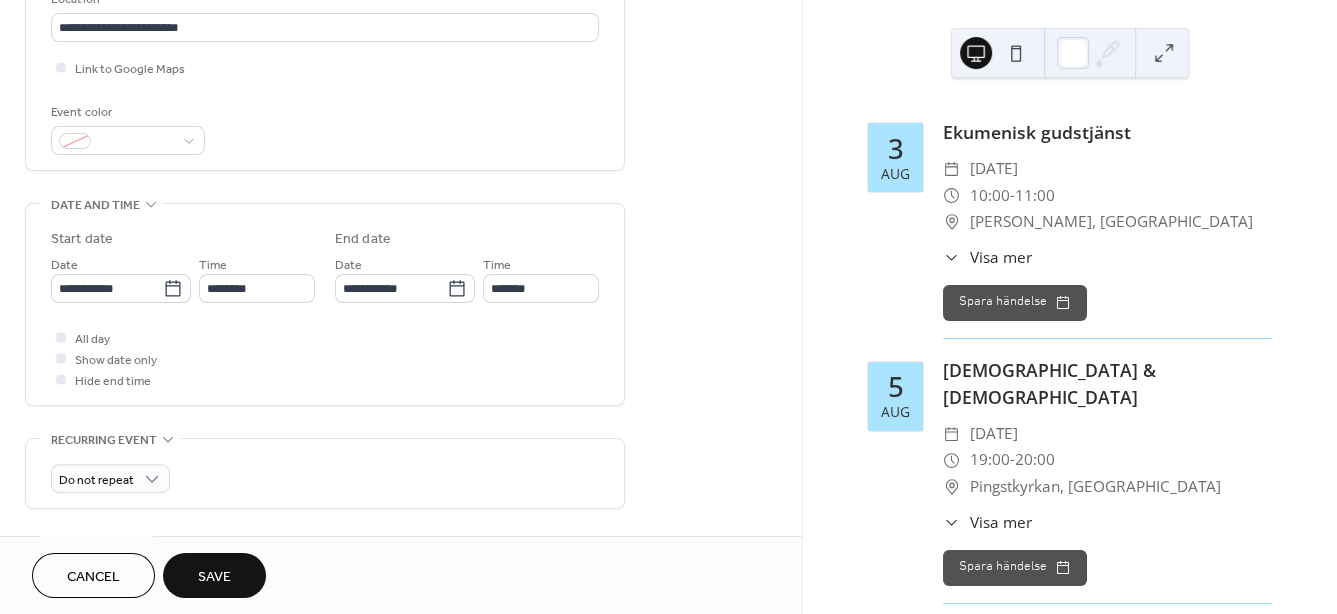 scroll, scrollTop: 515, scrollLeft: 0, axis: vertical 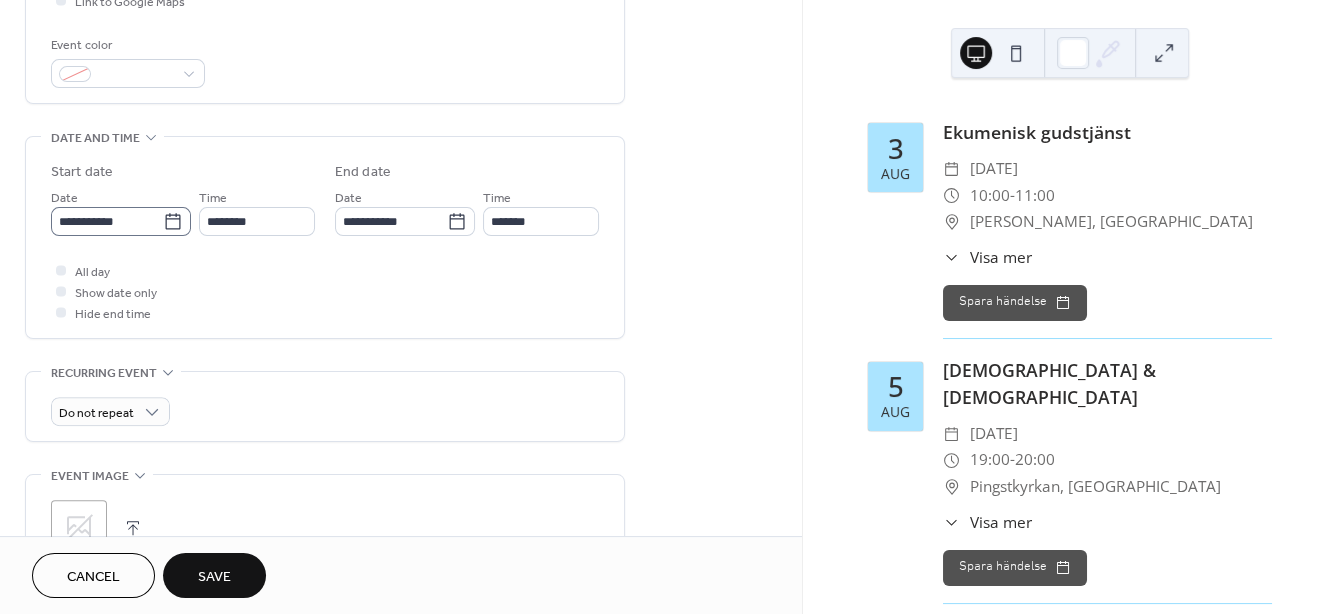click 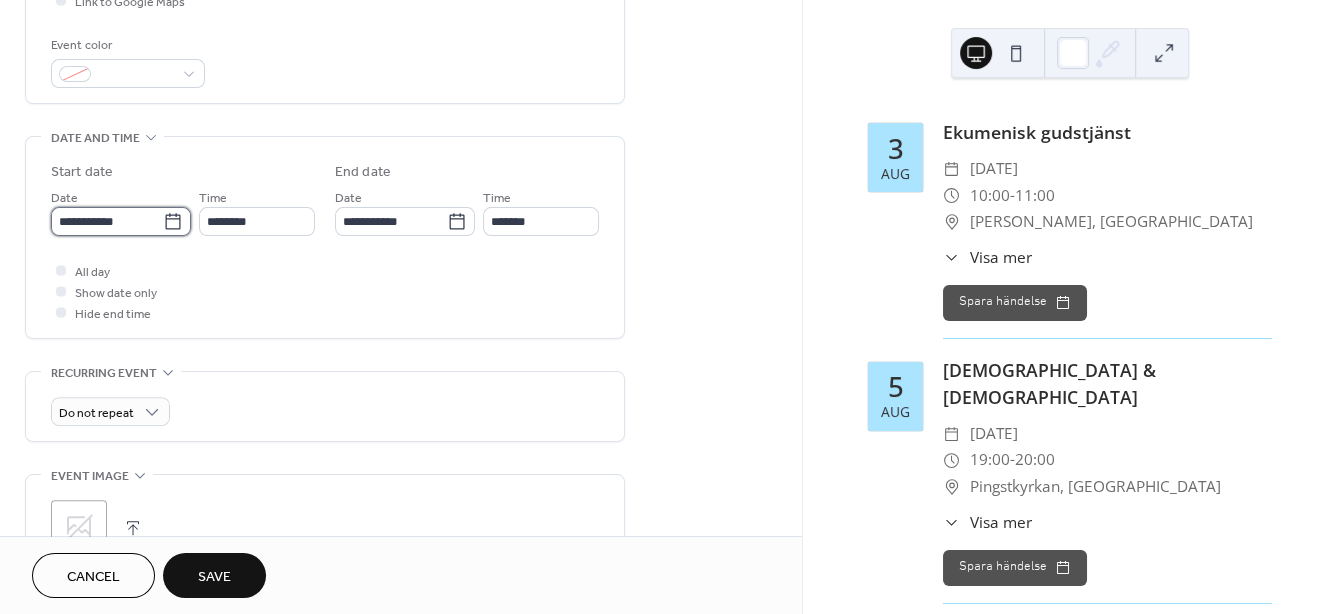 click on "**********" at bounding box center (107, 221) 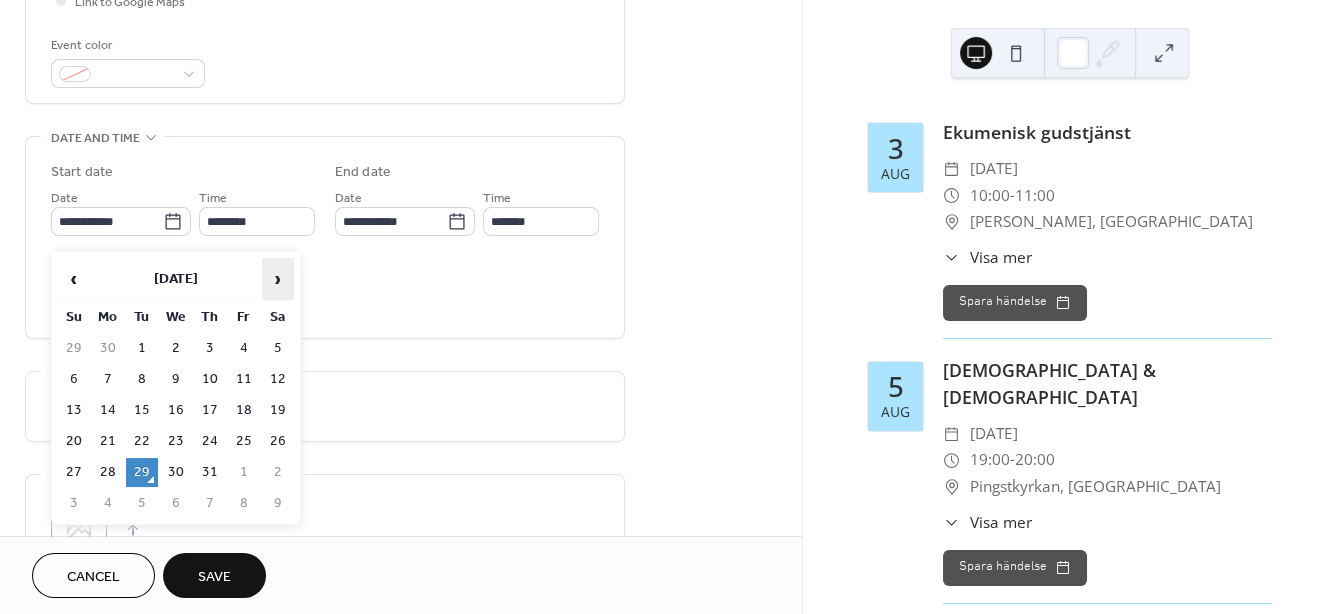click on "›" at bounding box center (278, 279) 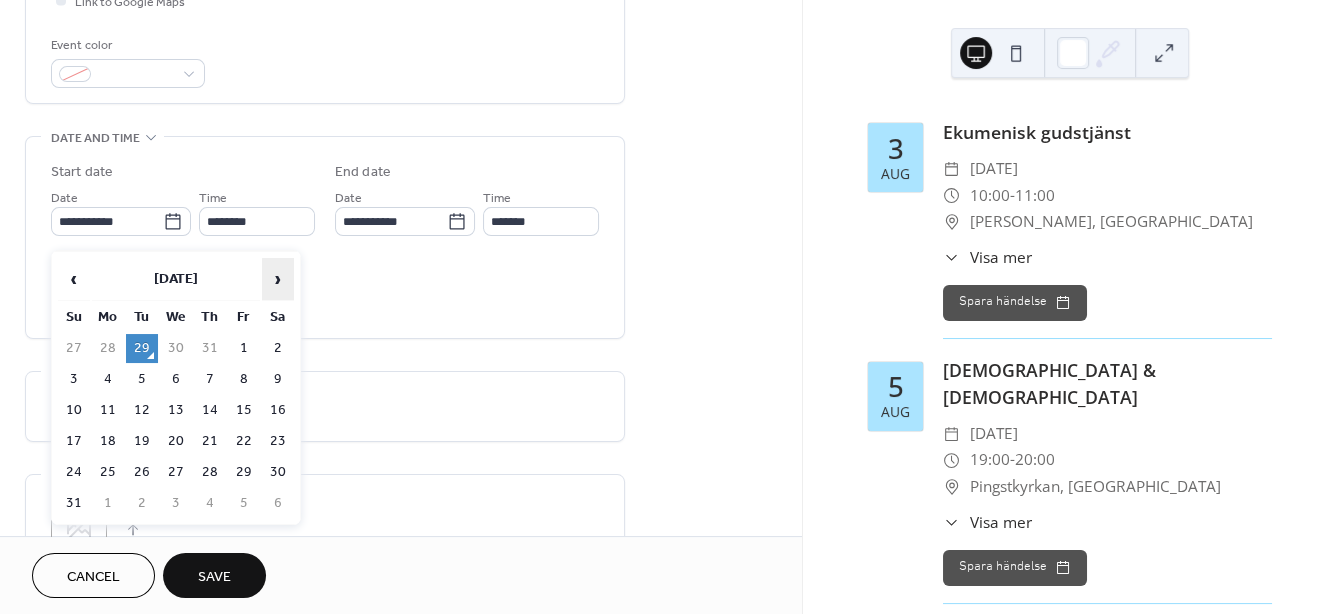 click on "›" at bounding box center (278, 279) 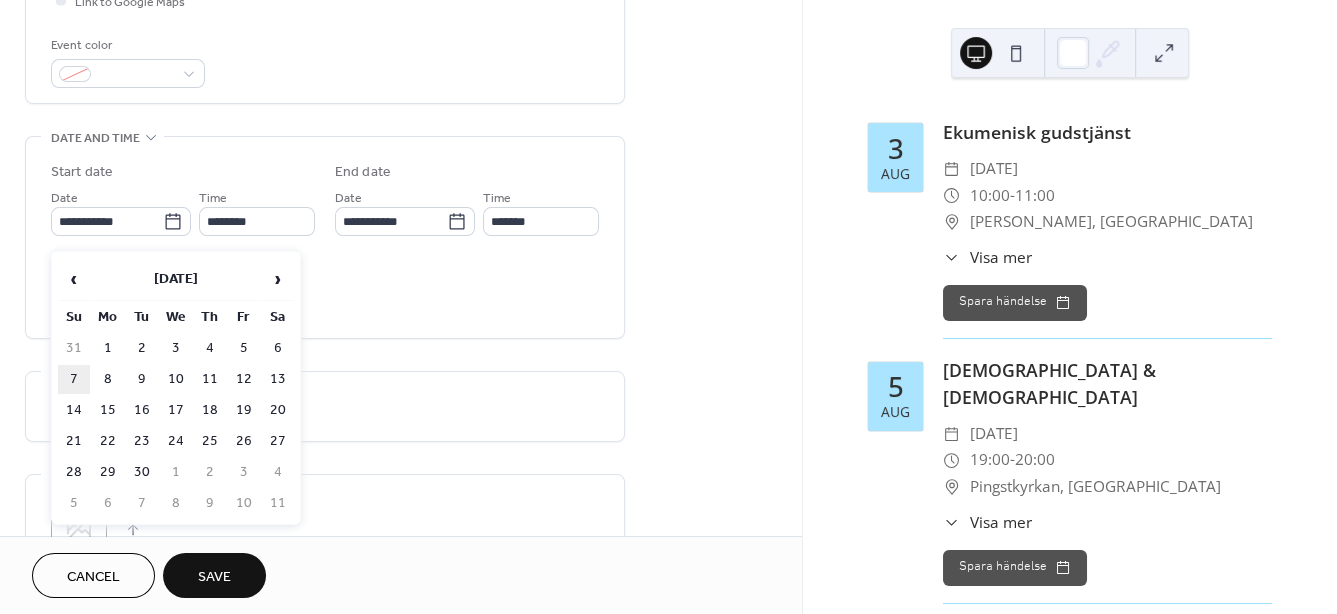 click on "7" at bounding box center (74, 379) 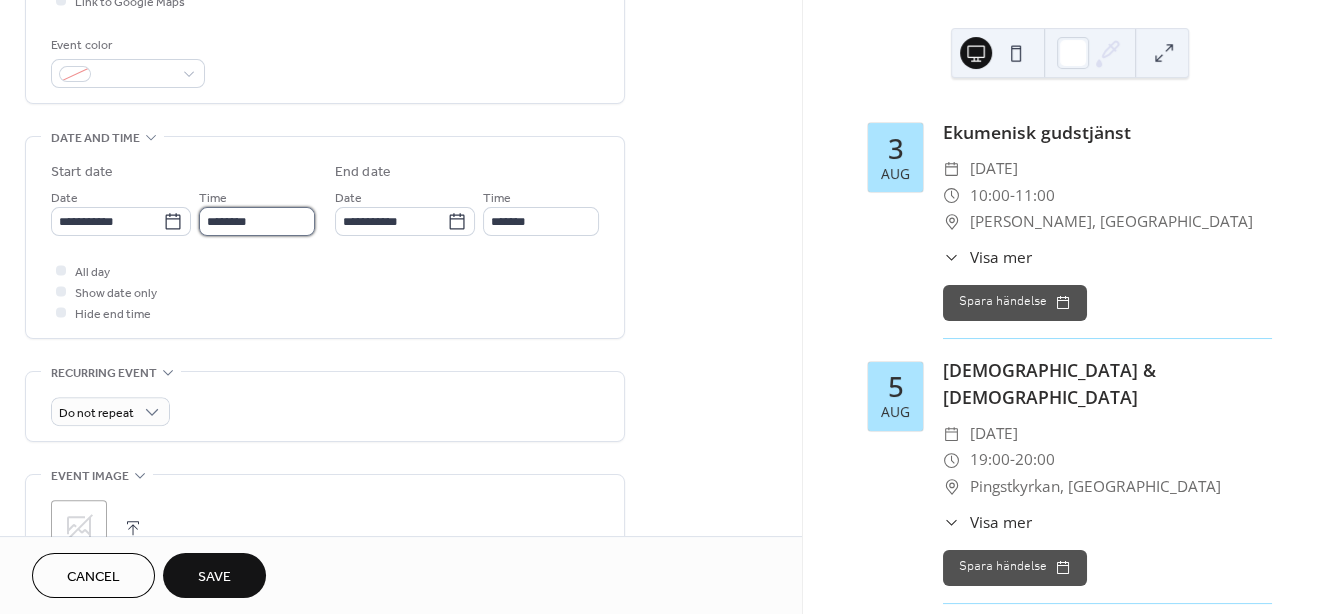 click on "********" at bounding box center (257, 221) 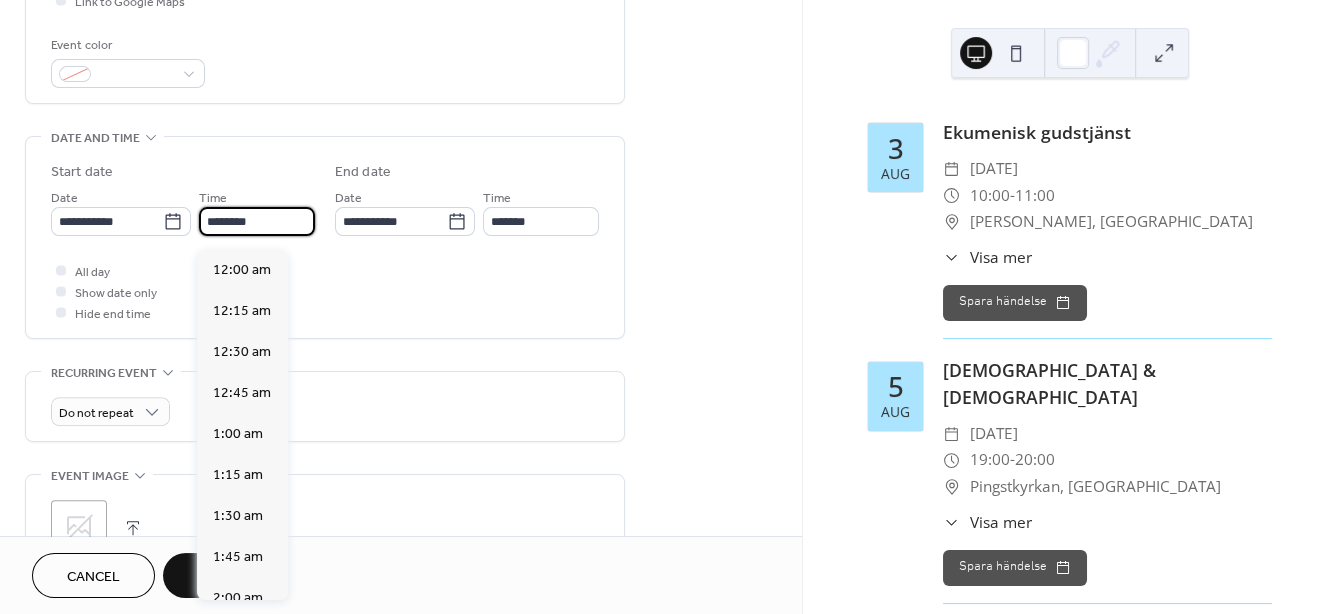 scroll, scrollTop: 1948, scrollLeft: 0, axis: vertical 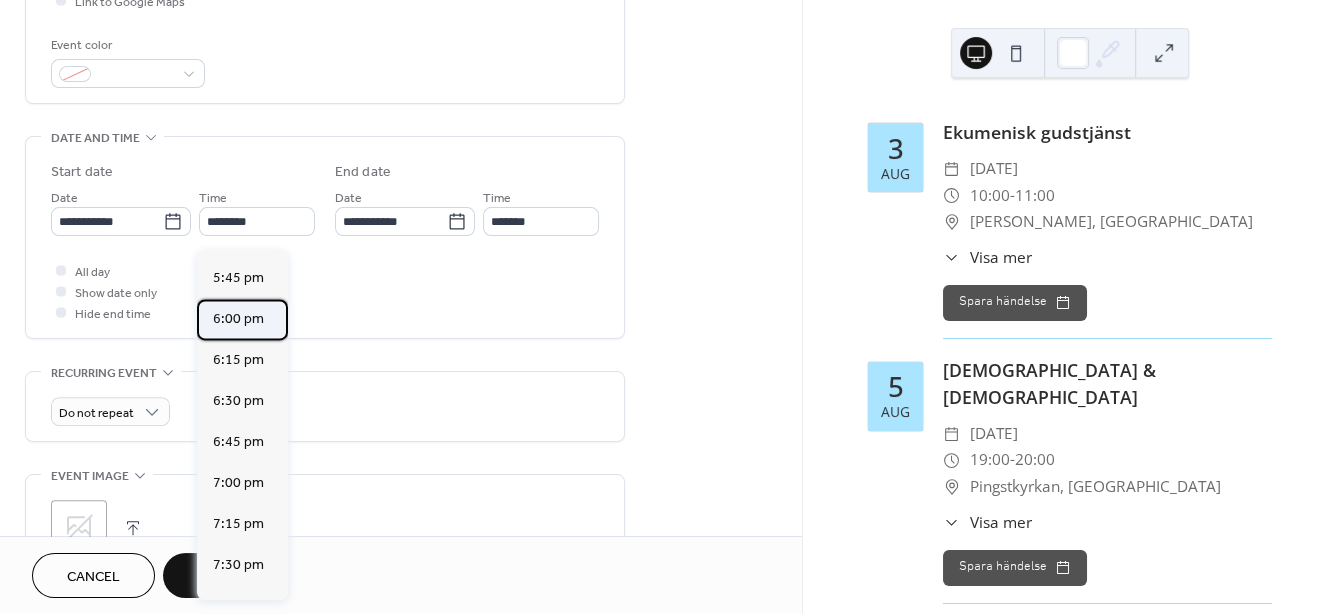 click on "6:00 pm" at bounding box center (238, 319) 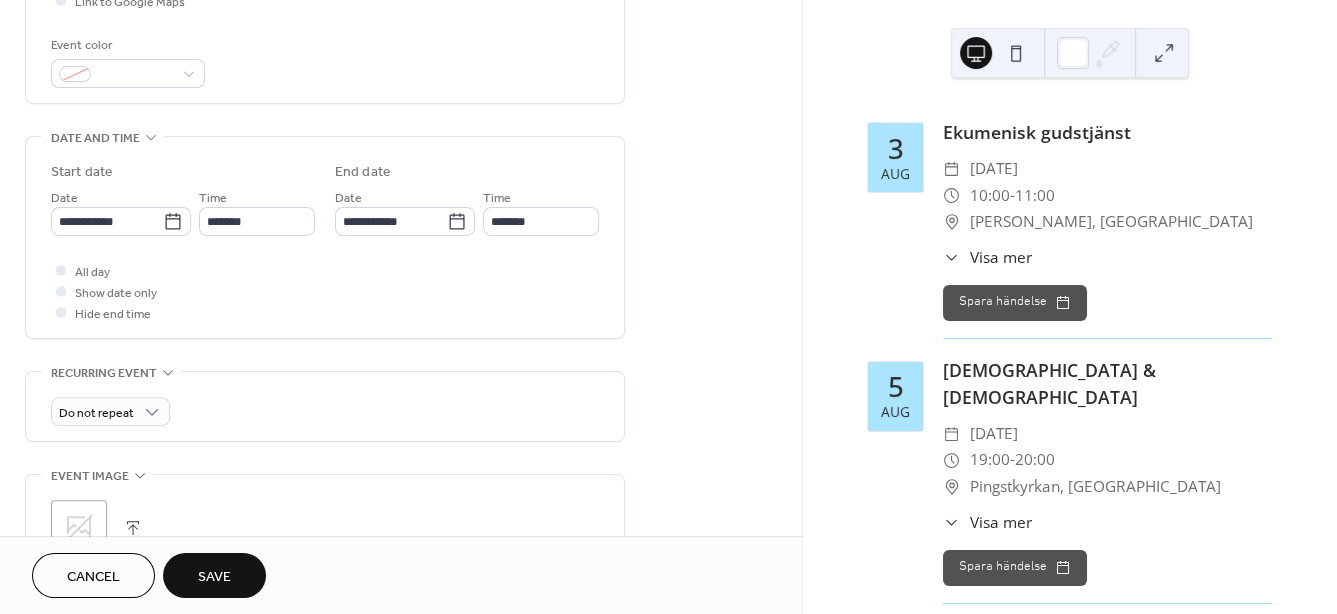 type on "*******" 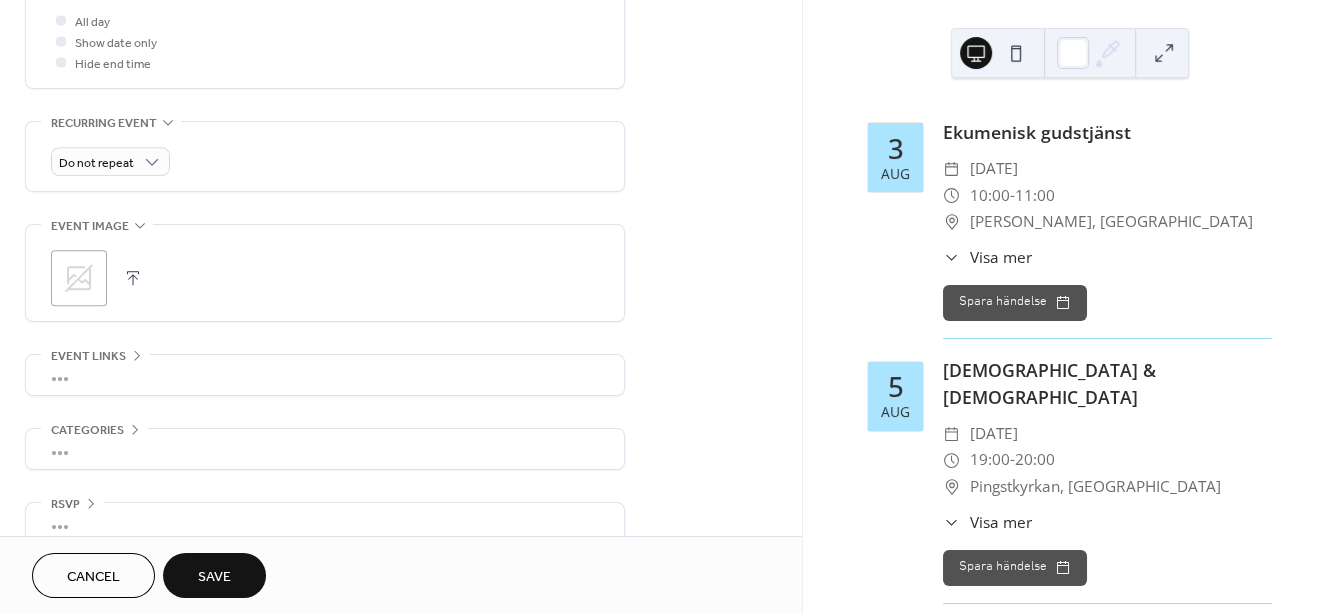 scroll, scrollTop: 801, scrollLeft: 0, axis: vertical 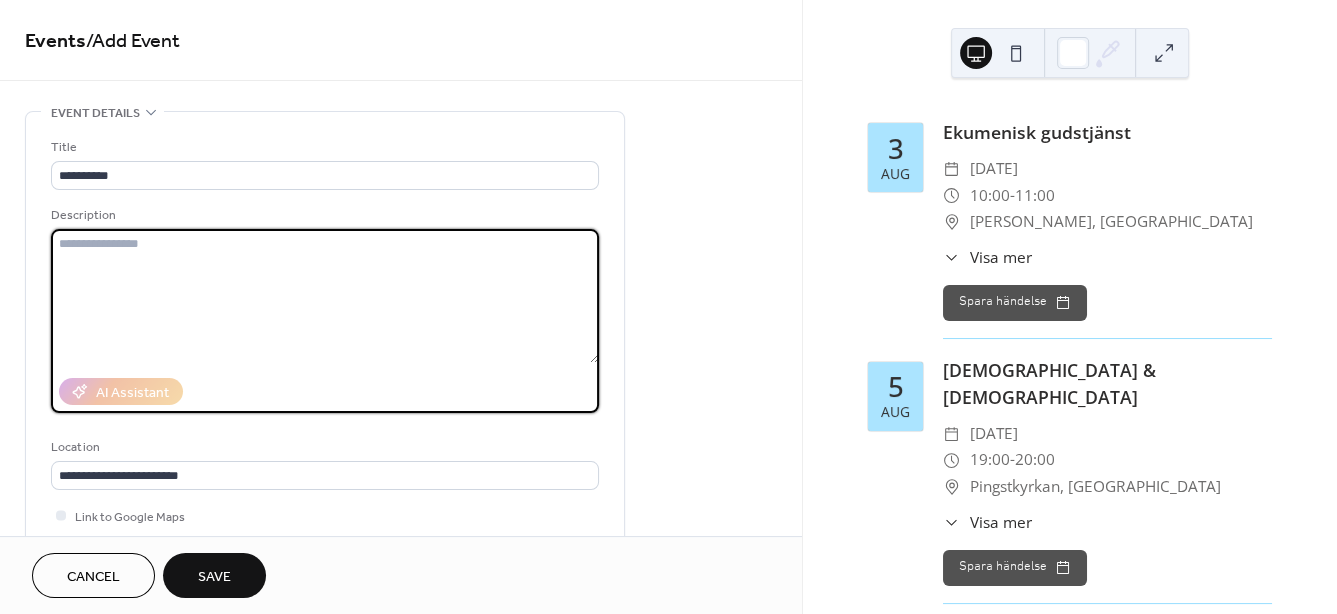 click at bounding box center (325, 296) 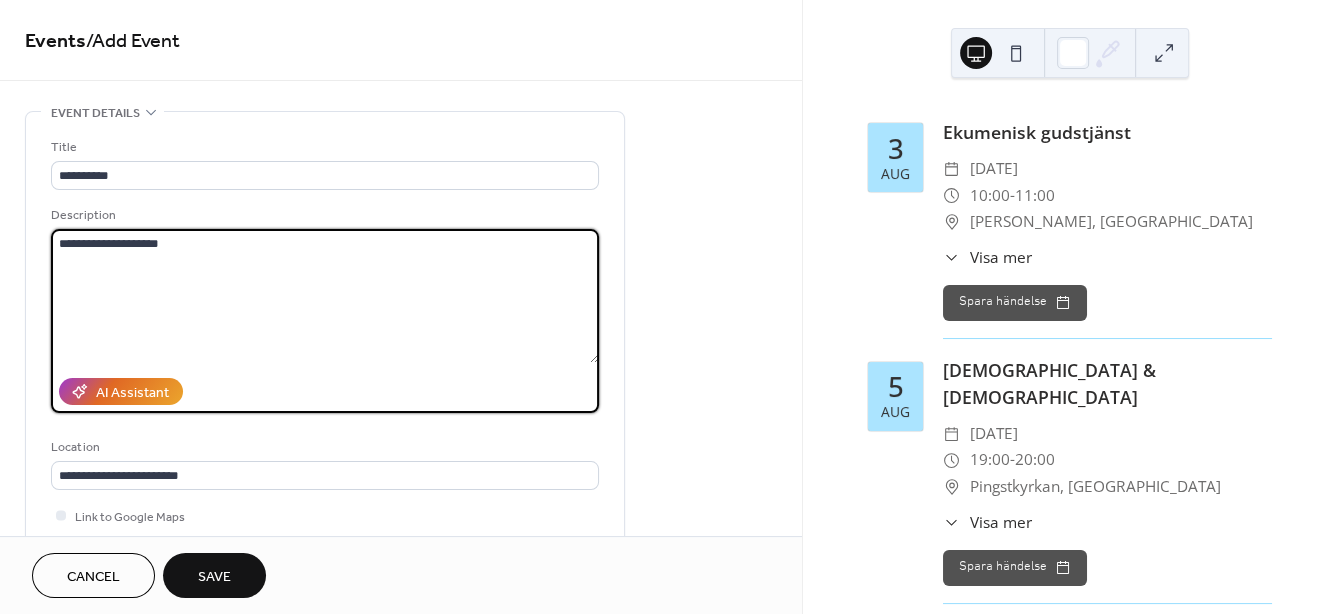 type on "**********" 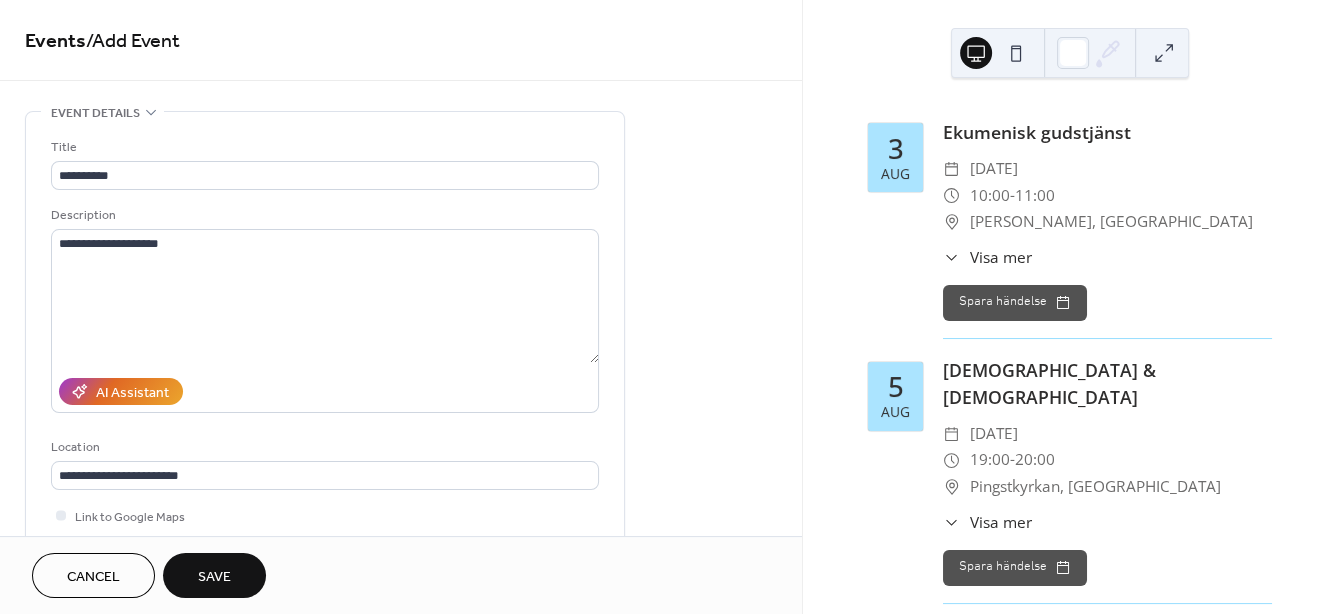 click on "Save" at bounding box center (214, 577) 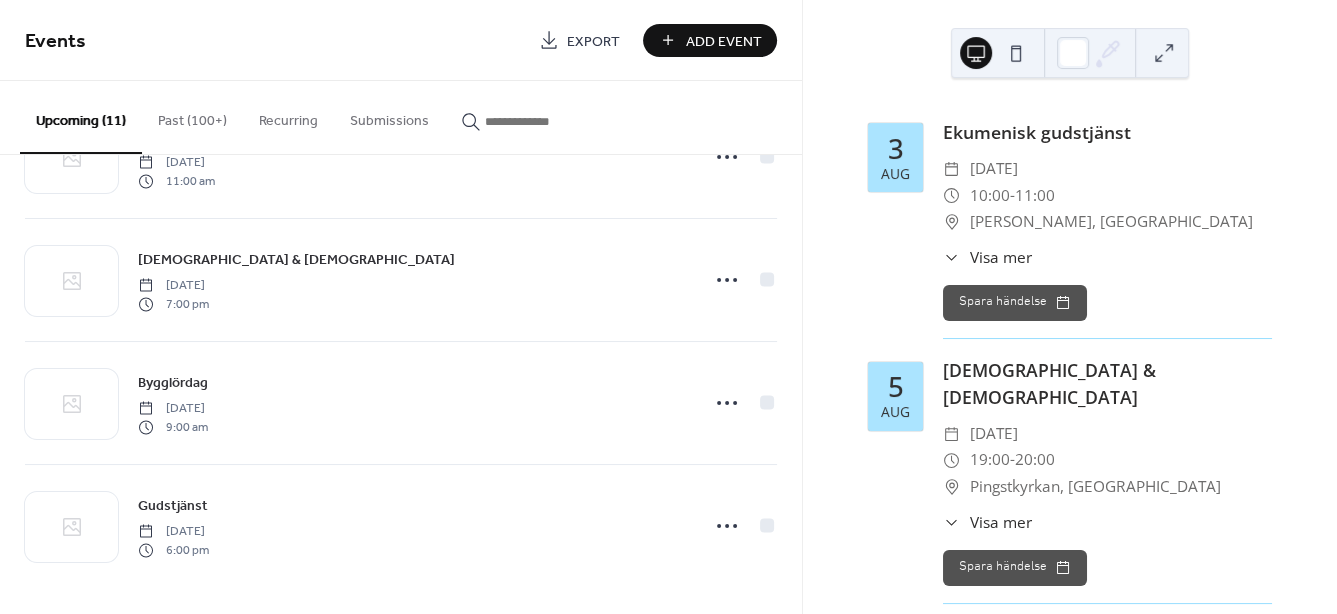 scroll, scrollTop: 952, scrollLeft: 0, axis: vertical 